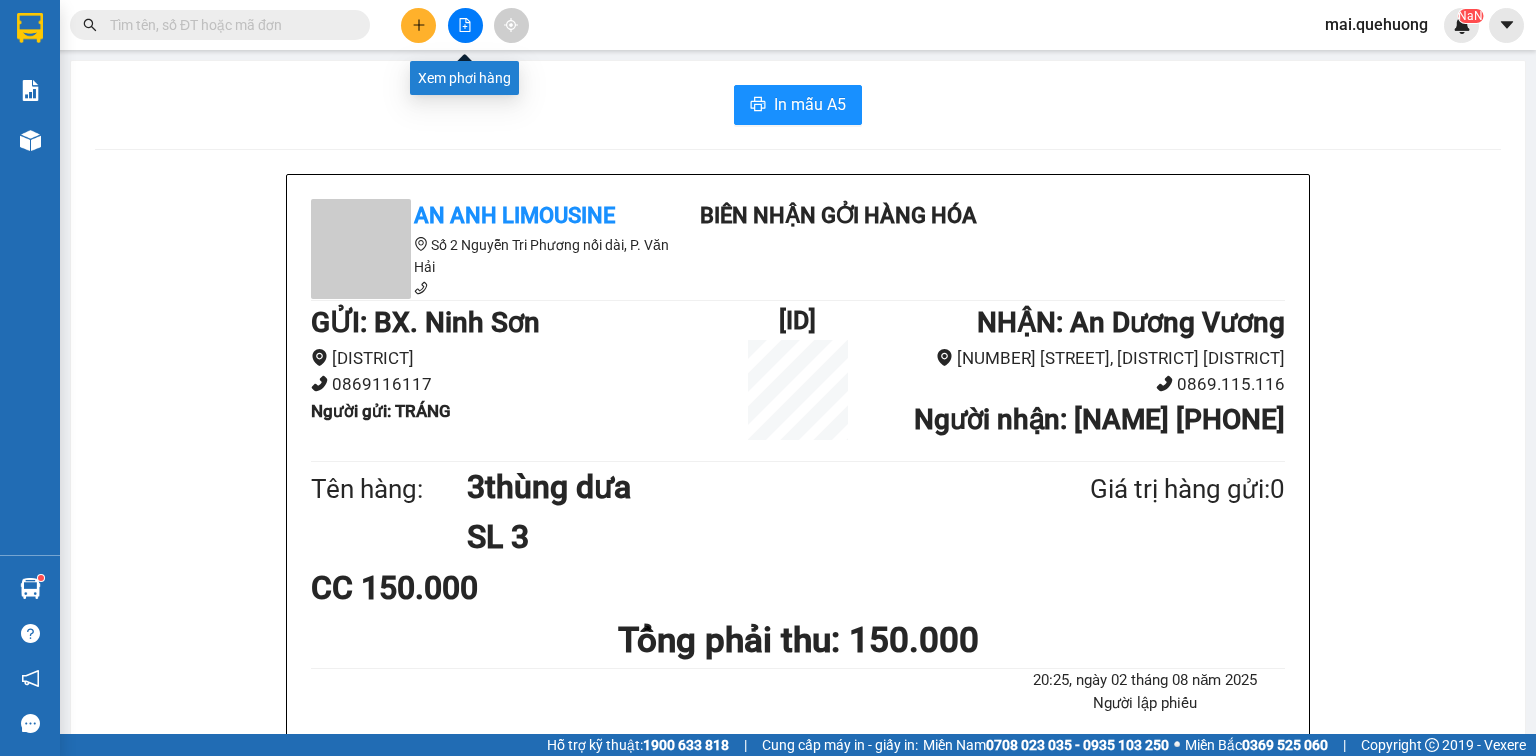 scroll, scrollTop: 0, scrollLeft: 0, axis: both 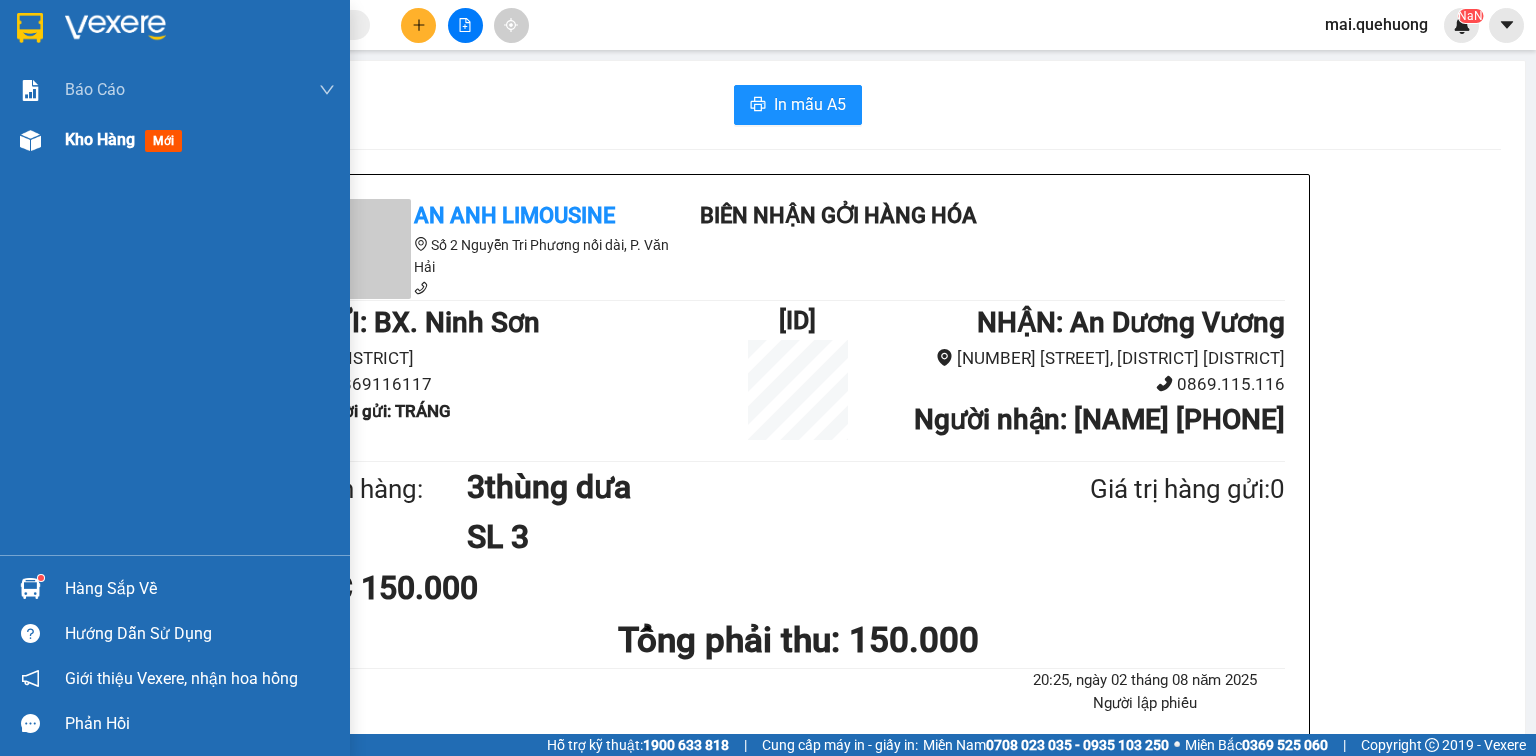 click on "Kho hàng mới" at bounding box center (175, 140) 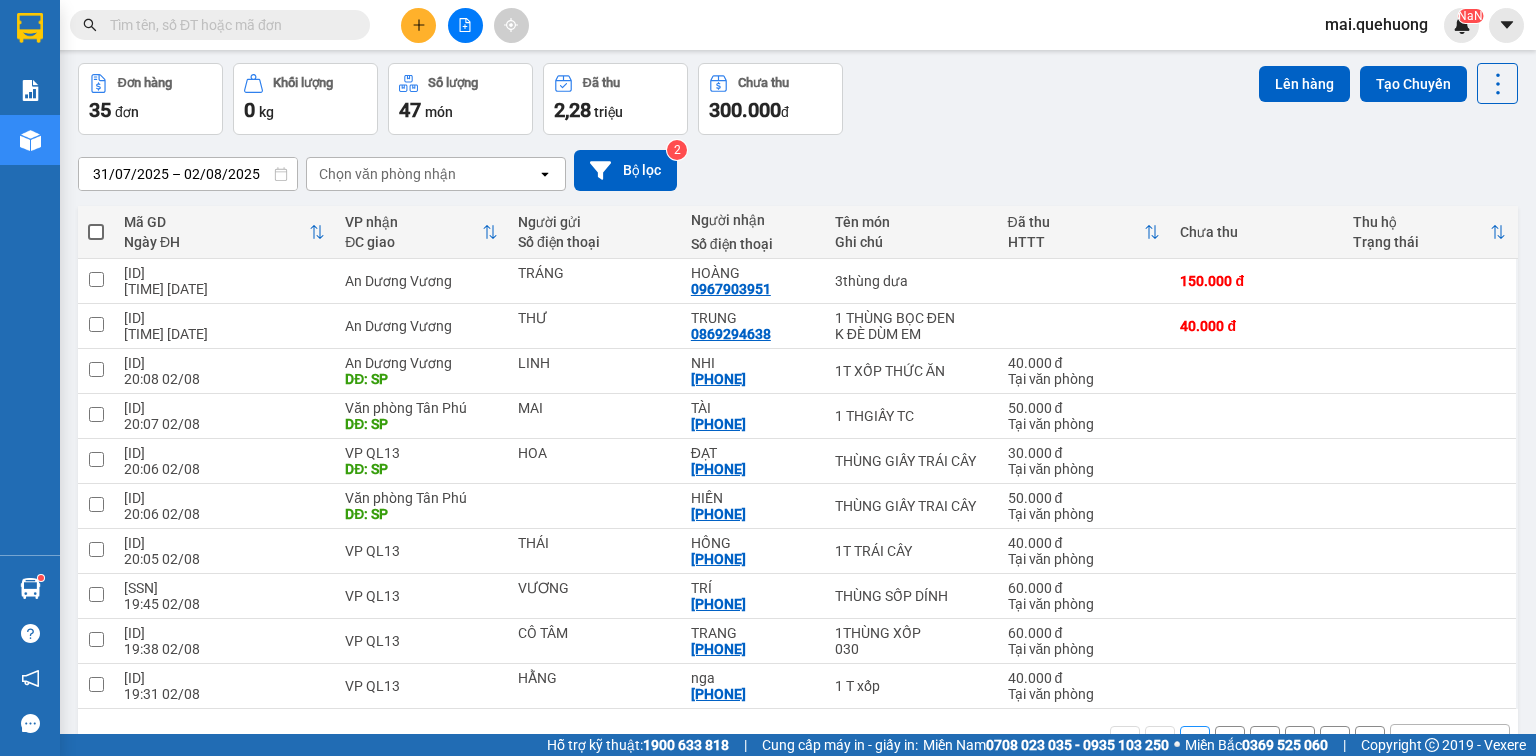 scroll, scrollTop: 129, scrollLeft: 0, axis: vertical 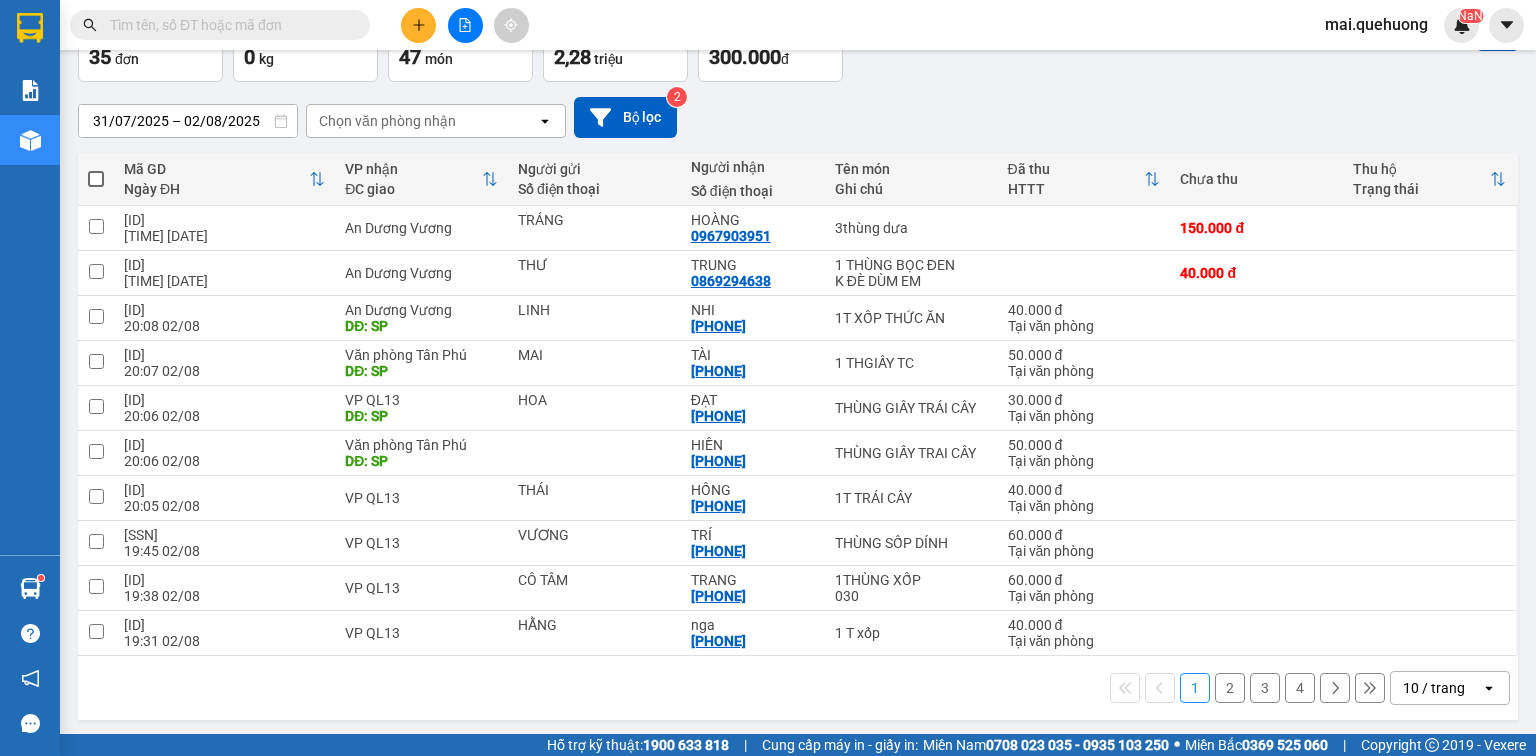 click on "10 / trang" at bounding box center (1434, 688) 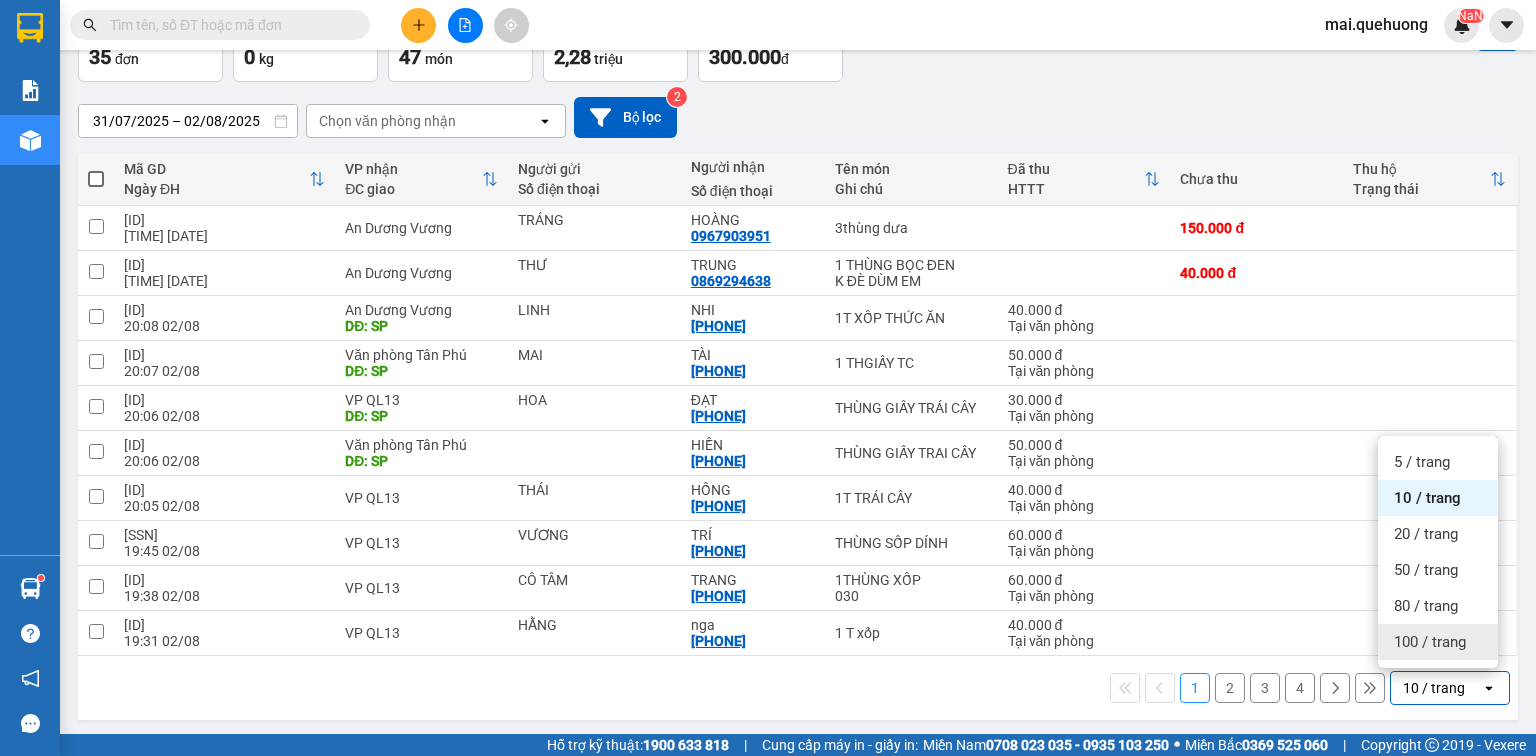 click on "100 / trang" at bounding box center (1430, 642) 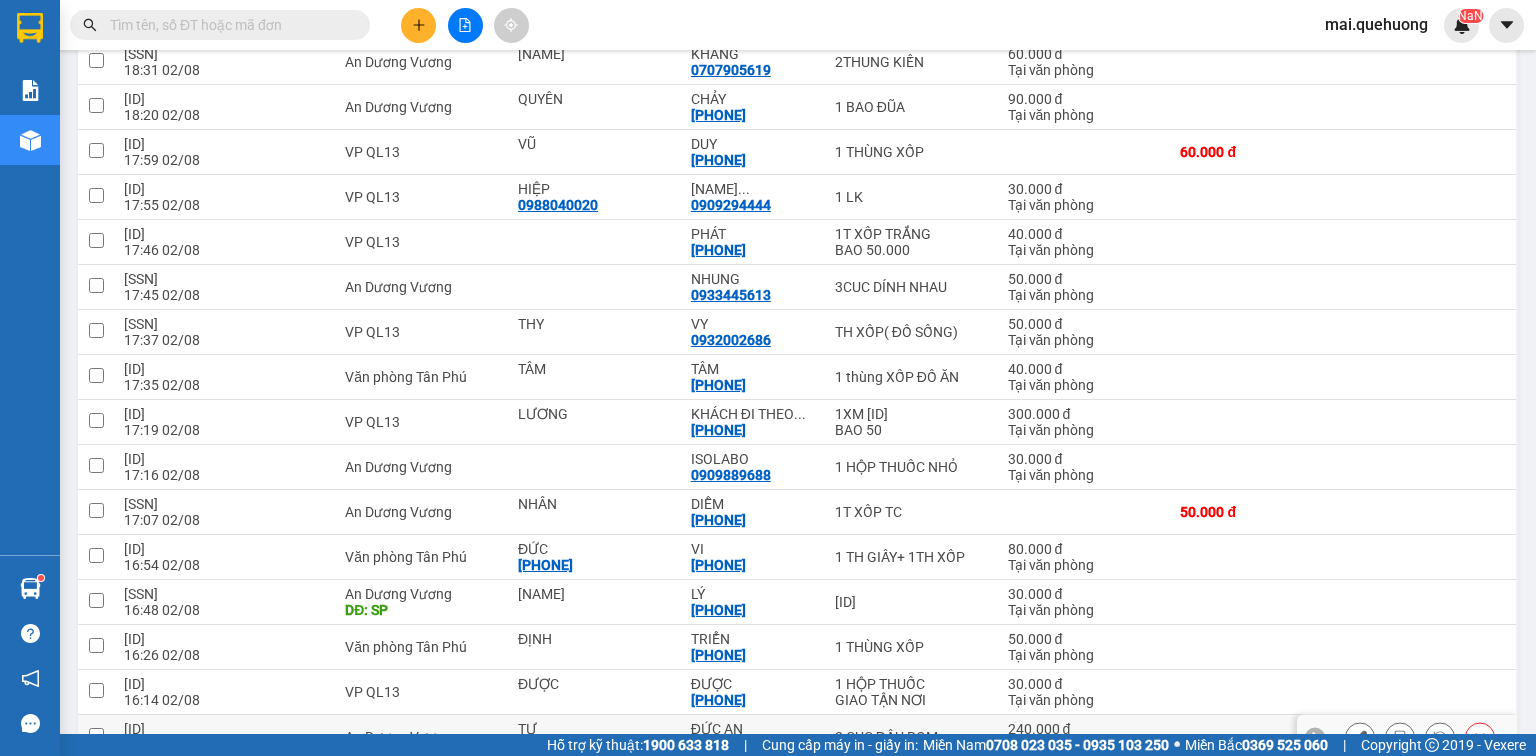 scroll, scrollTop: 1249, scrollLeft: 0, axis: vertical 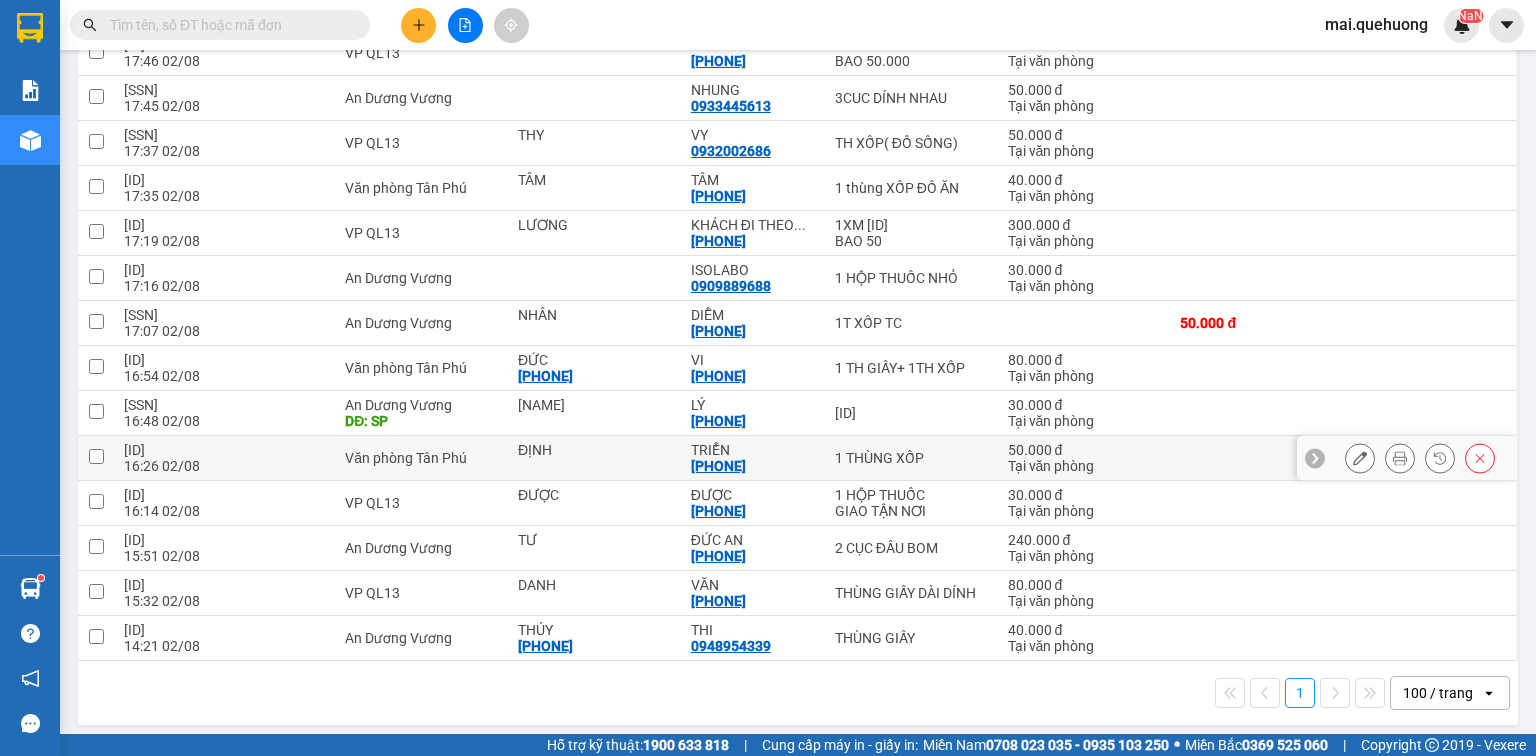 click at bounding box center (96, 456) 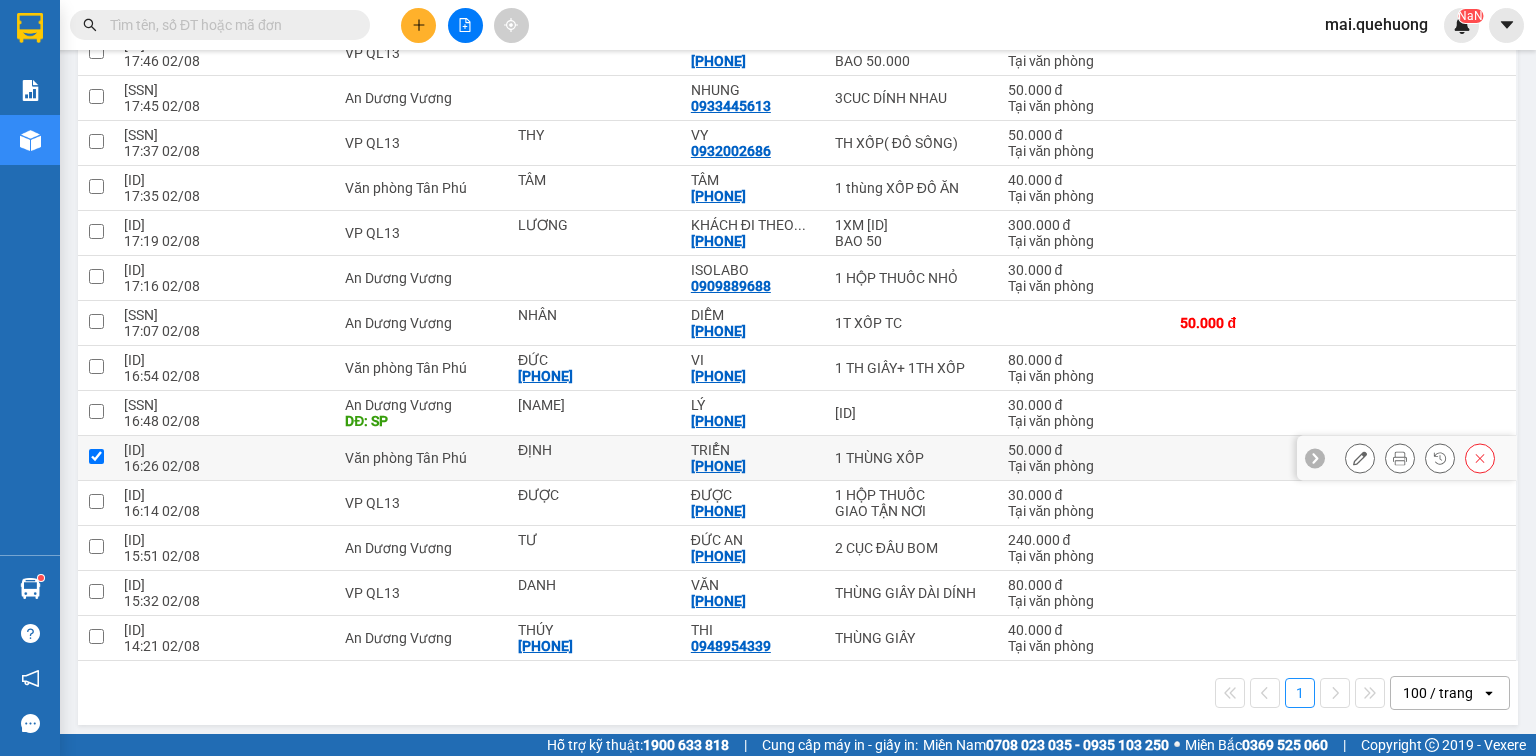 checkbox on "true" 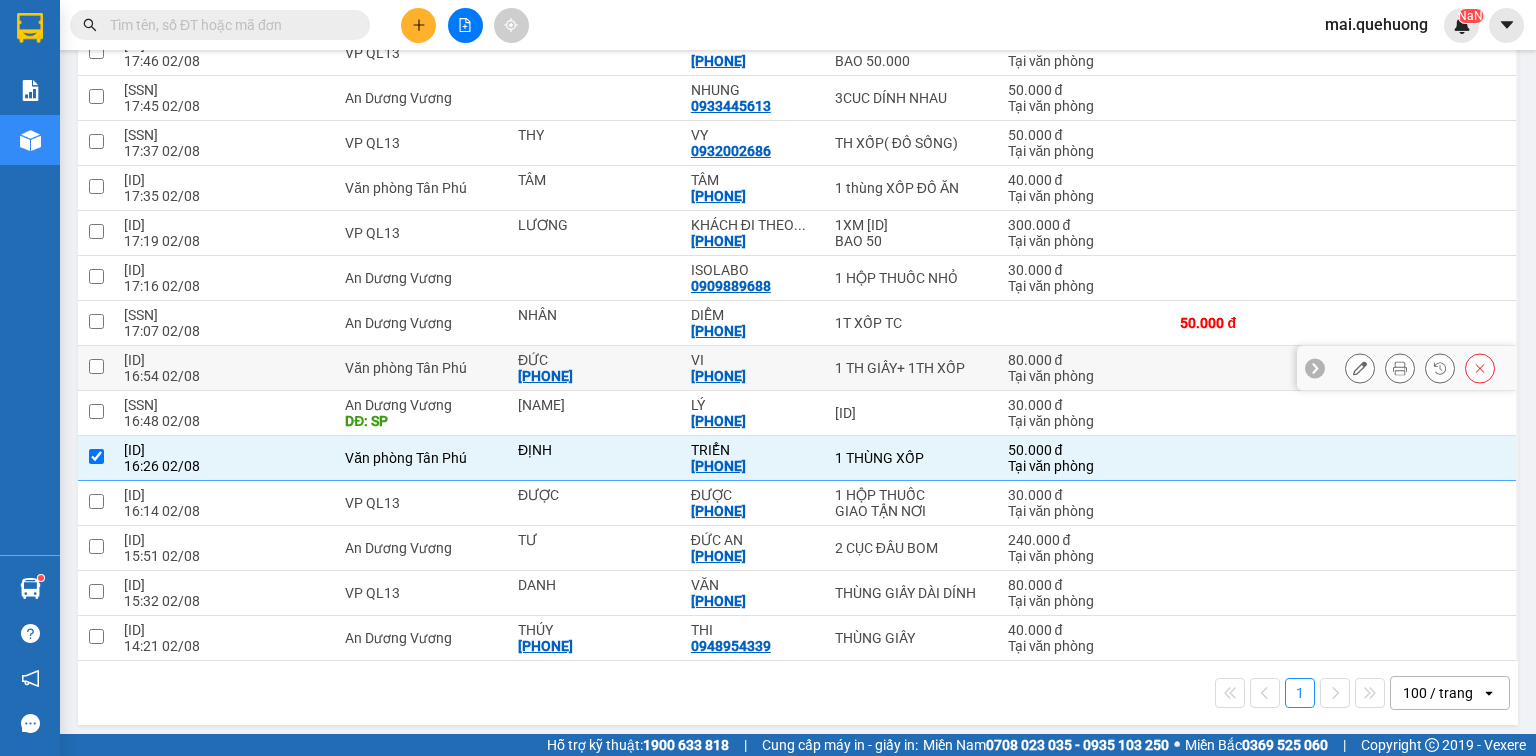 click at bounding box center (96, 366) 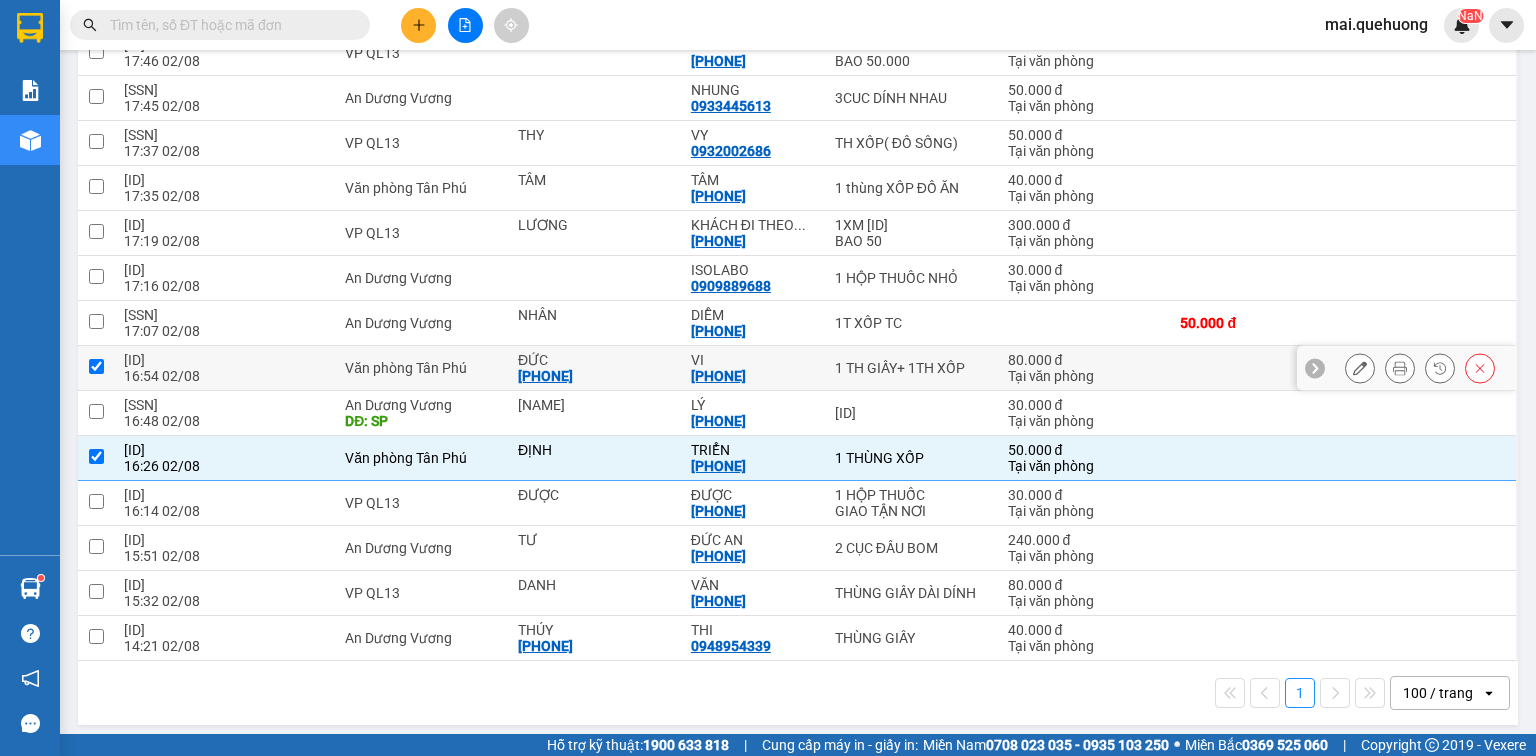 checkbox on "true" 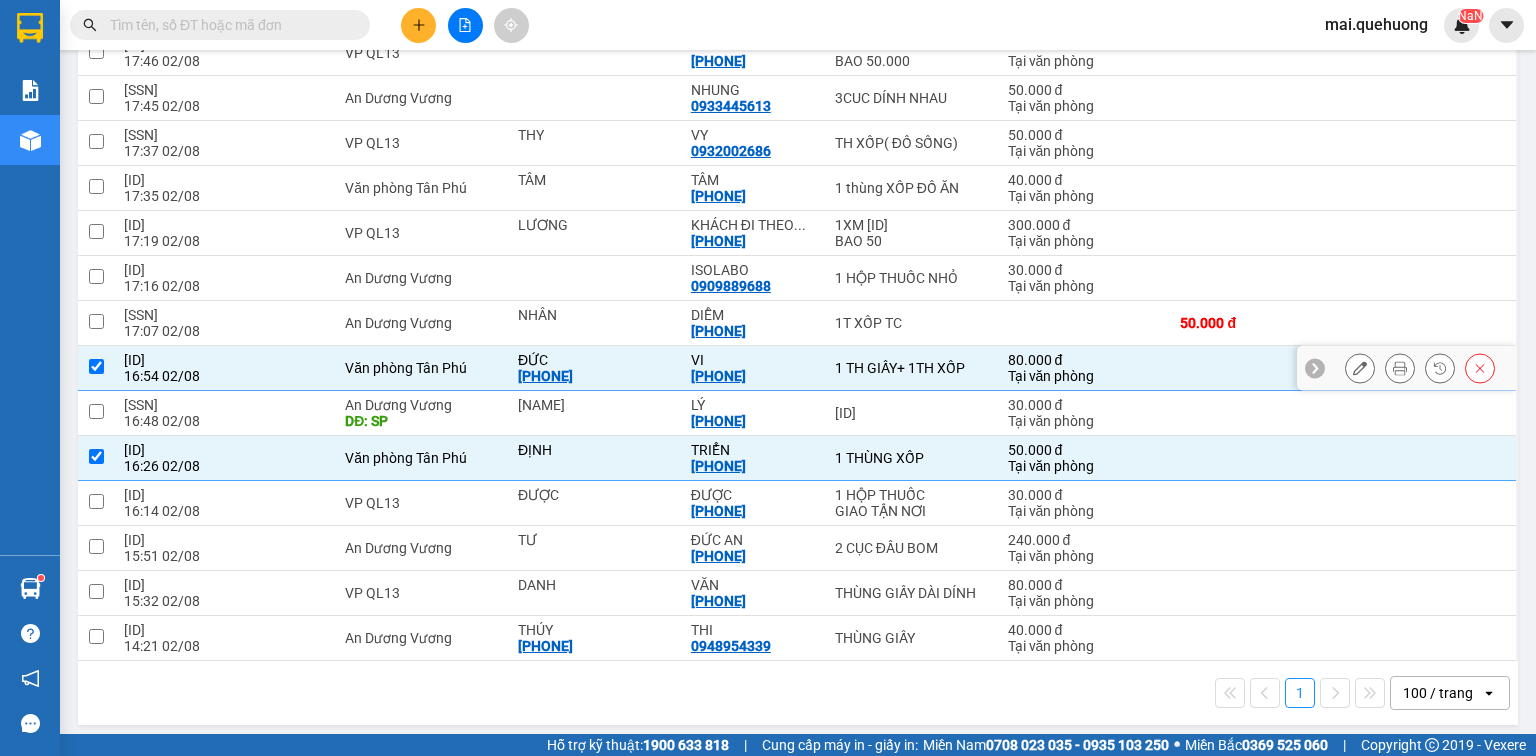 scroll, scrollTop: 1169, scrollLeft: 0, axis: vertical 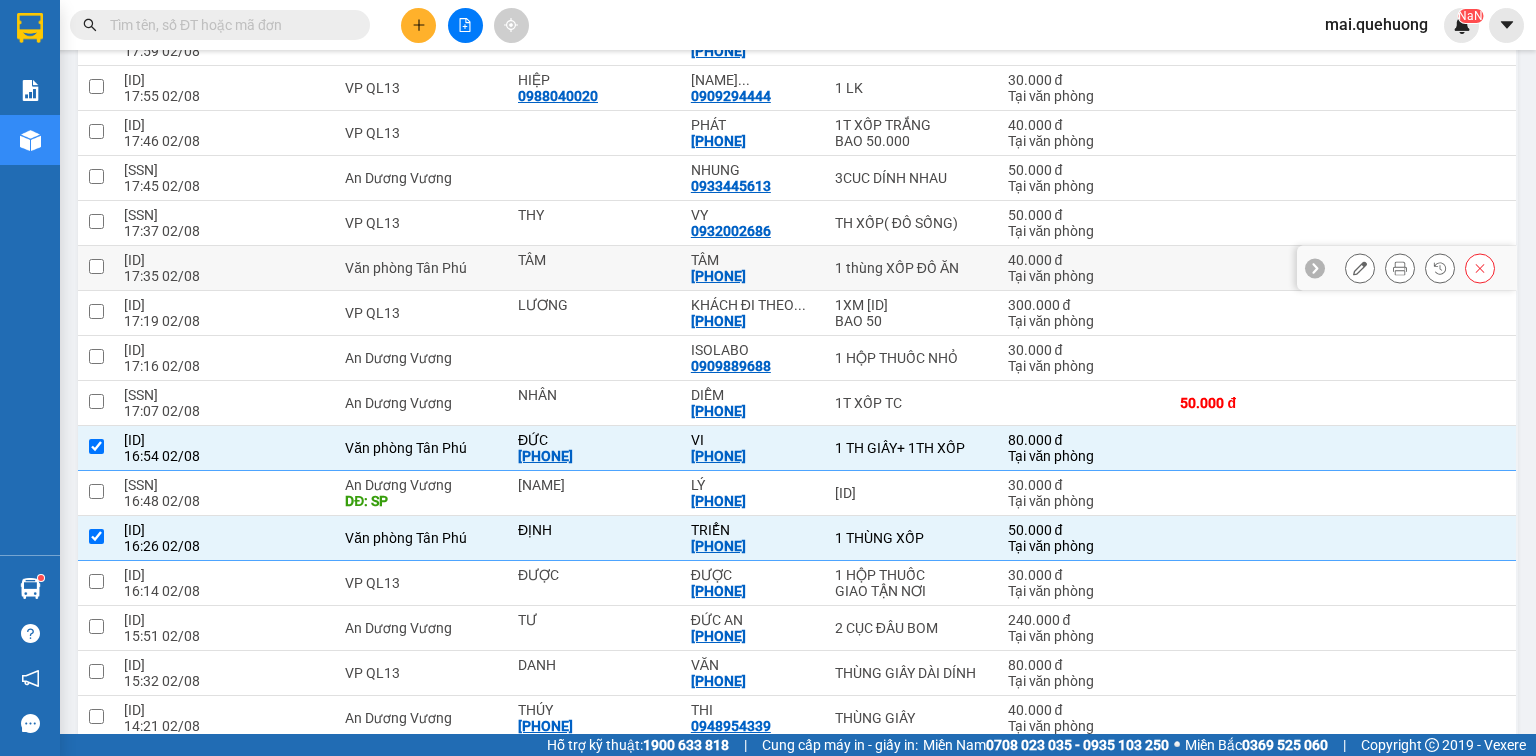click at bounding box center [96, 268] 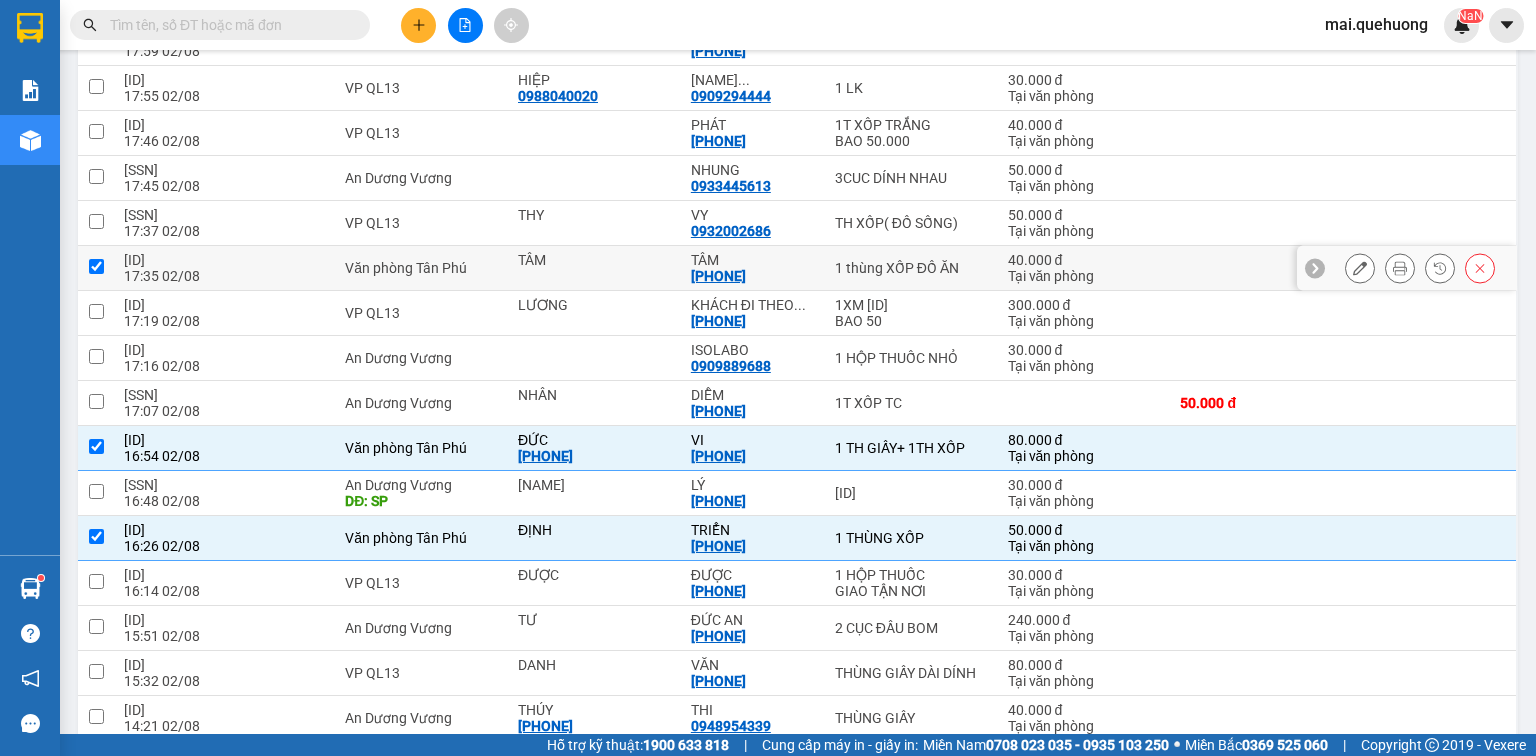 checkbox on "true" 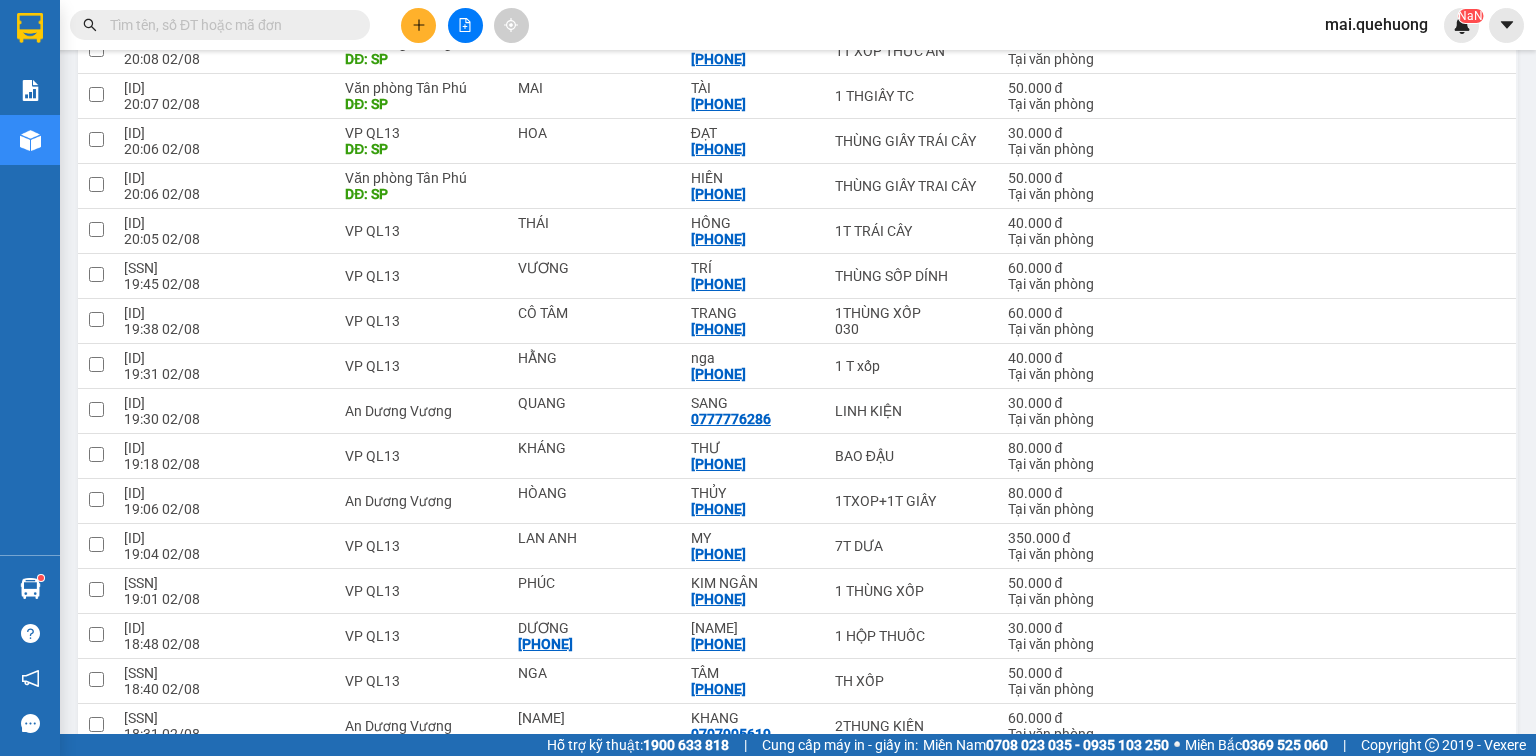 scroll, scrollTop: 369, scrollLeft: 0, axis: vertical 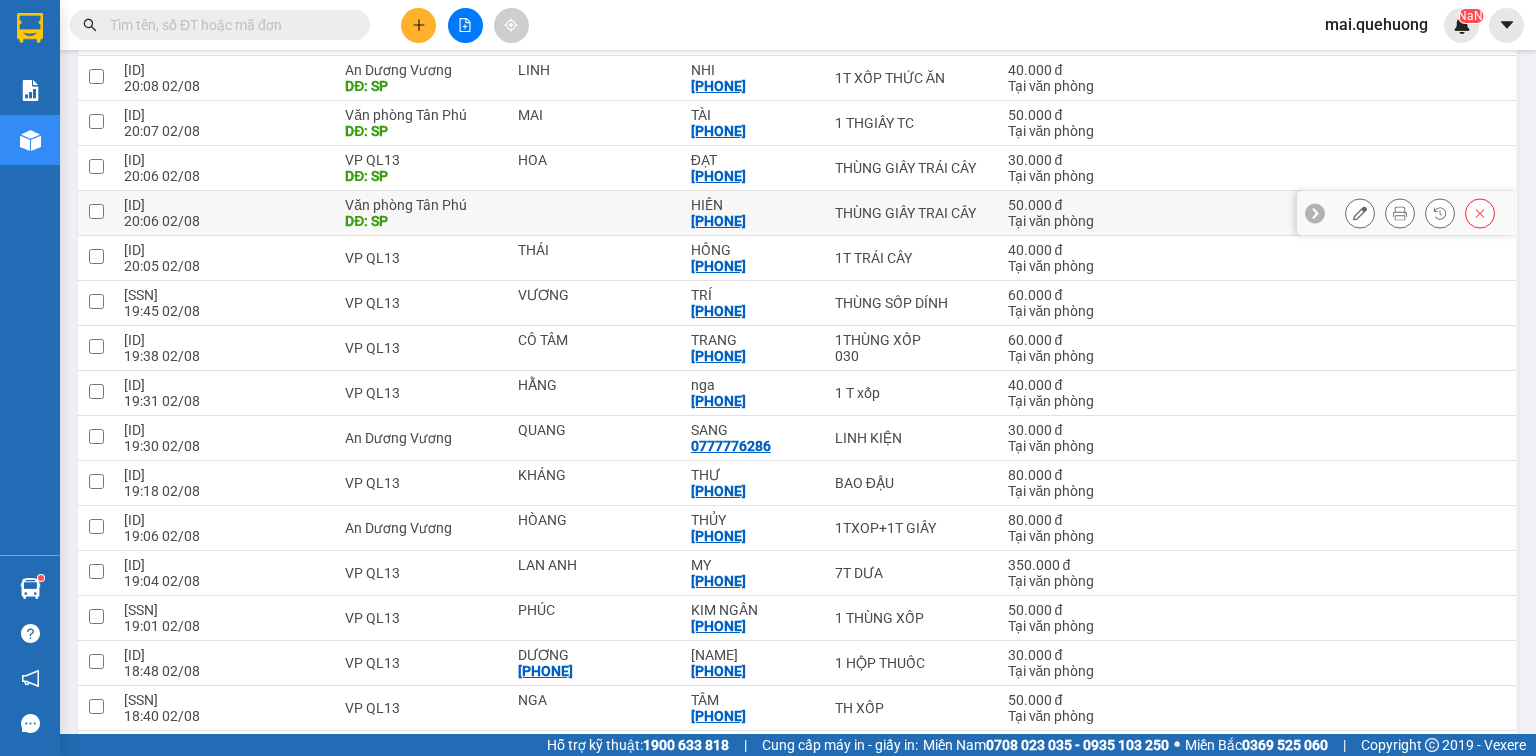 click at bounding box center (96, 213) 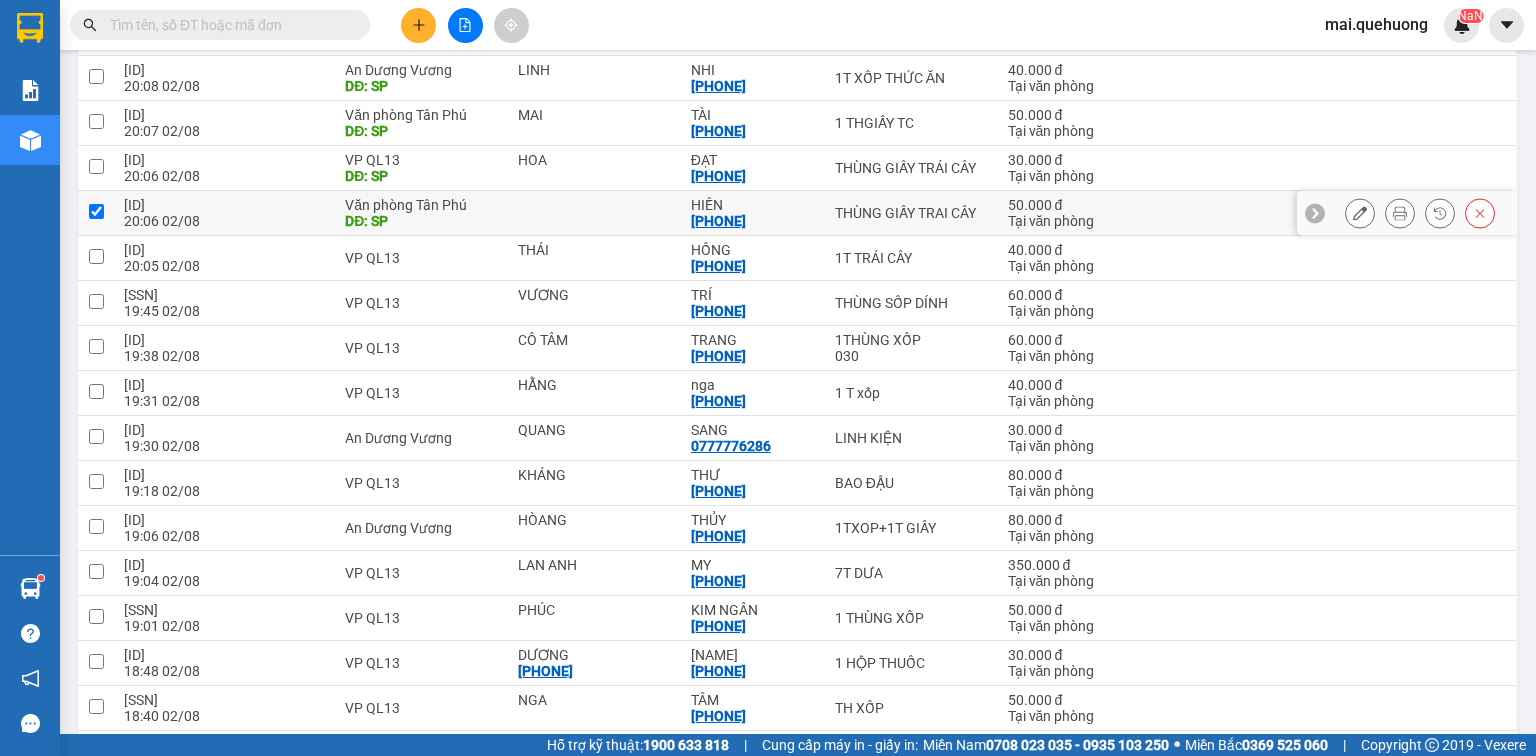 checkbox on "true" 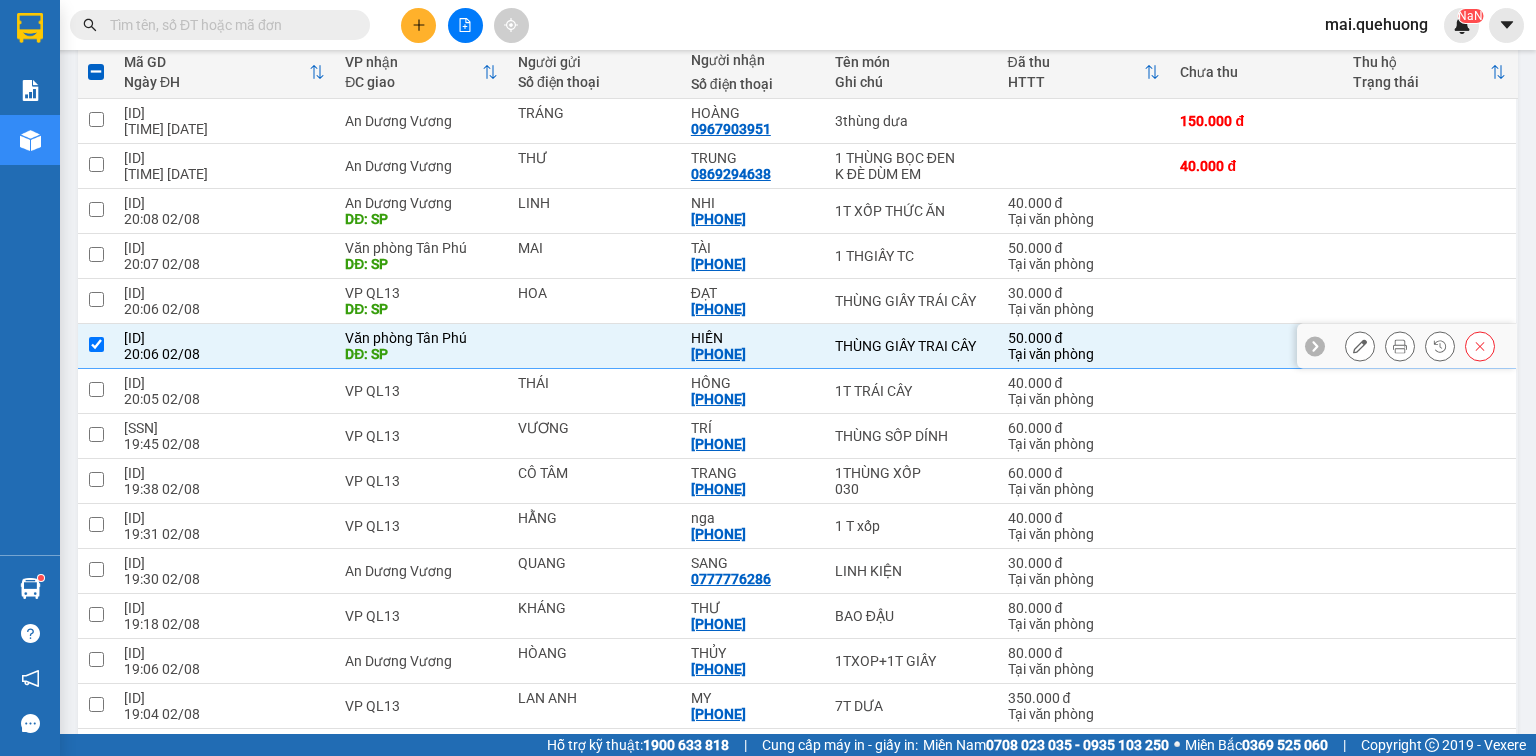 scroll, scrollTop: 209, scrollLeft: 0, axis: vertical 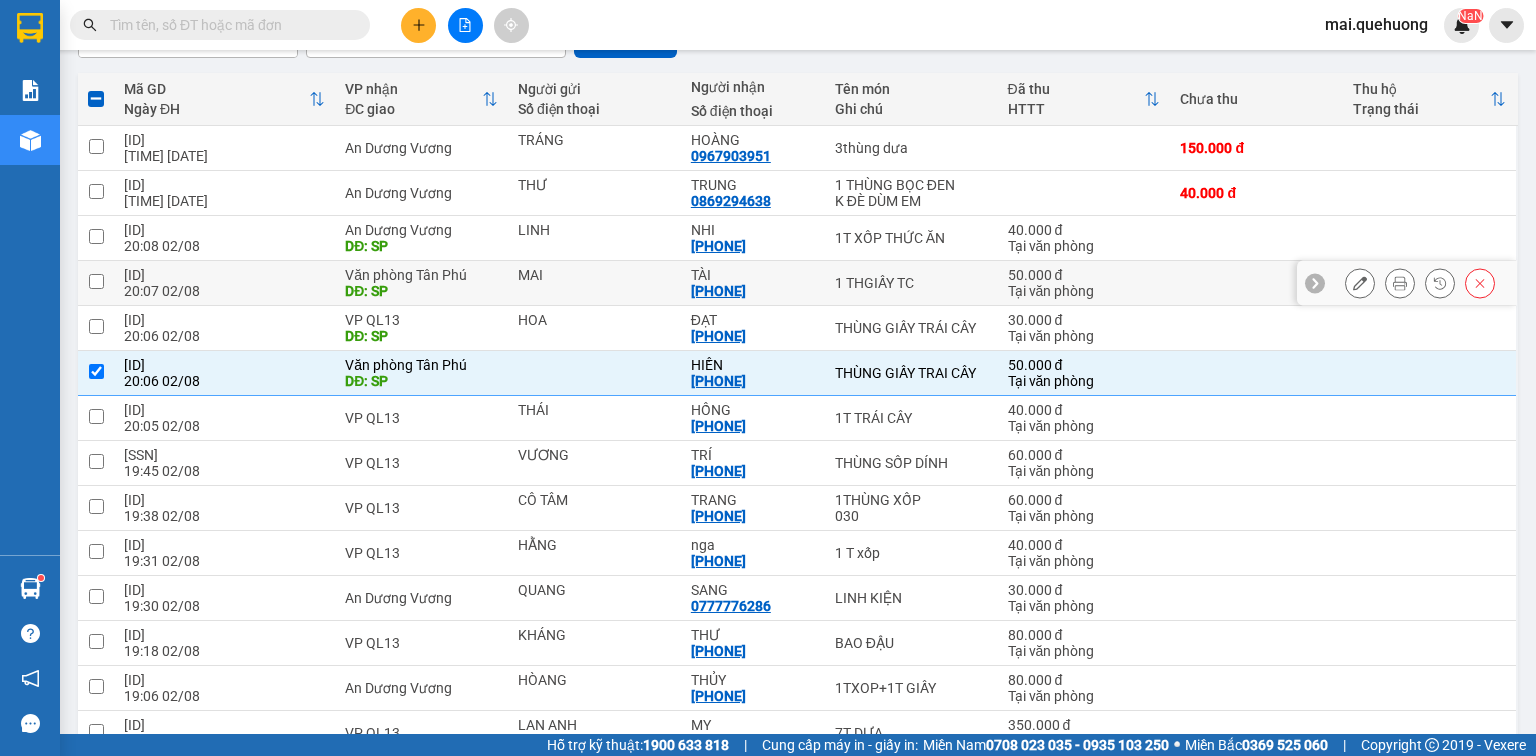 click at bounding box center (96, 281) 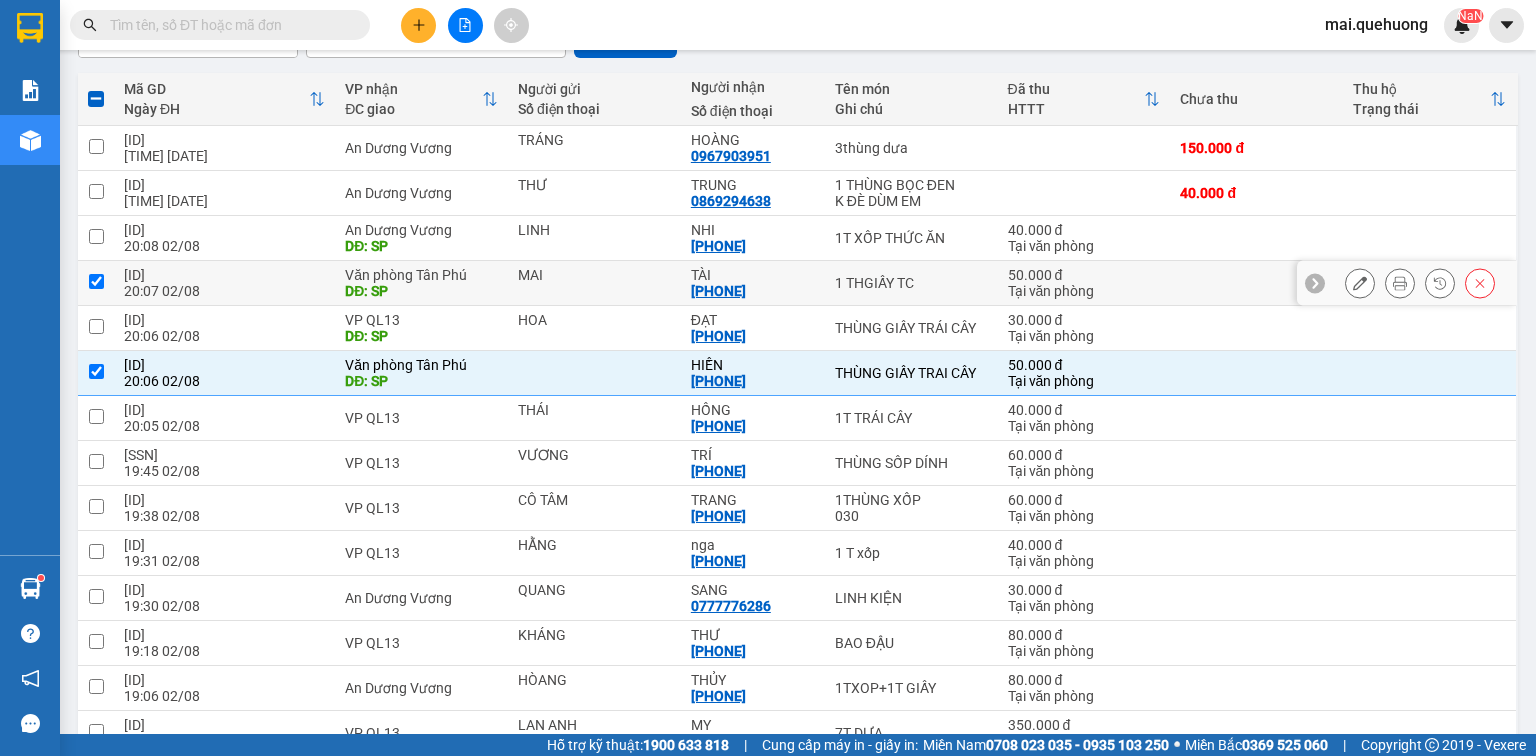 checkbox on "true" 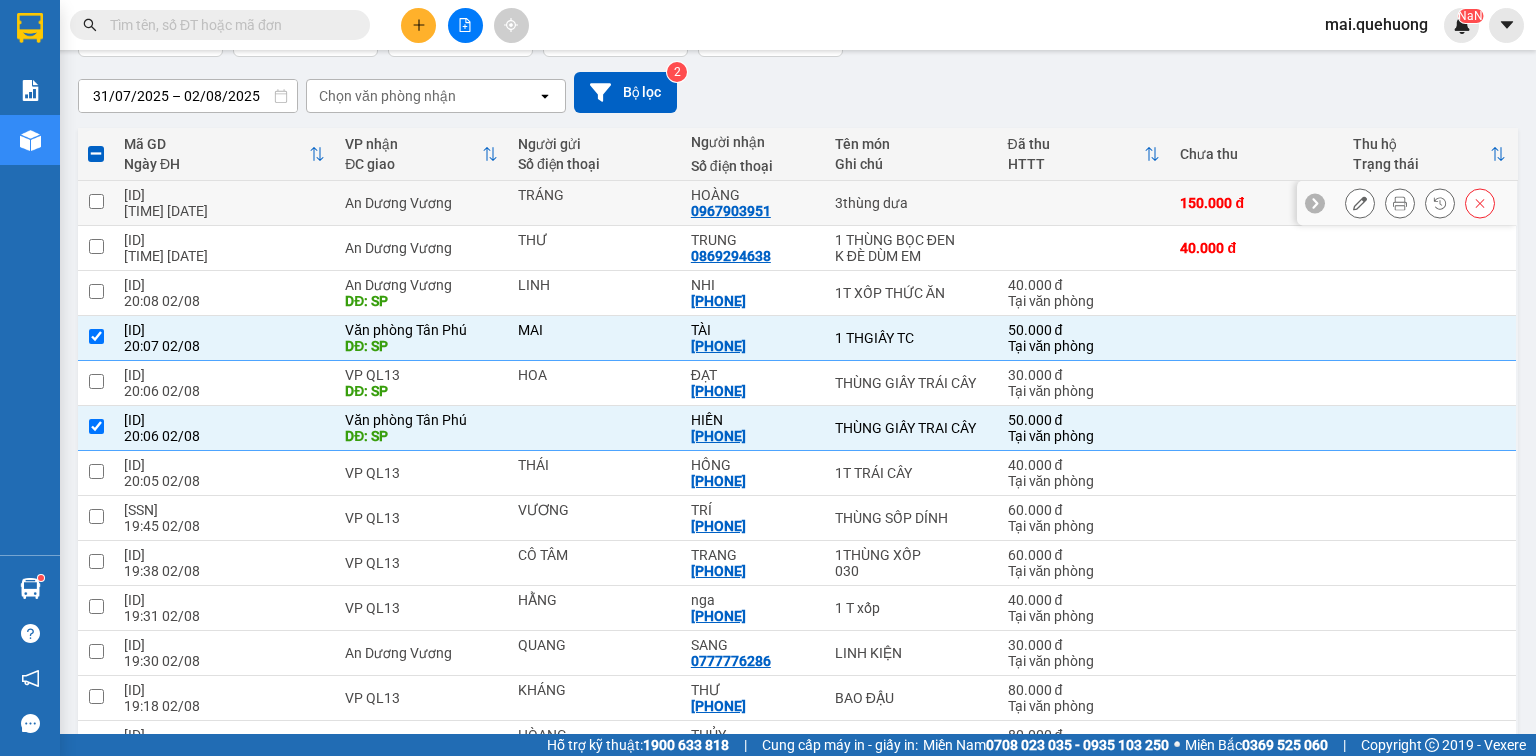 scroll, scrollTop: 0, scrollLeft: 0, axis: both 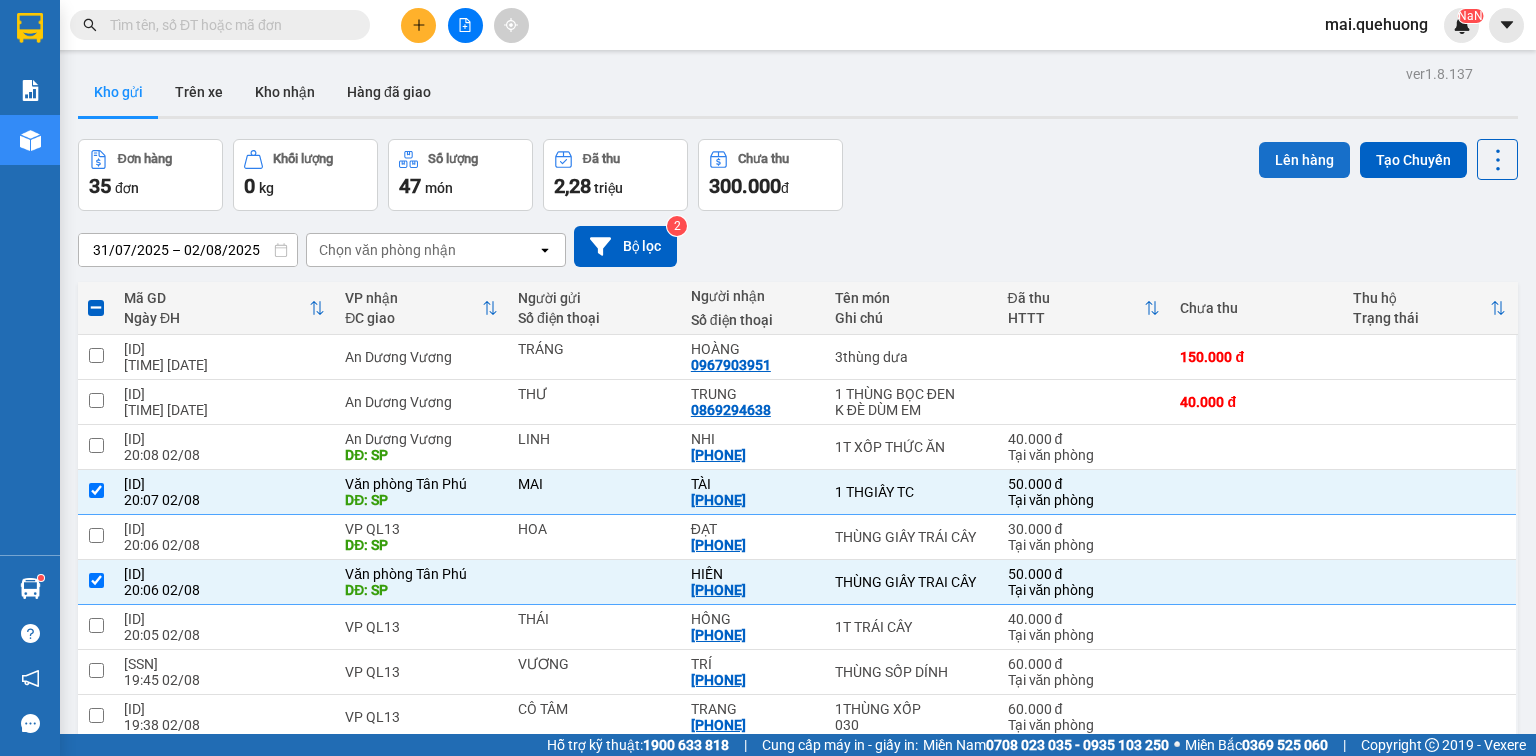 click on "Lên hàng" at bounding box center (1304, 160) 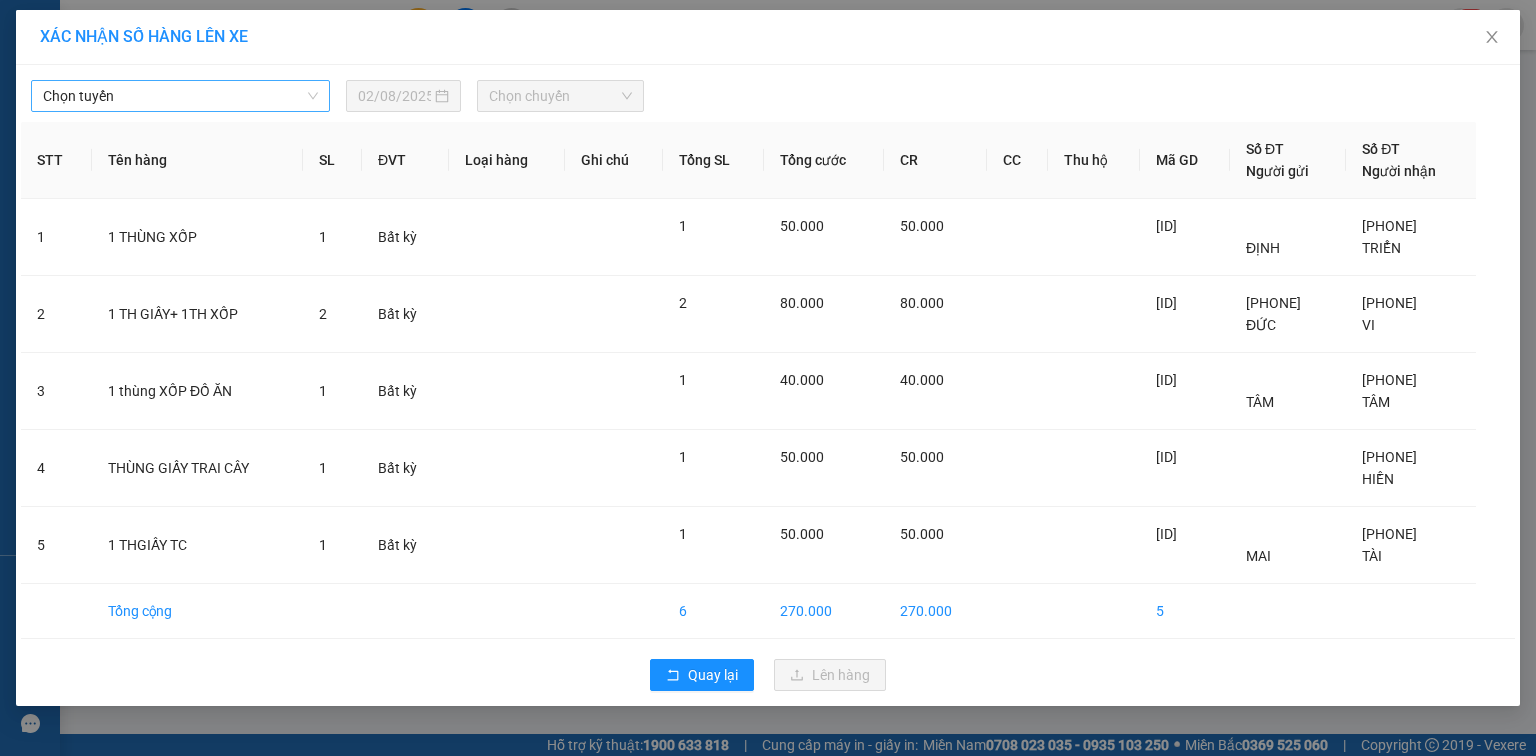 click on "Chọn tuyến" at bounding box center [180, 96] 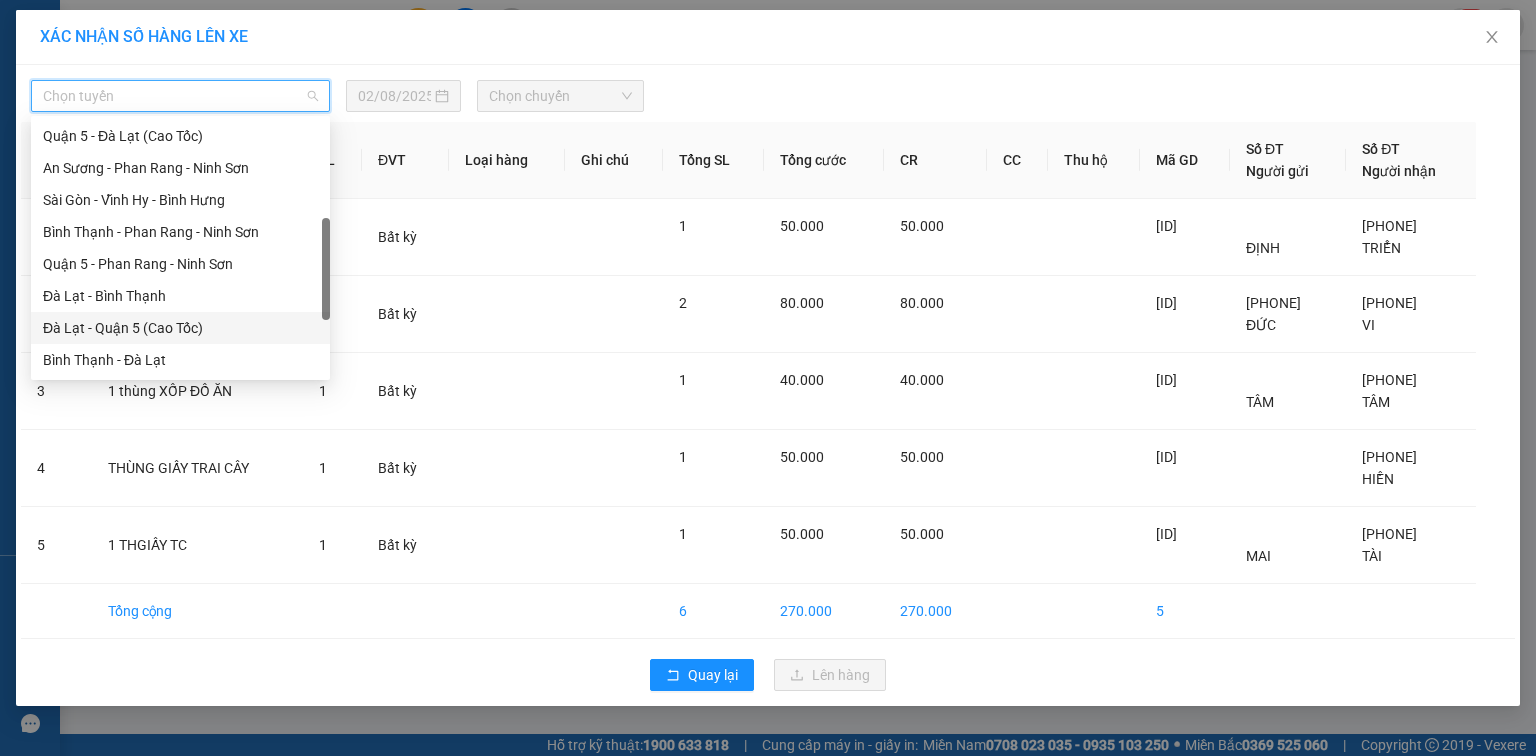 scroll, scrollTop: 544, scrollLeft: 0, axis: vertical 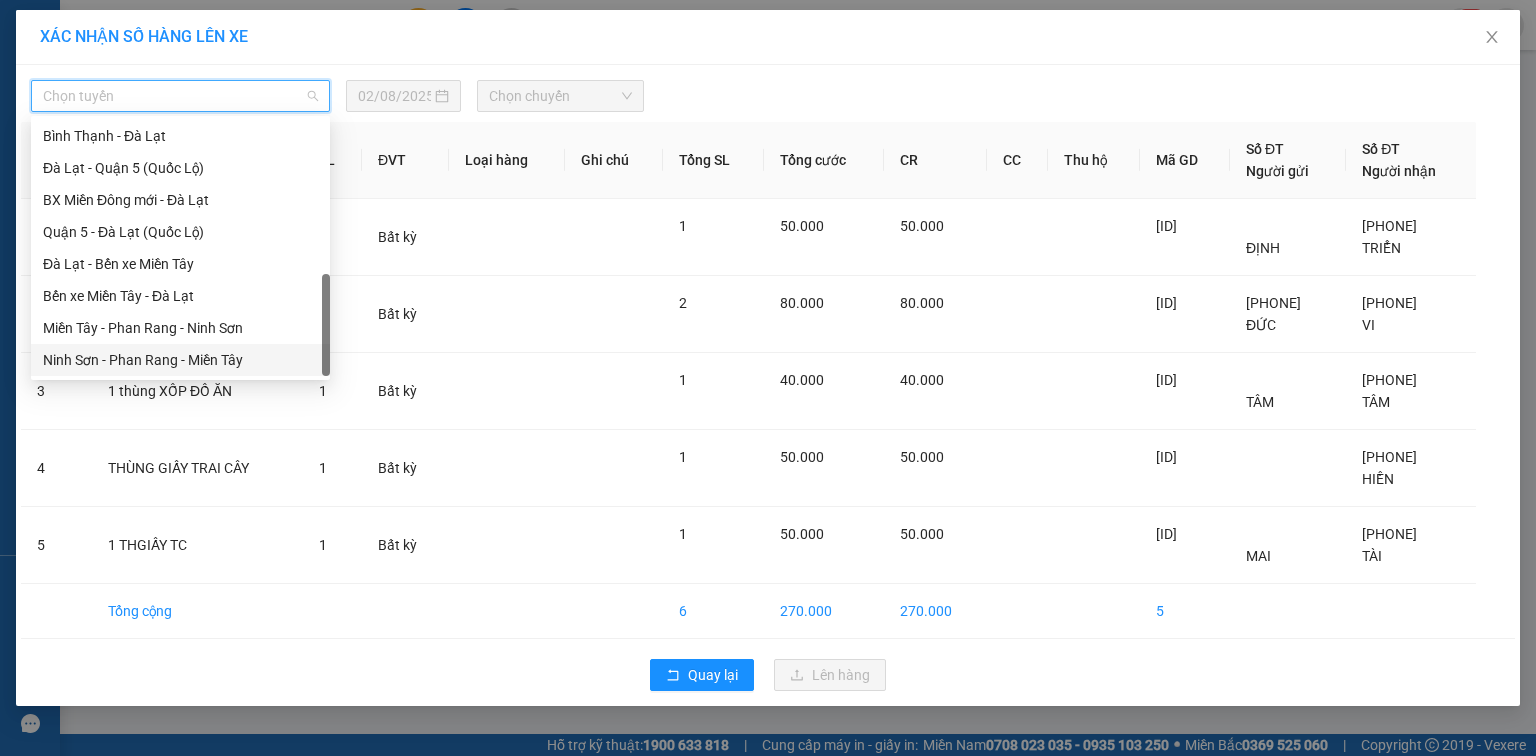 click on "Ninh Sơn - Phan Rang - Miền Tây" at bounding box center [180, 360] 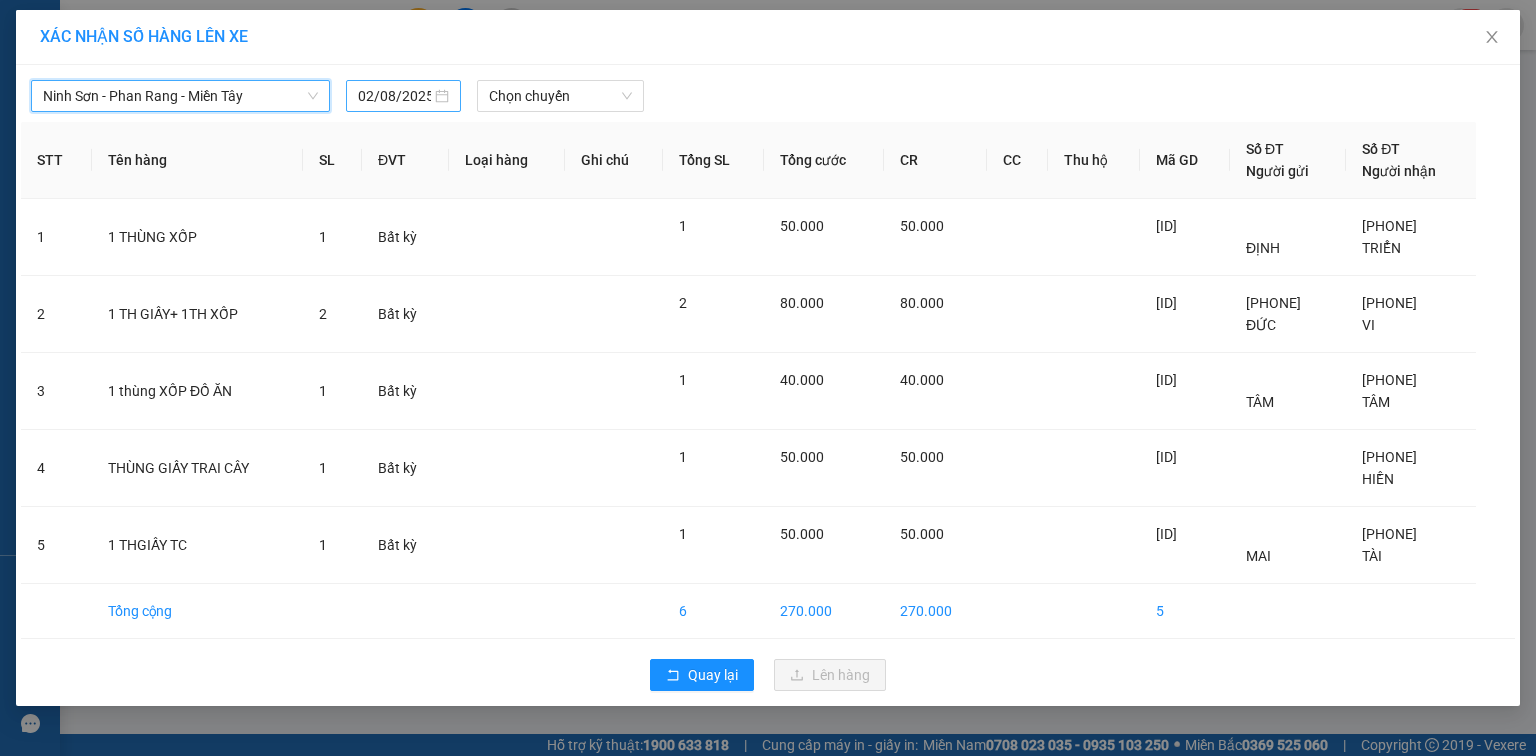 click on "02/08/2025" at bounding box center (394, 96) 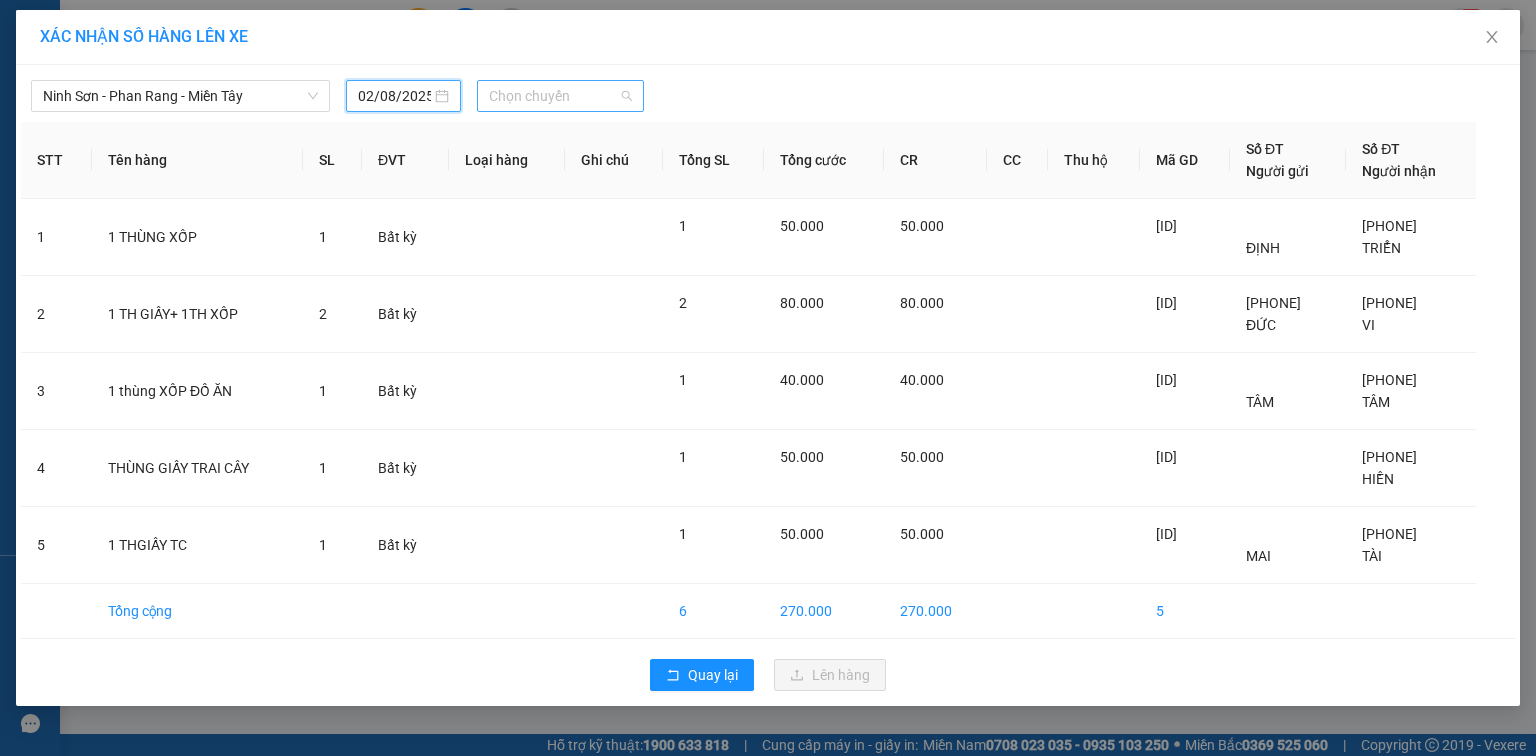 click on "Chọn chuyến" at bounding box center [561, 96] 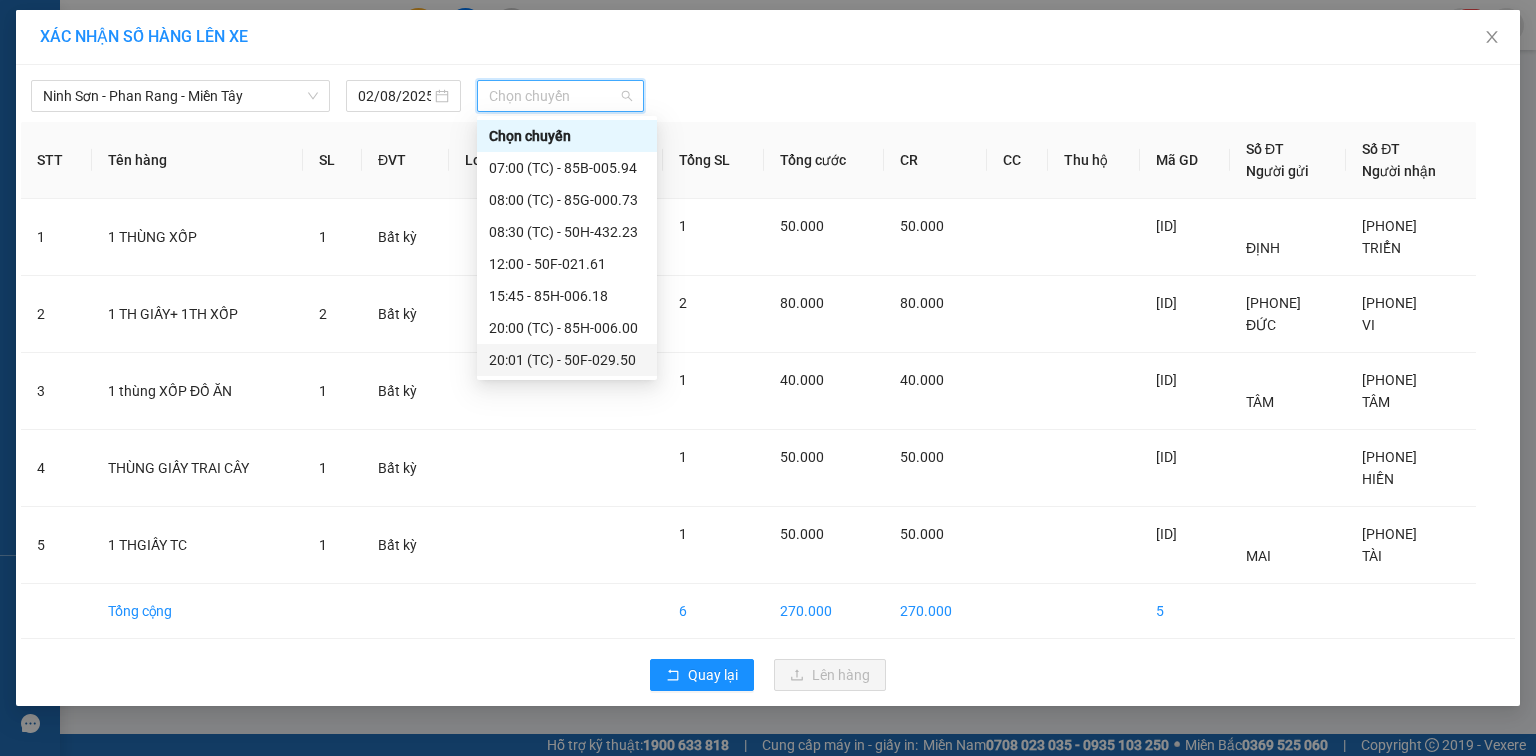 scroll, scrollTop: 80, scrollLeft: 0, axis: vertical 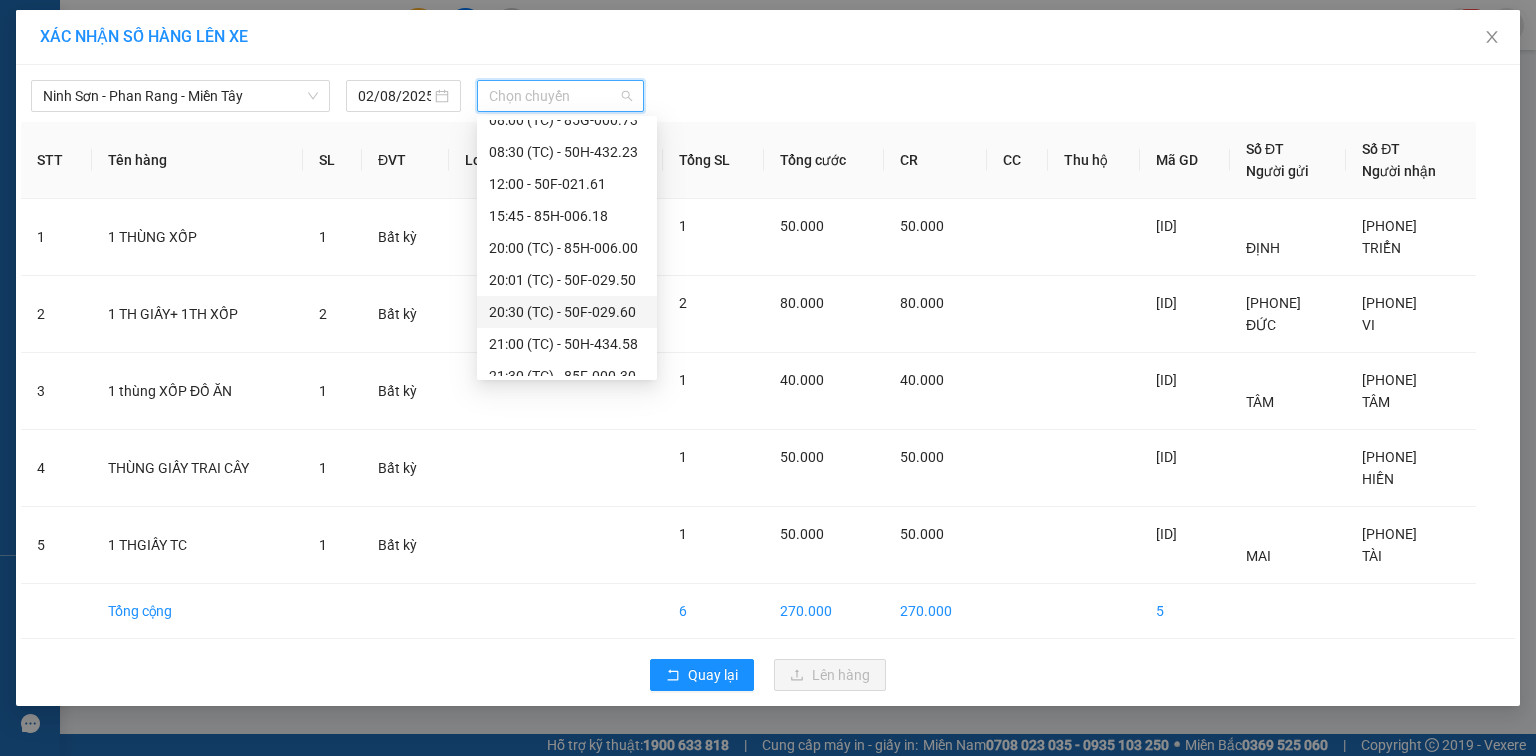 click on "[TIME]   (TC)   - [PLATE]" at bounding box center (567, 312) 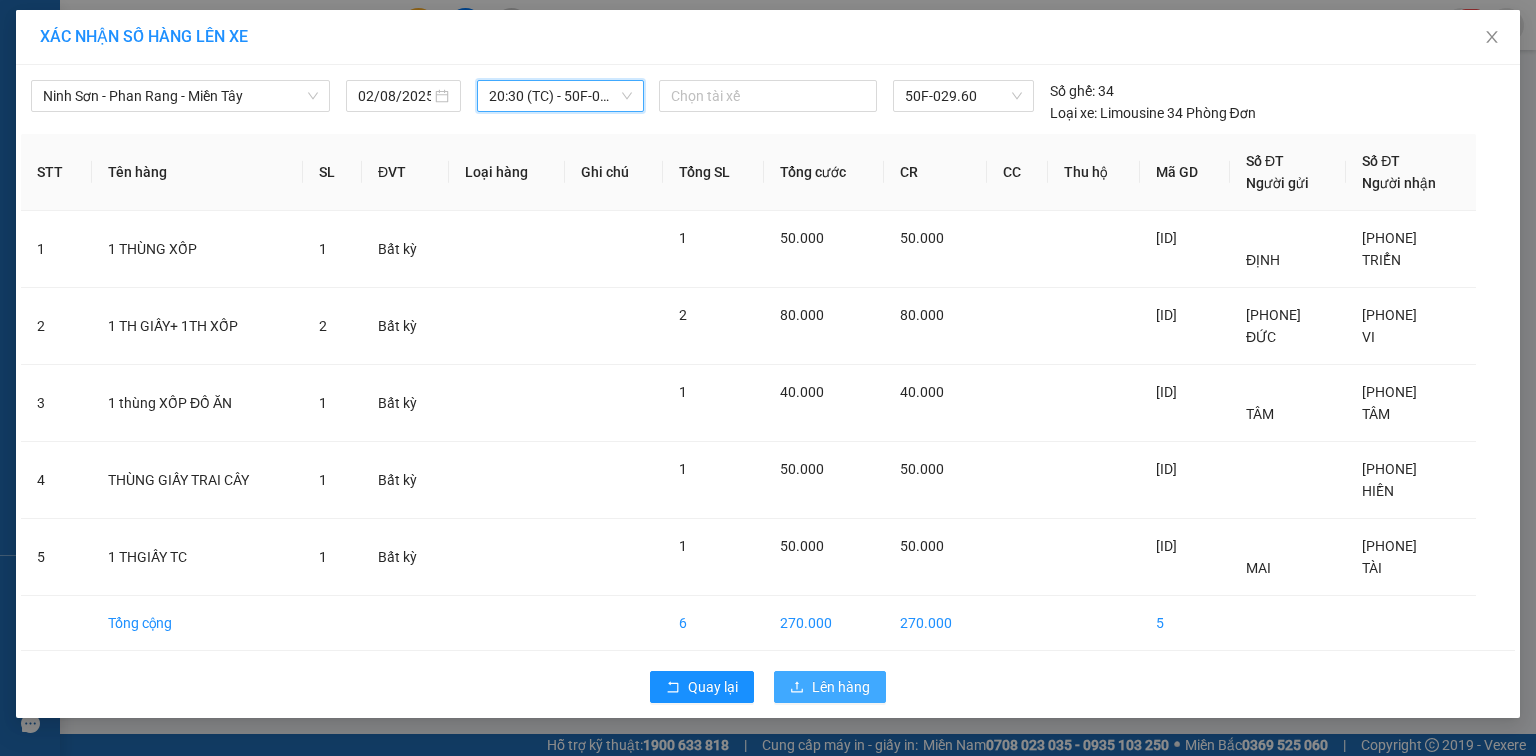 click on "Lên hàng" at bounding box center [841, 687] 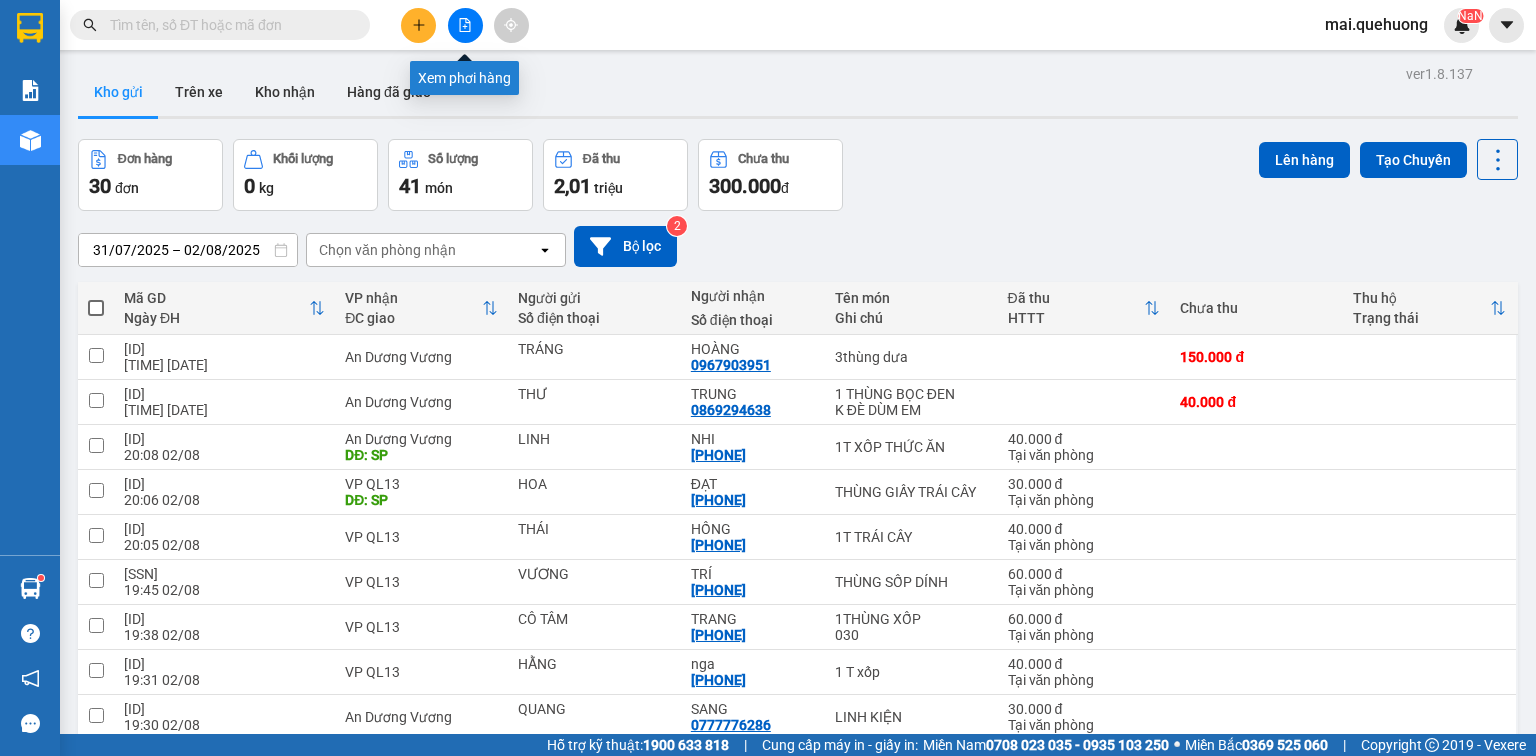 click 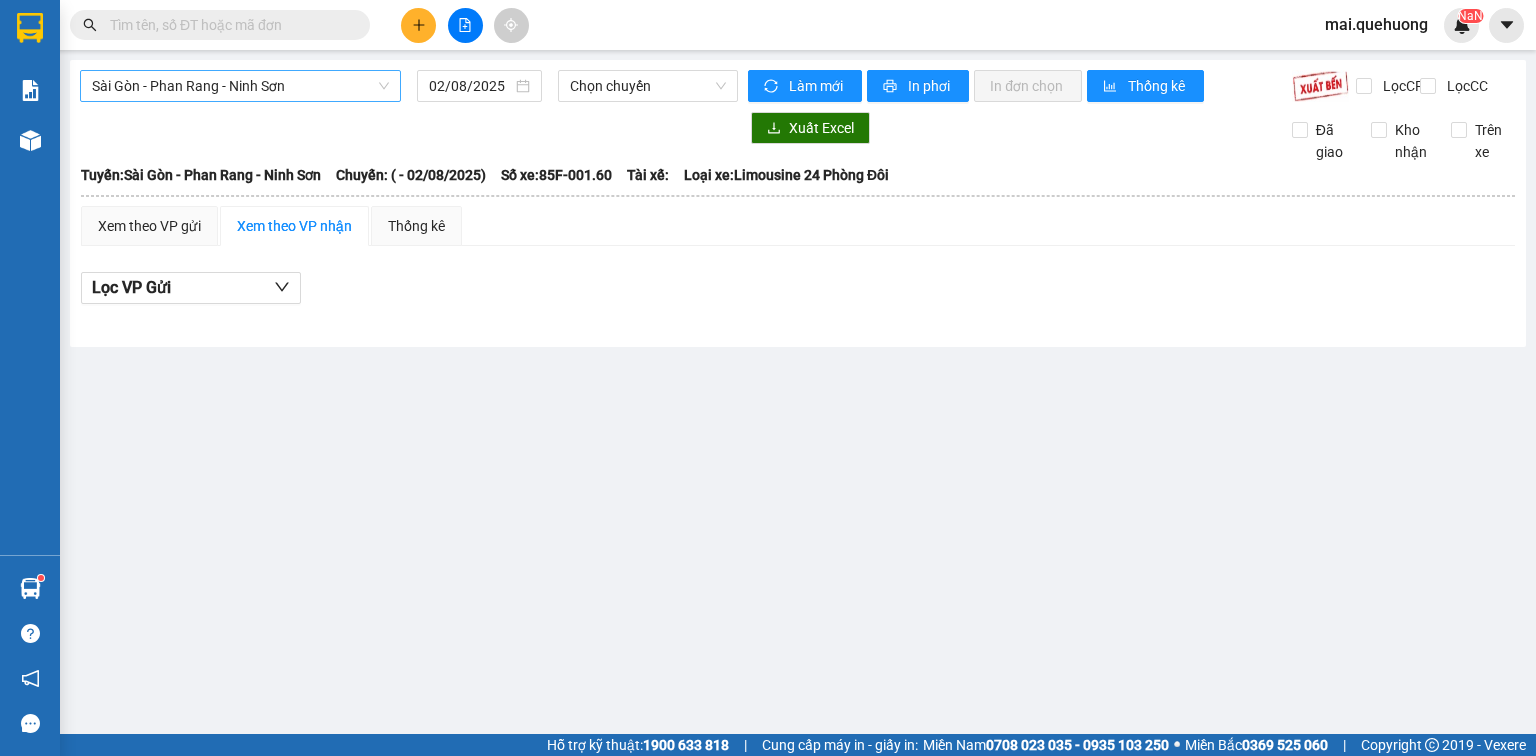 click on "Sài Gòn - Phan Rang - Ninh Sơn" at bounding box center (240, 86) 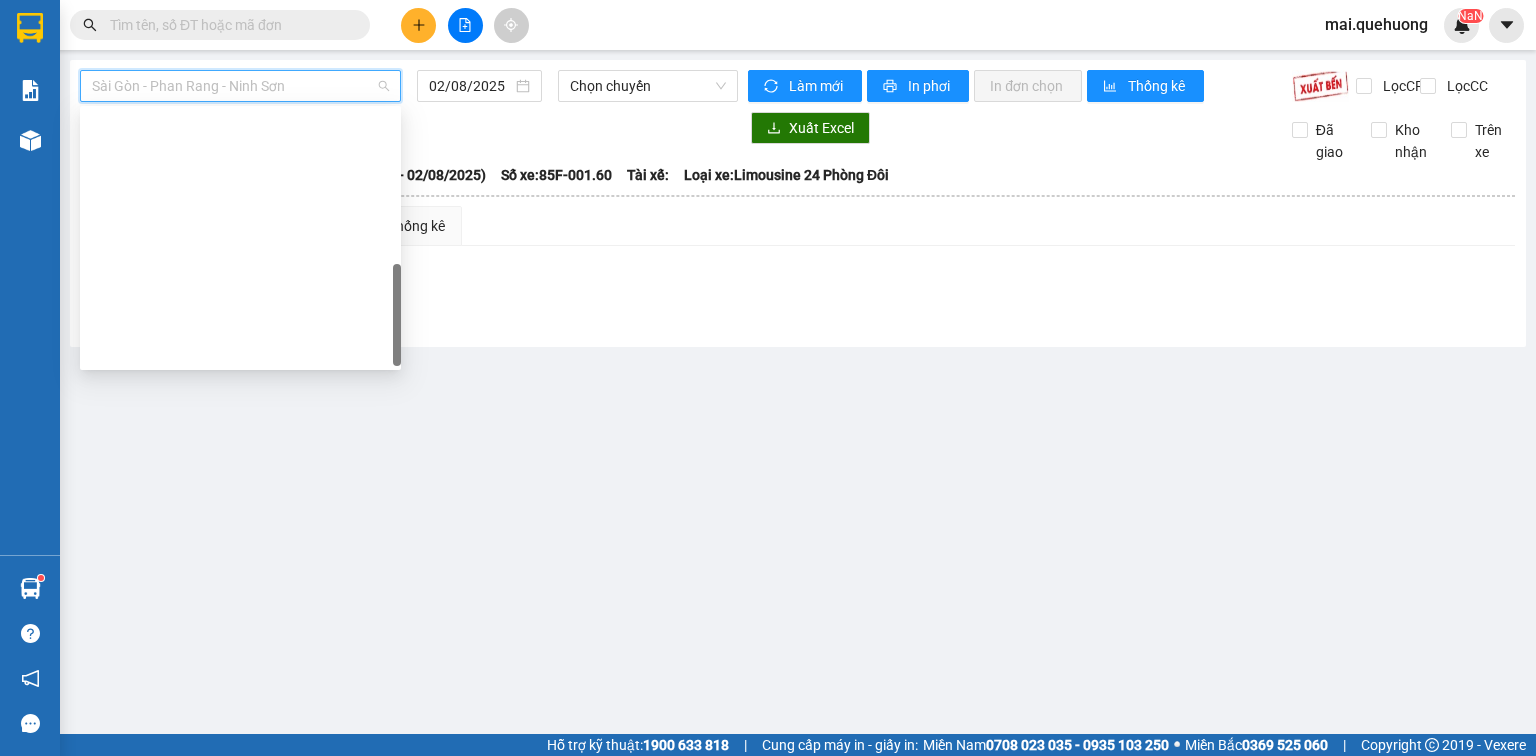 scroll, scrollTop: 544, scrollLeft: 0, axis: vertical 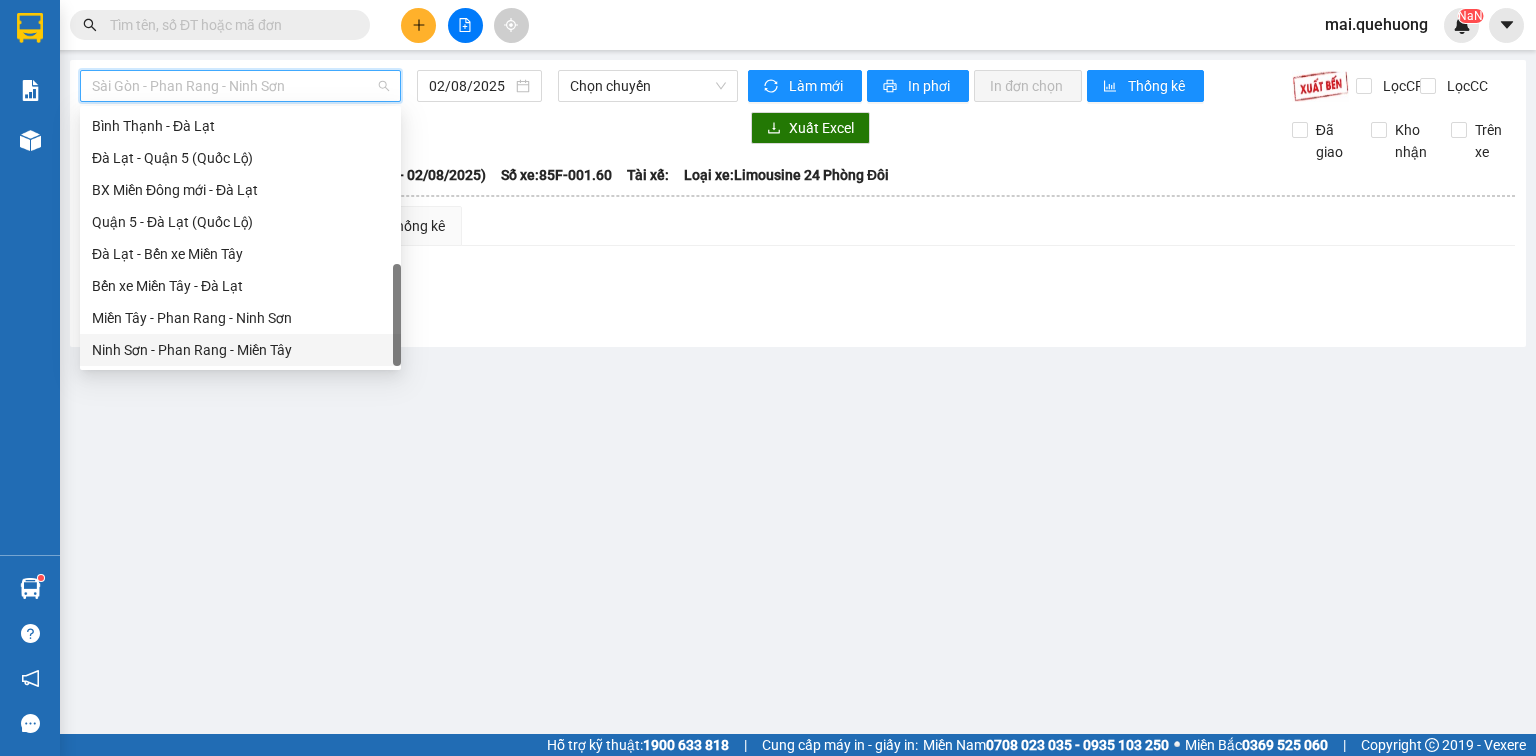 click on "Ninh Sơn - Phan Rang - Miền Tây" at bounding box center [240, 350] 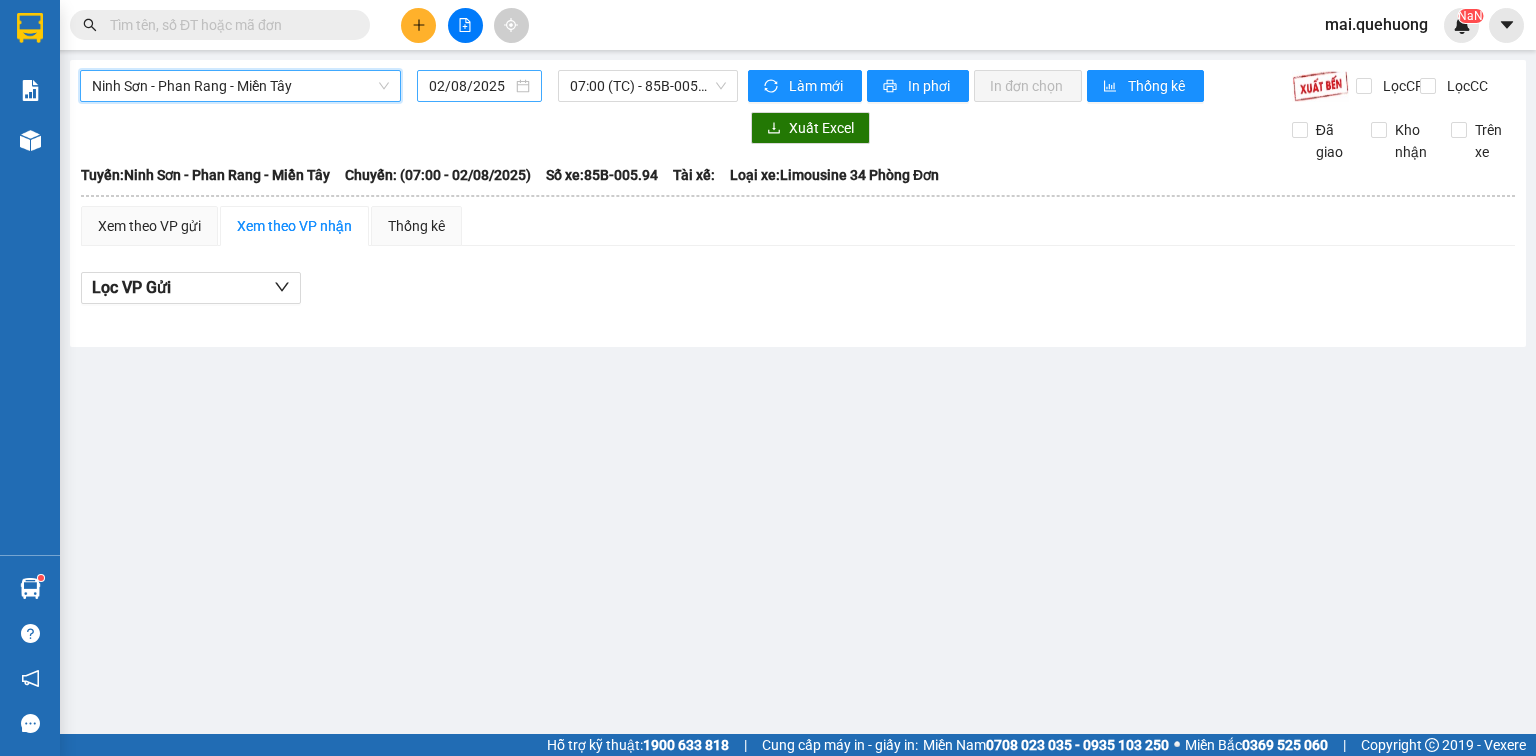 click on "02/08/2025" at bounding box center [470, 86] 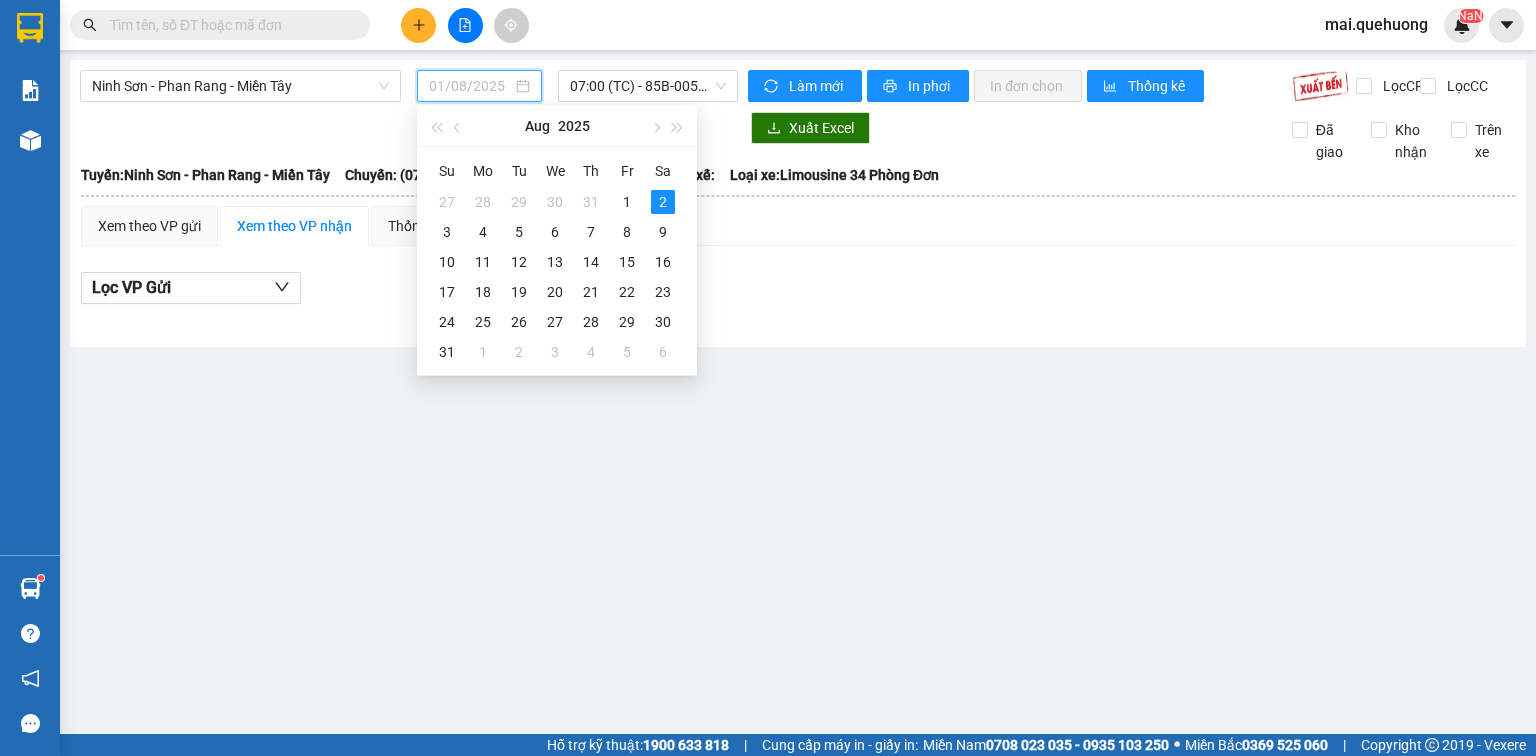 type on "02/08/2025" 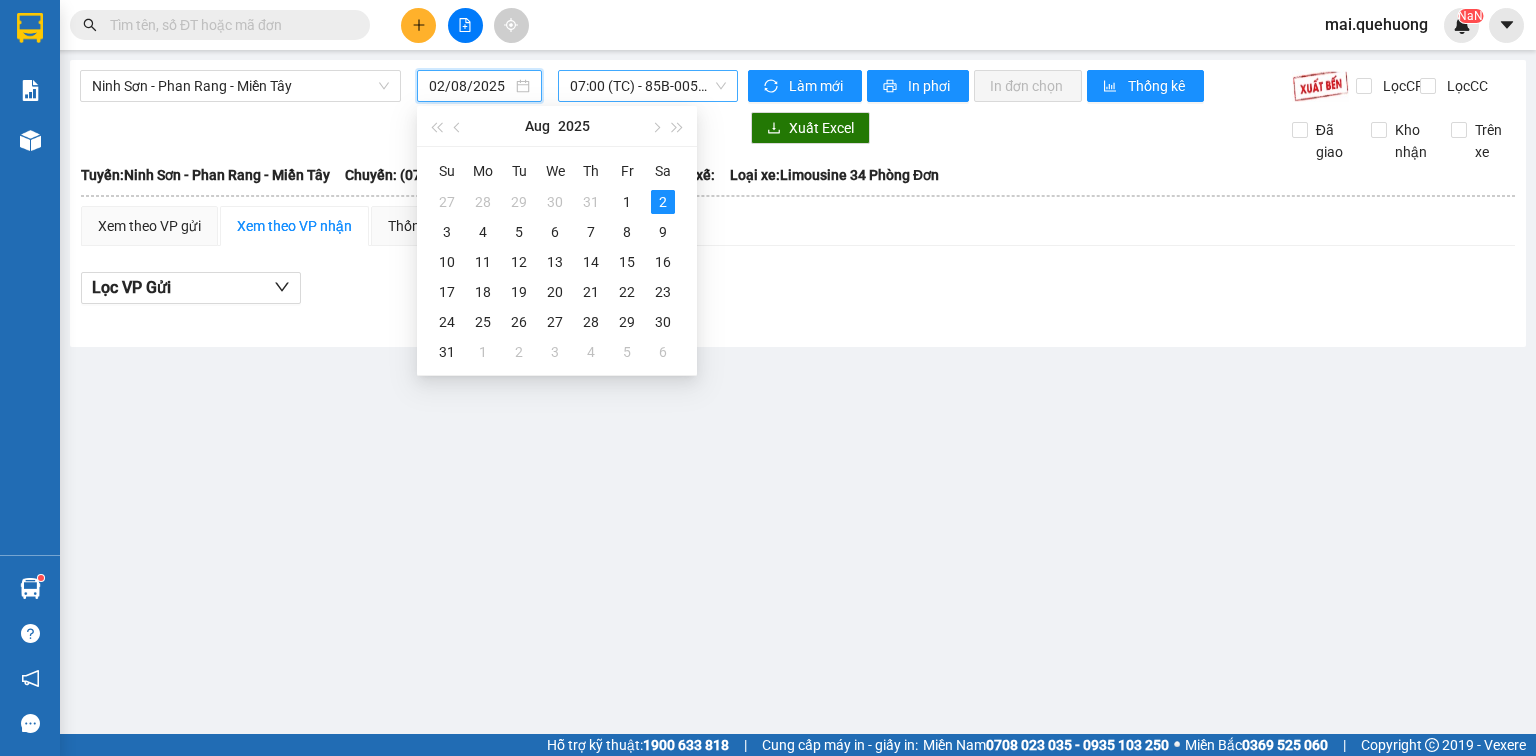 click on "07:00   (TC)   - 85B-005.94" at bounding box center (648, 86) 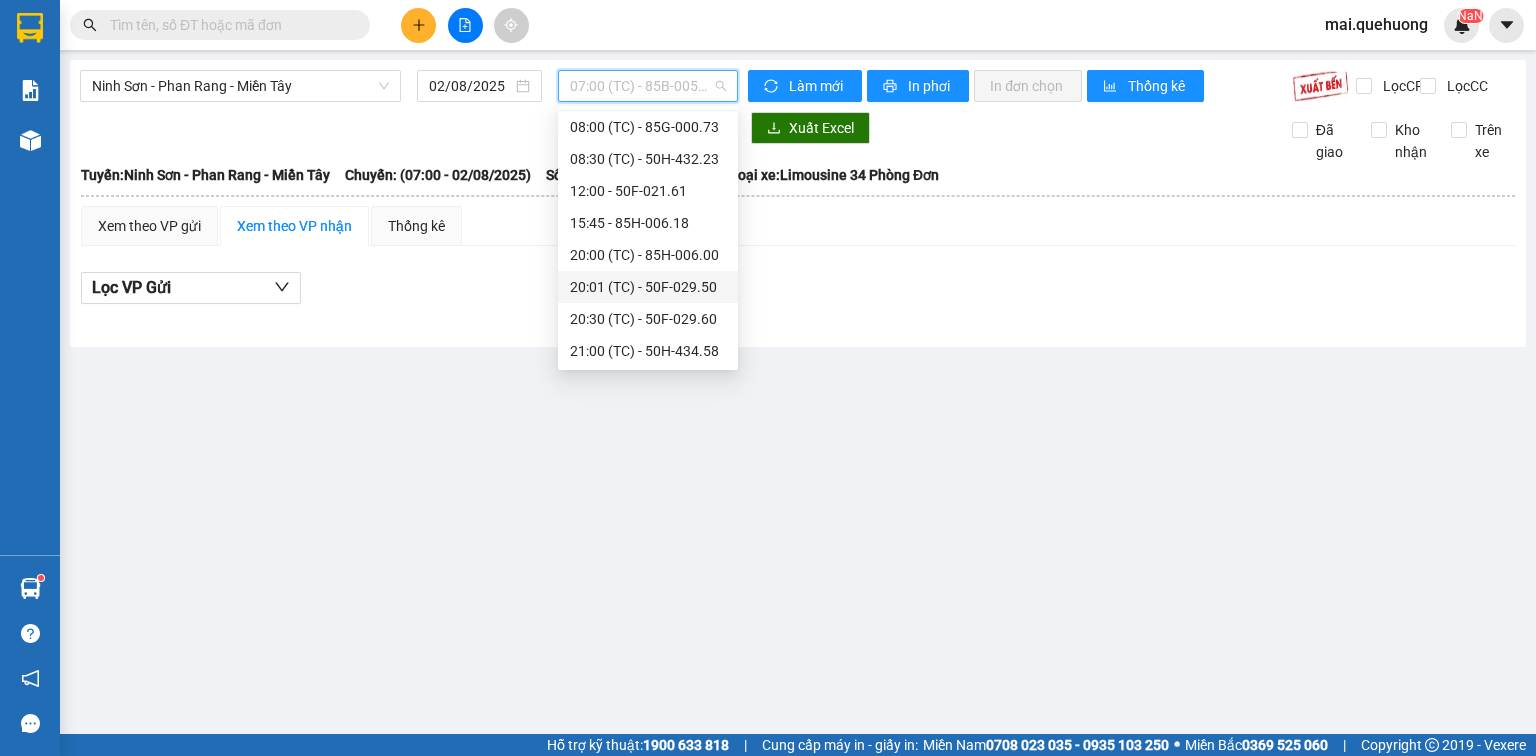 scroll, scrollTop: 160, scrollLeft: 0, axis: vertical 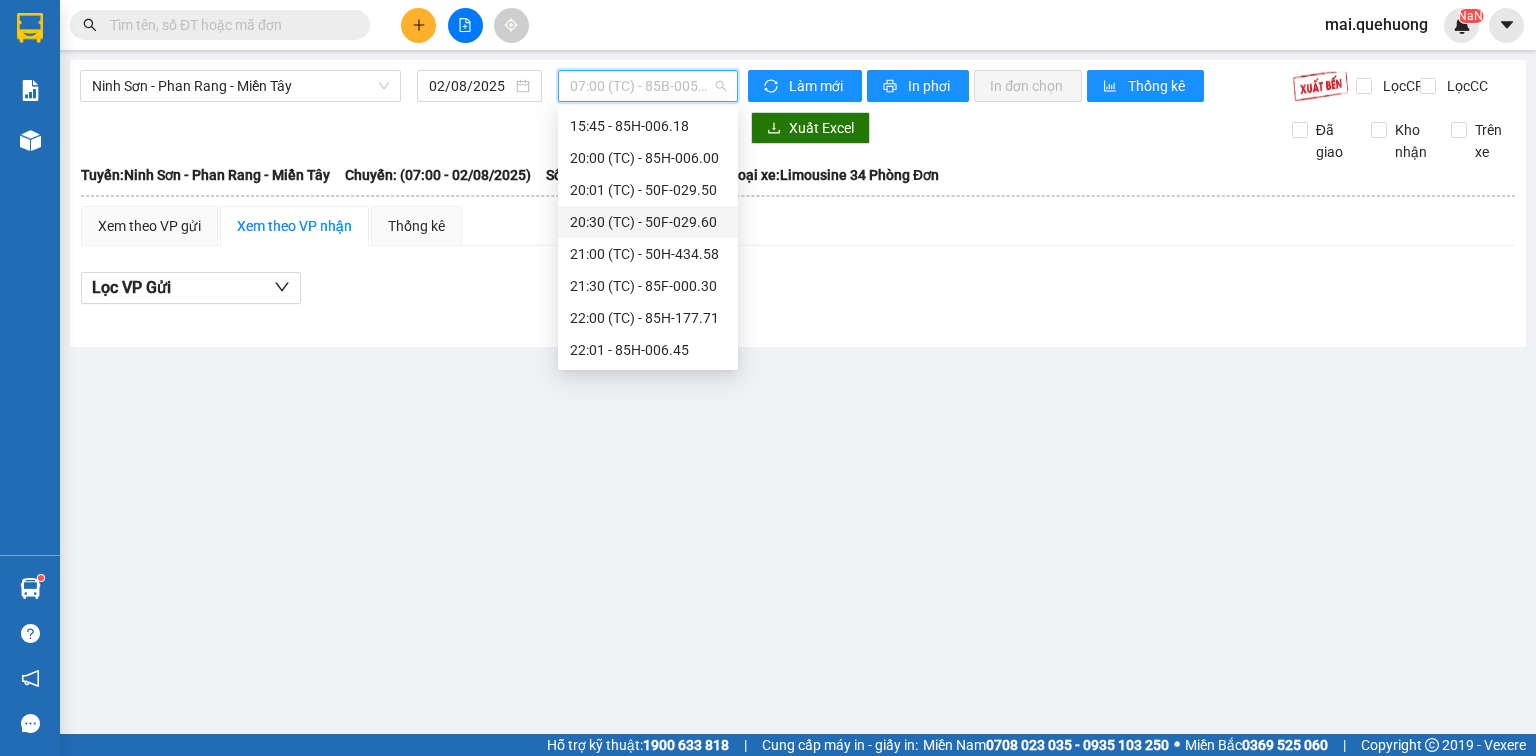 click on "[TIME]   (TC)   - [PLATE]" at bounding box center (648, 222) 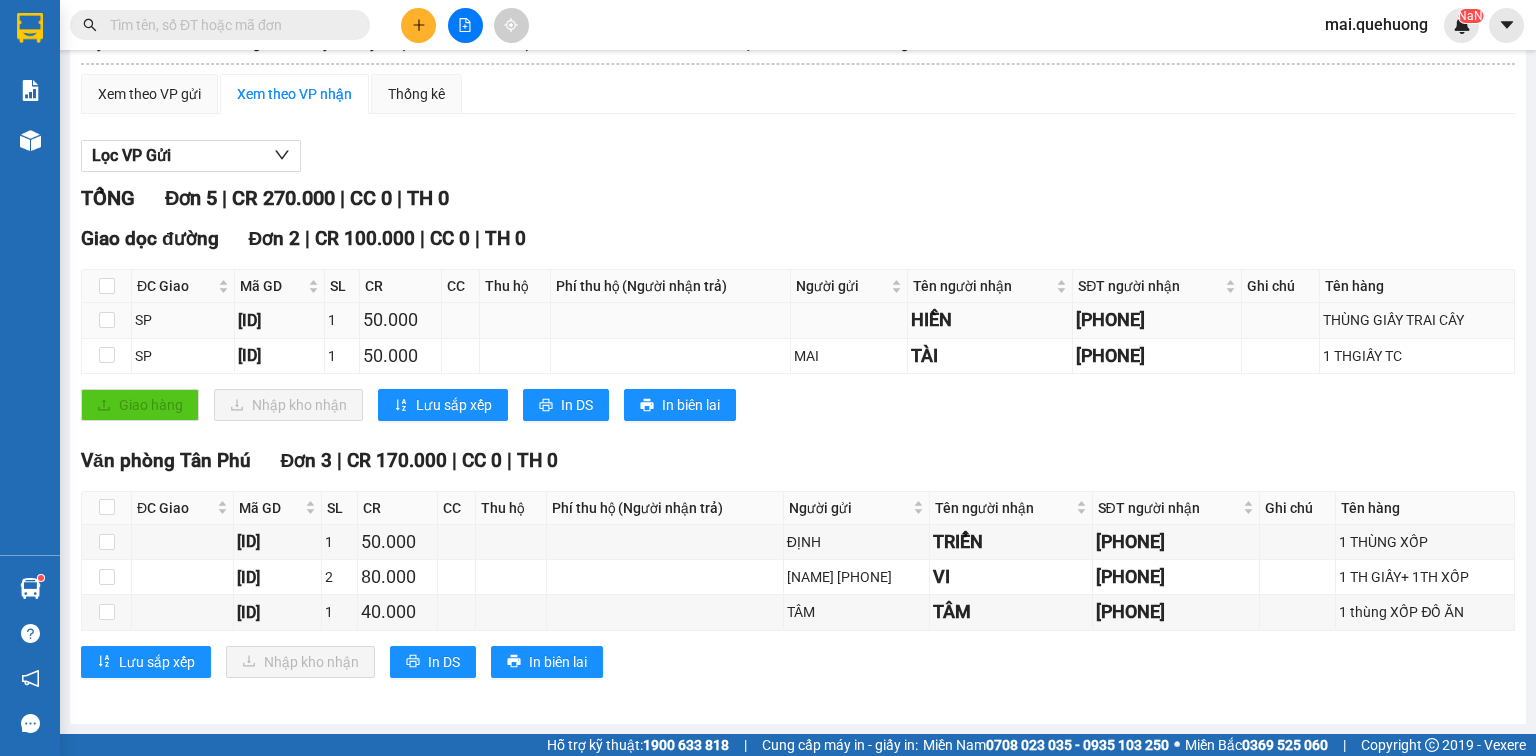 scroll, scrollTop: 145, scrollLeft: 0, axis: vertical 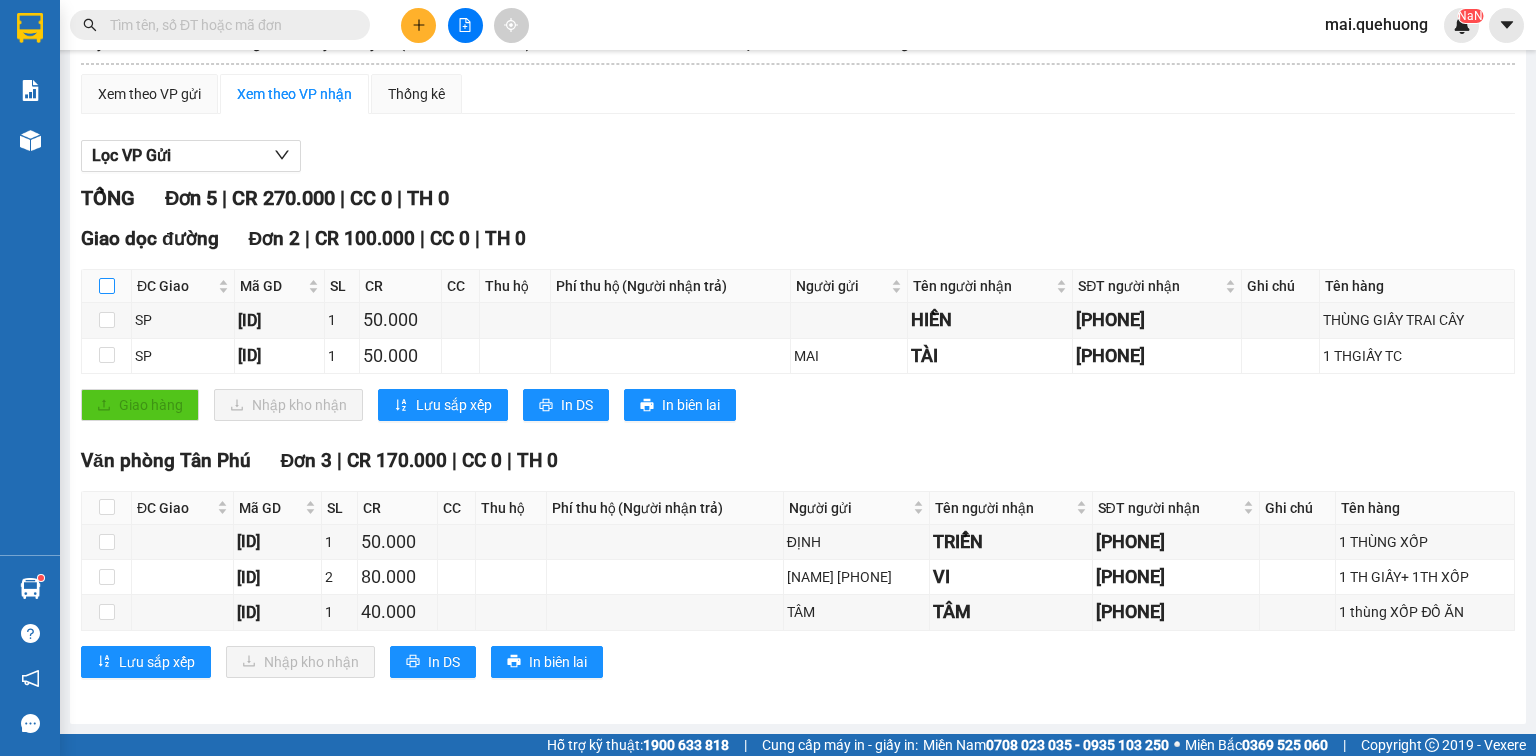 click at bounding box center [107, 286] 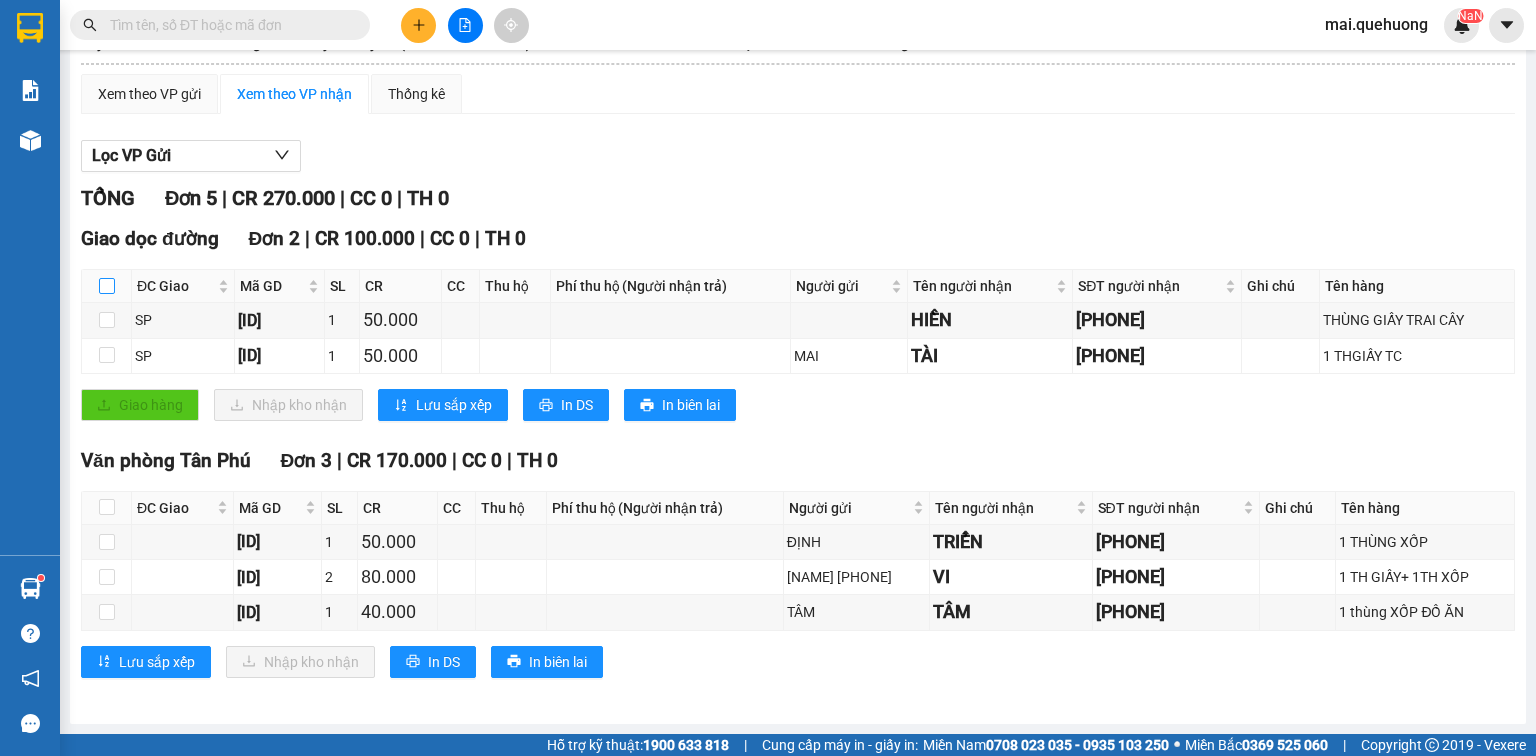 checkbox on "true" 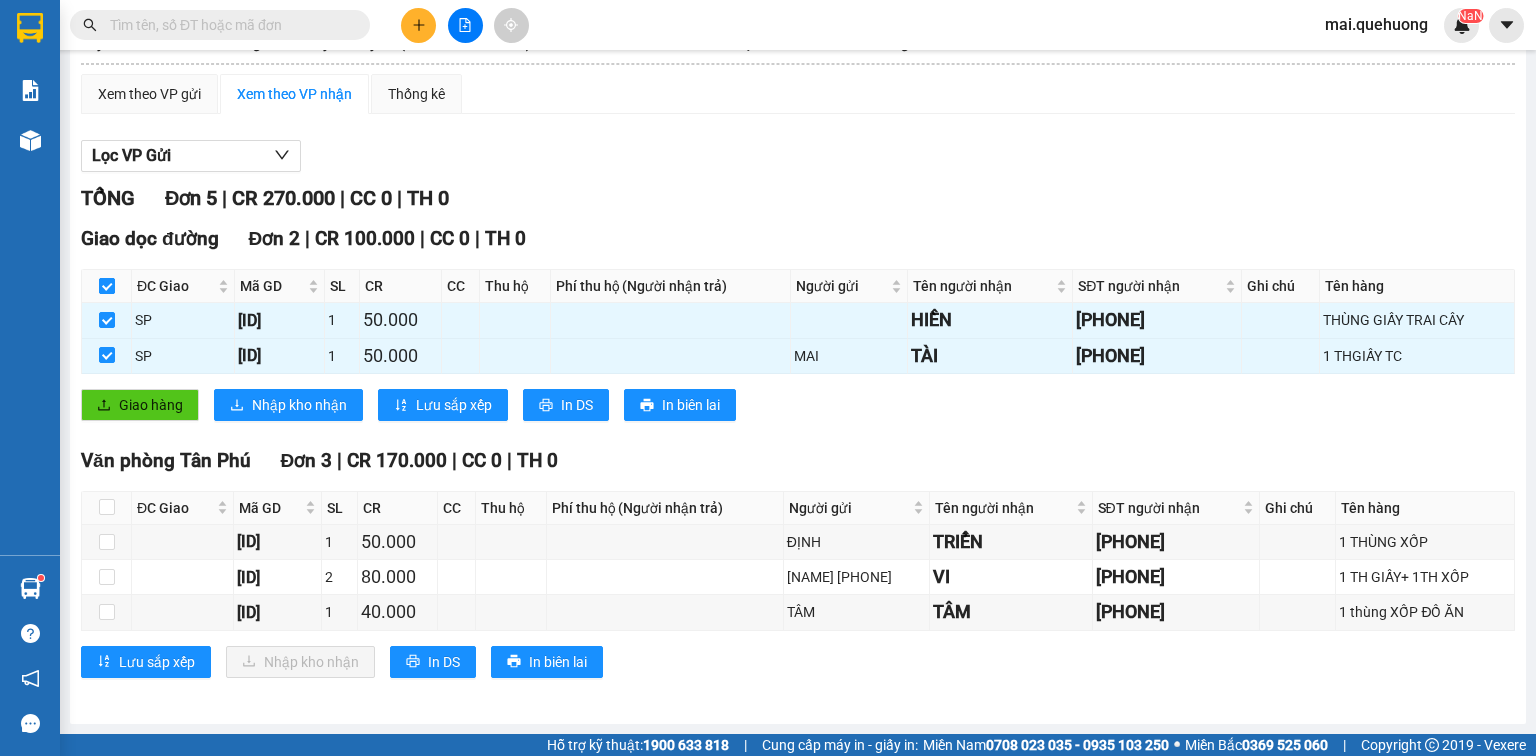 click at bounding box center [107, 286] 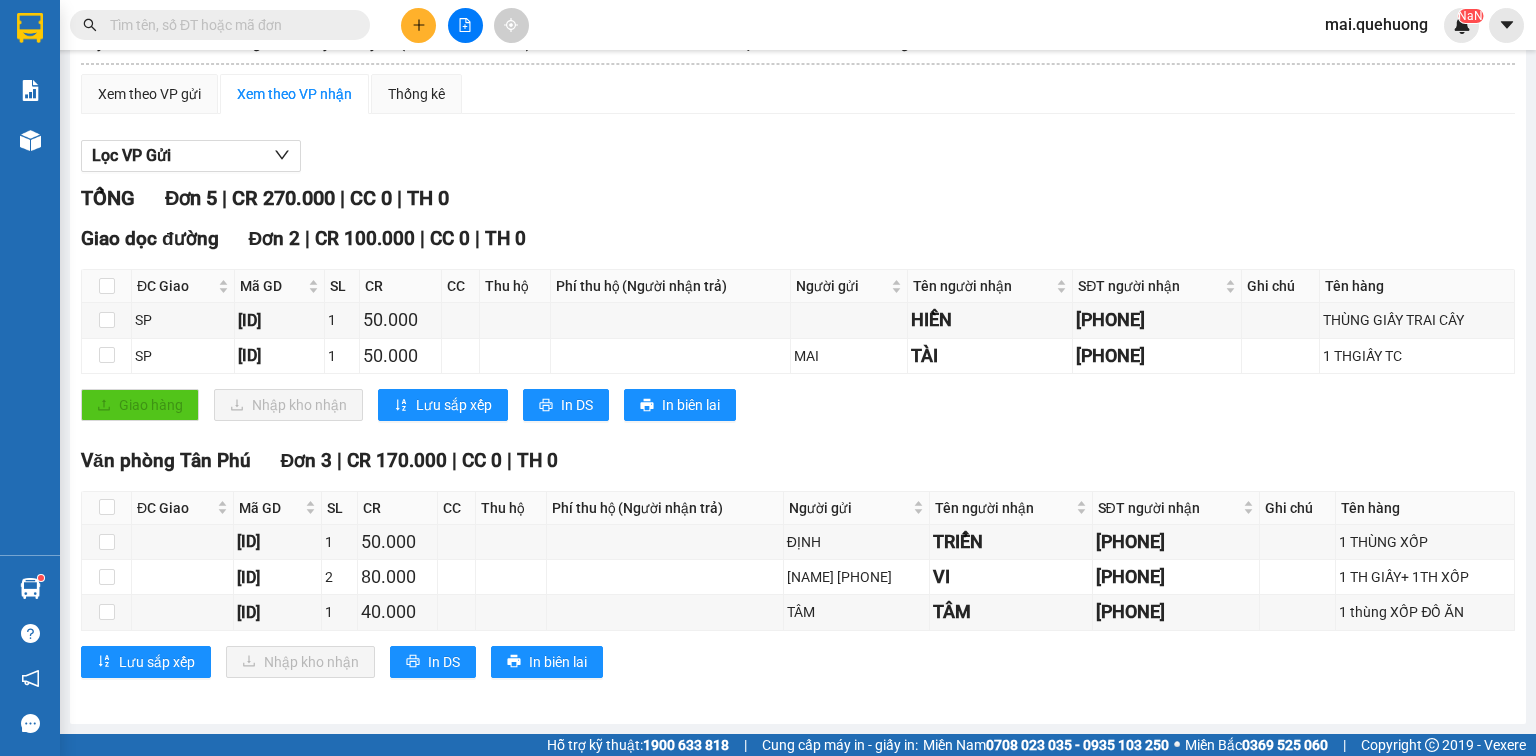 click on "Giao dọc đường Đơn   2 | CR   100.000 | CC   0 | TH   0 ĐC Giao Mã GD SL CR CC Thu hộ Phí thu hộ (Người nhận trả) Người gửi Tên người nhận [PHONE] người nhận Ghi chú Tên hàng Ký nhận                             SP [ID] 1 50.000   [NAME] [PHONE] THÙNG GIẤY TRAI CÂY SP [ID] 1 50.000 [NAME]  TÀI [PHONE] 1 THGIẤY TC Giao hàng Nhập kho nhận Lưu sắp xếp In DS In biên lai An Anh Limousine   19008678   Số 2 [STREET] nối dài, P. [DISTRICT] BX. [DISTRICT]  -  [TIME] - [DATE] Tuyến:  [DISTRICT] - [DISTRICT] - Miền Tây Chuyến:   ([TIME] - [DATE]) Số xe:  [PLATE] Tài xế:  Loại xe:  Limousine 34 Phòng Đơn ĐC Giao Mã GD SL CR CC Thu hộ Phí thu hộ (Người nhận trả) Người gửi Tên người nhận [PHONE] người nhận Ghi chú Tên hàng Ký nhận Giao dọc đường Đơn   2 | CR   100.000 | CC   0 | TH   0 SP NS0208250033 1 50.000   [NAME] [PHONE] THÙNG GIẤY TRAI CÂY" at bounding box center (798, 329) 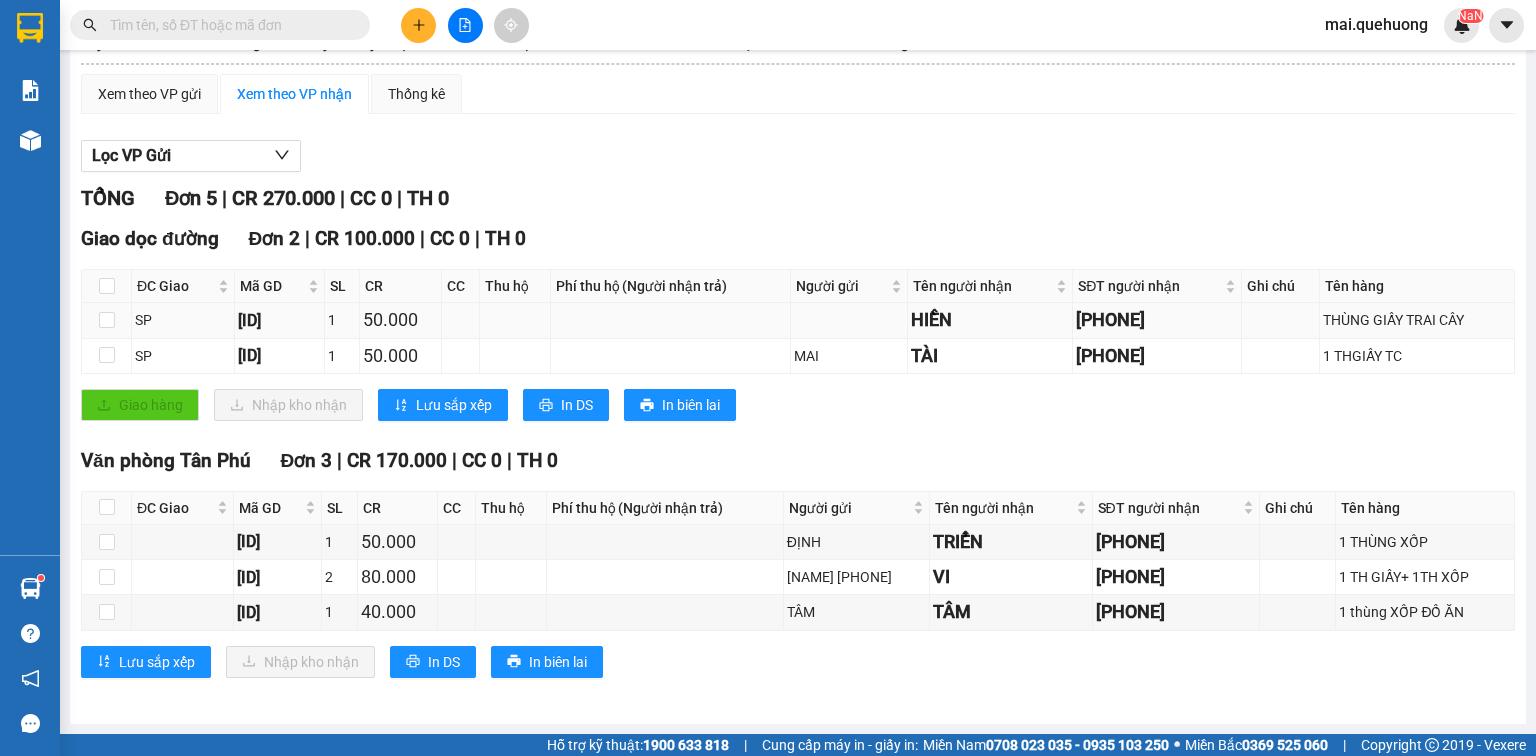 click on "SP" at bounding box center [183, 320] 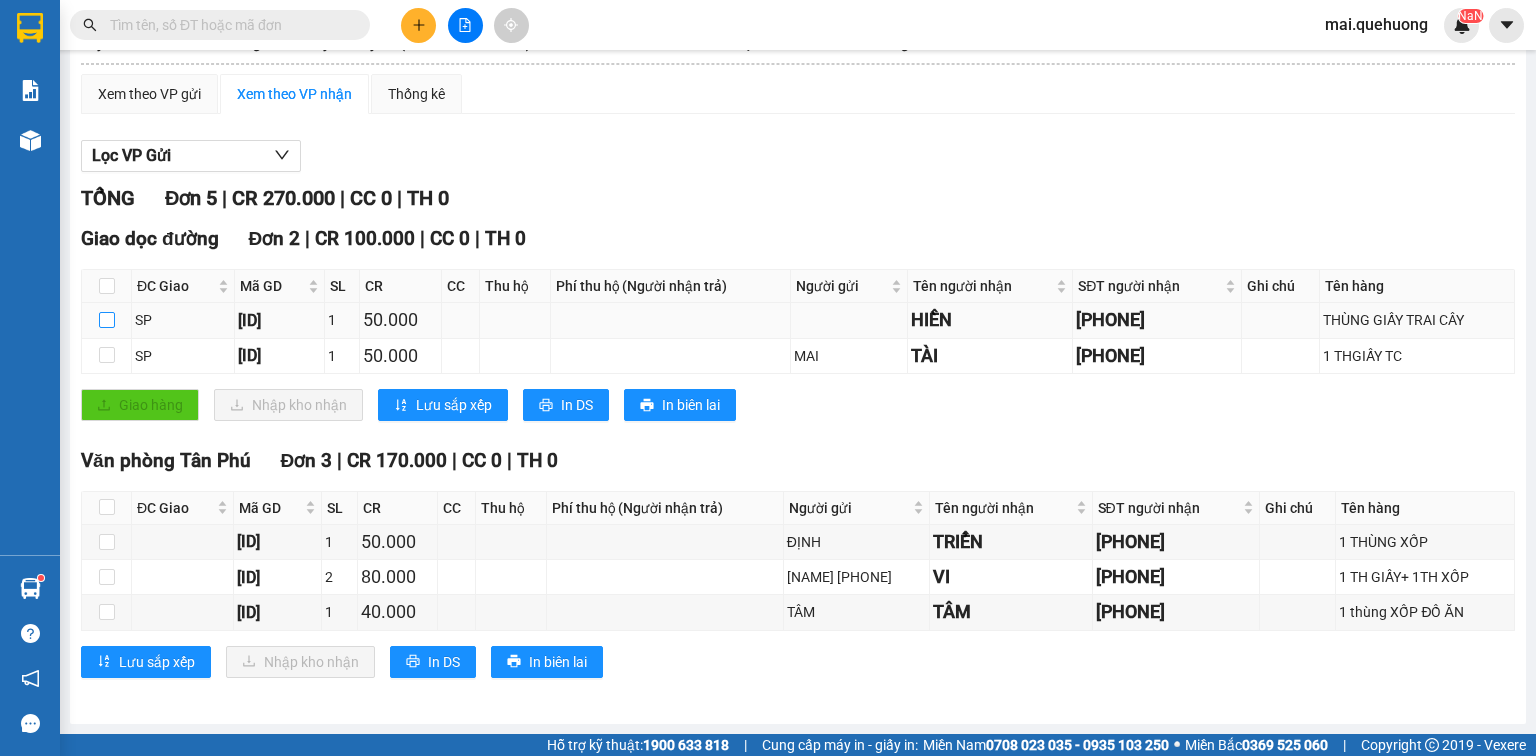 click at bounding box center (107, 320) 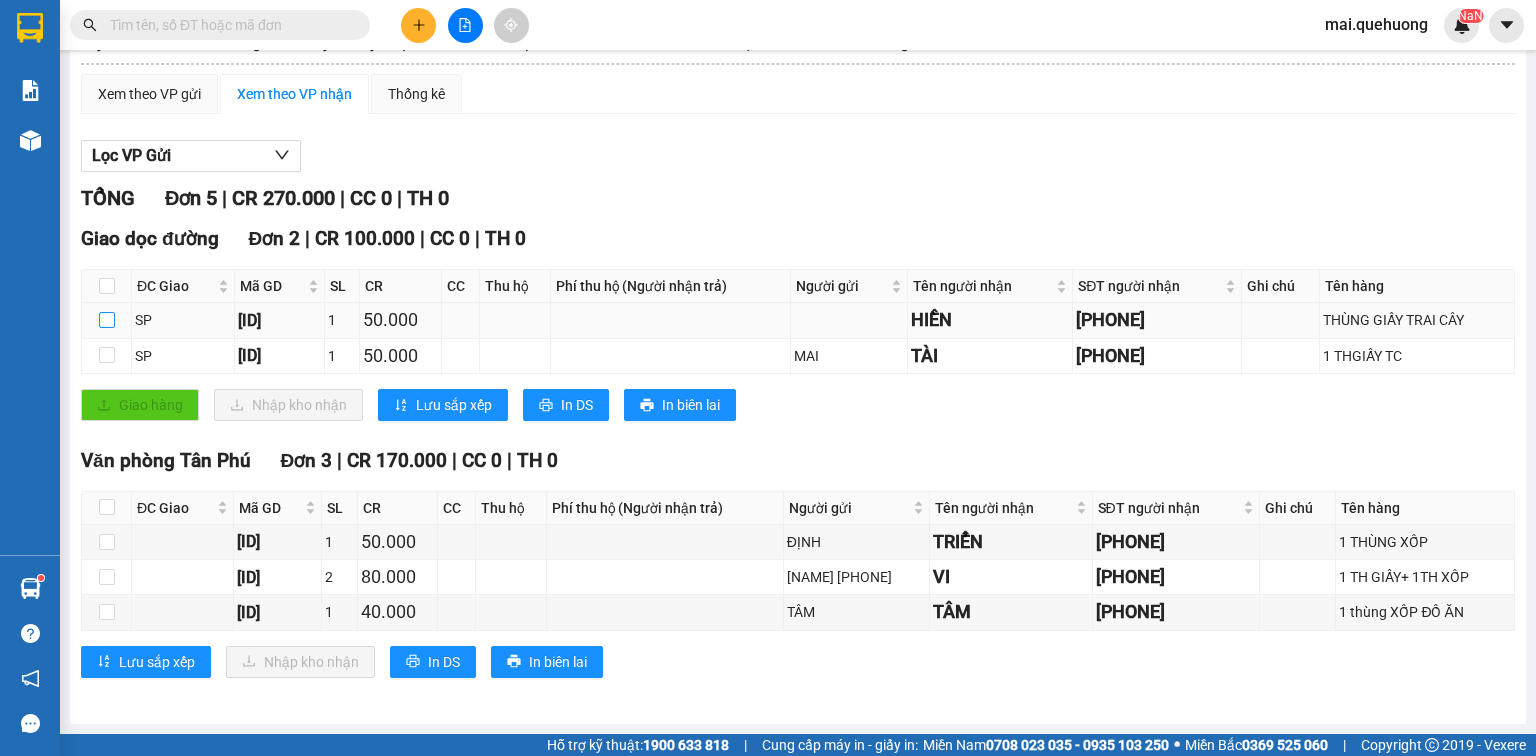 checkbox on "true" 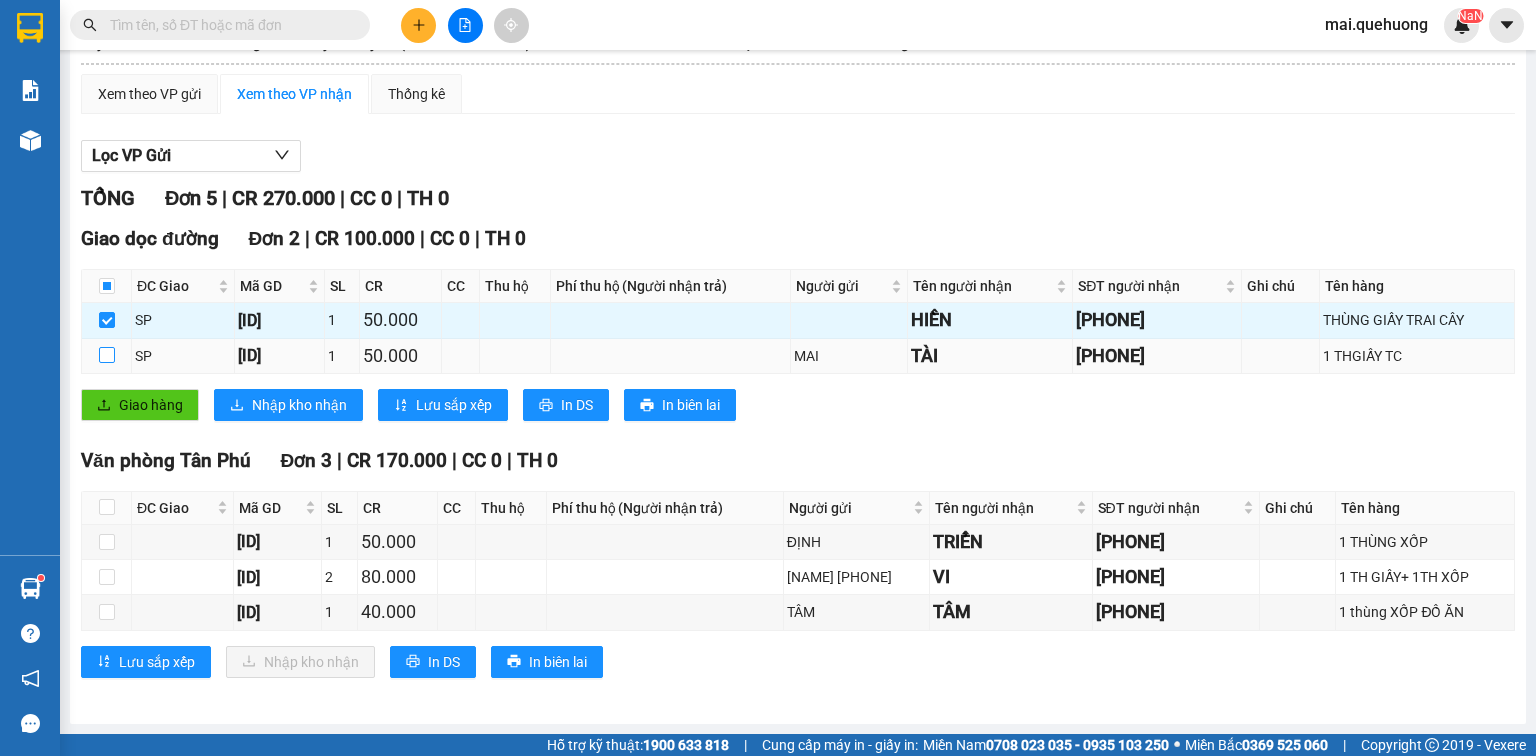 click at bounding box center (107, 355) 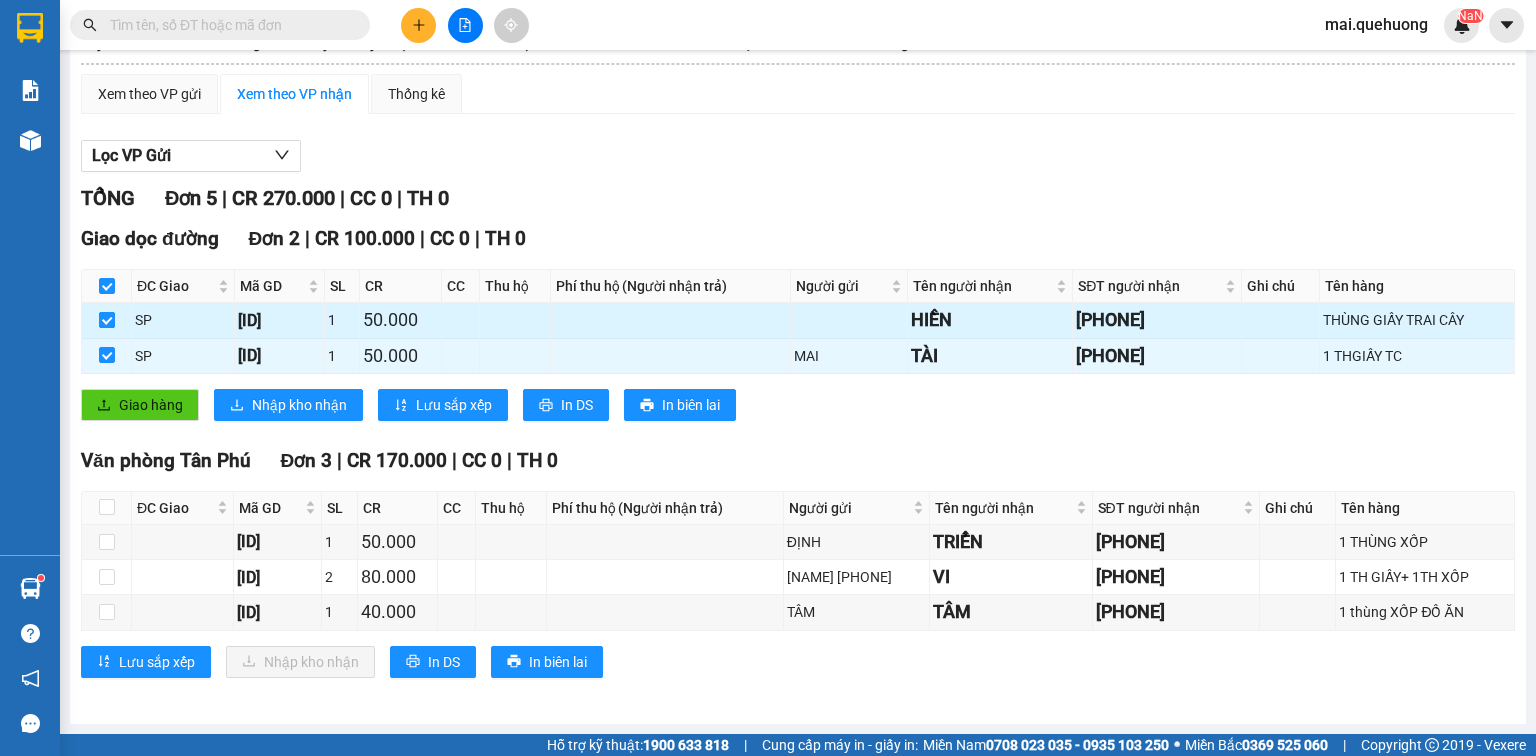 click at bounding box center (107, 320) 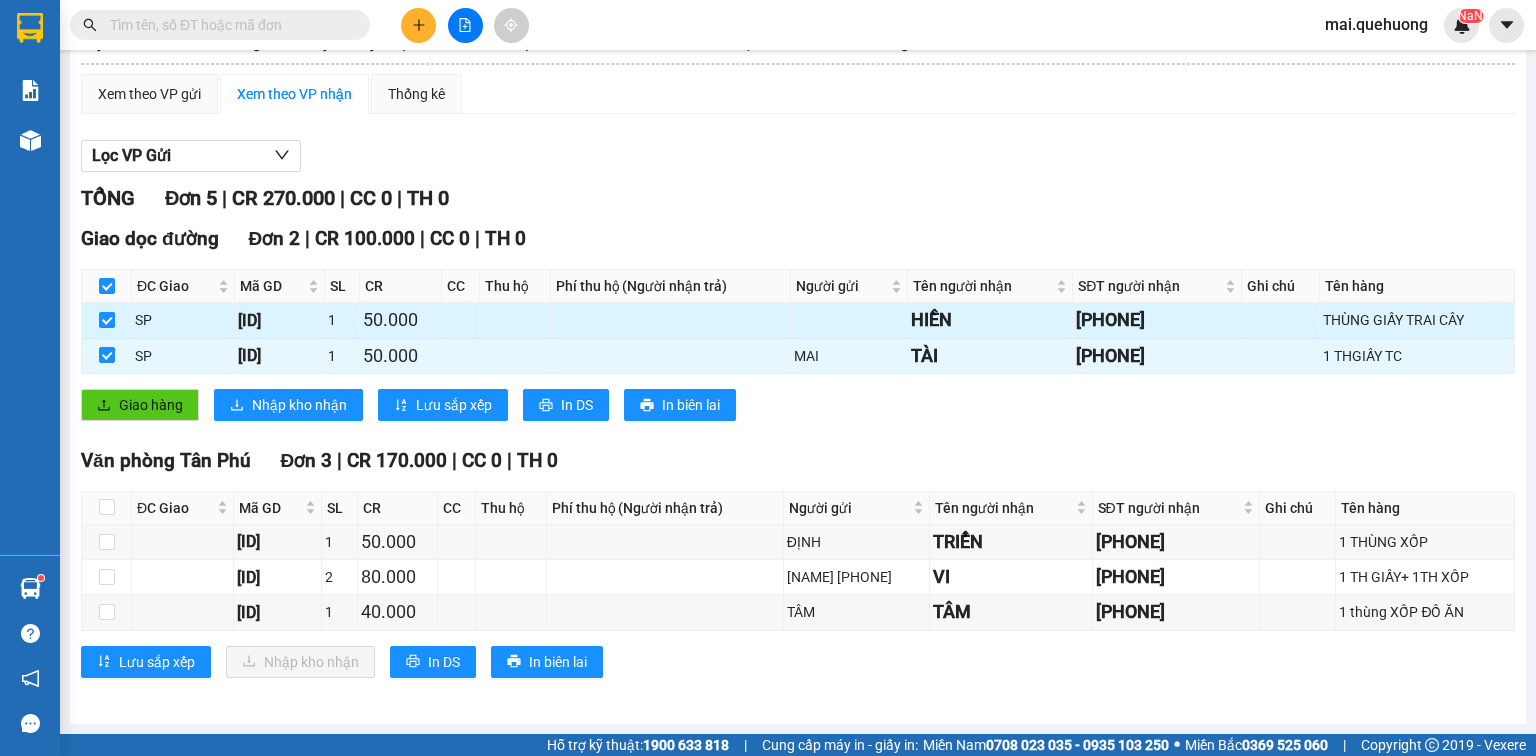 checkbox on "false" 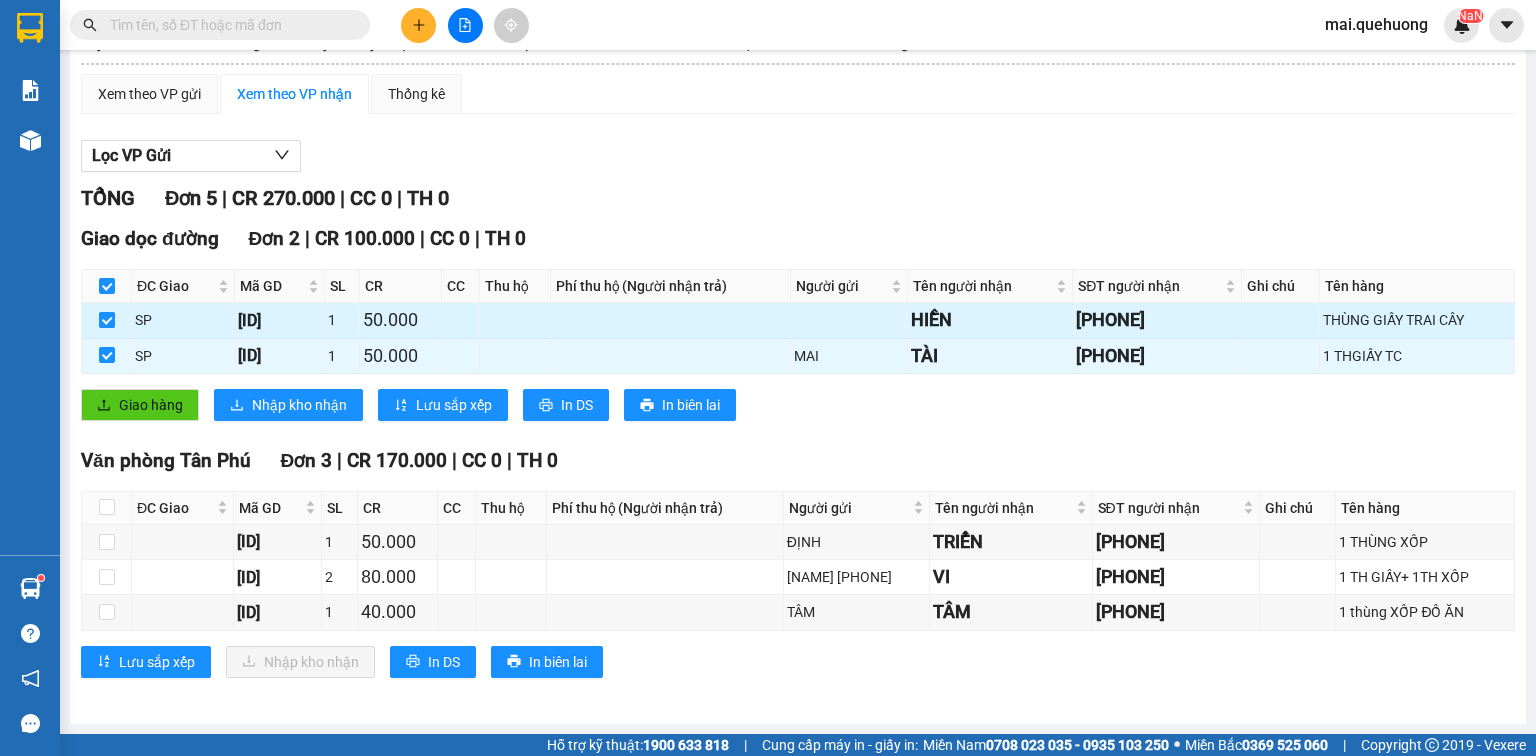 checkbox on "false" 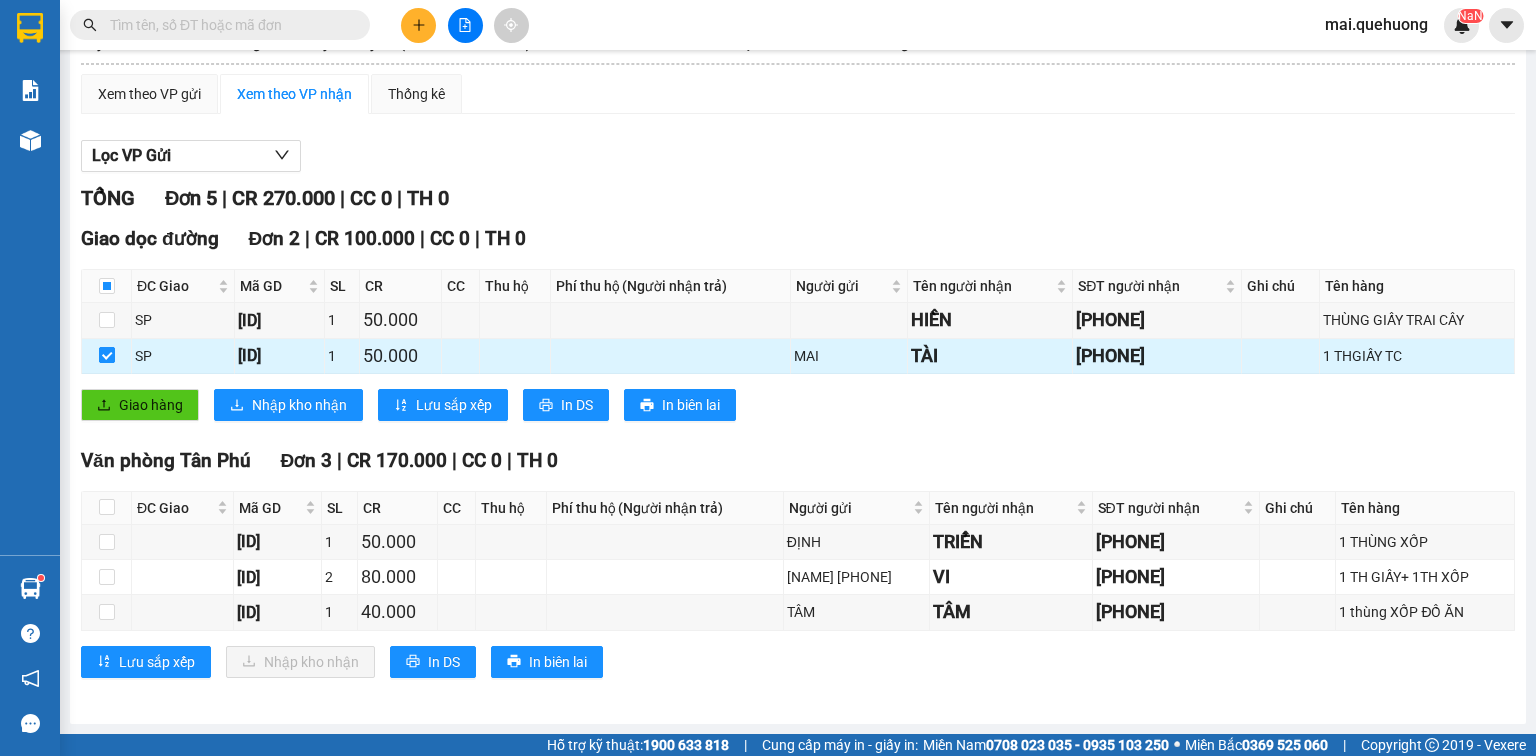 click at bounding box center [107, 355] 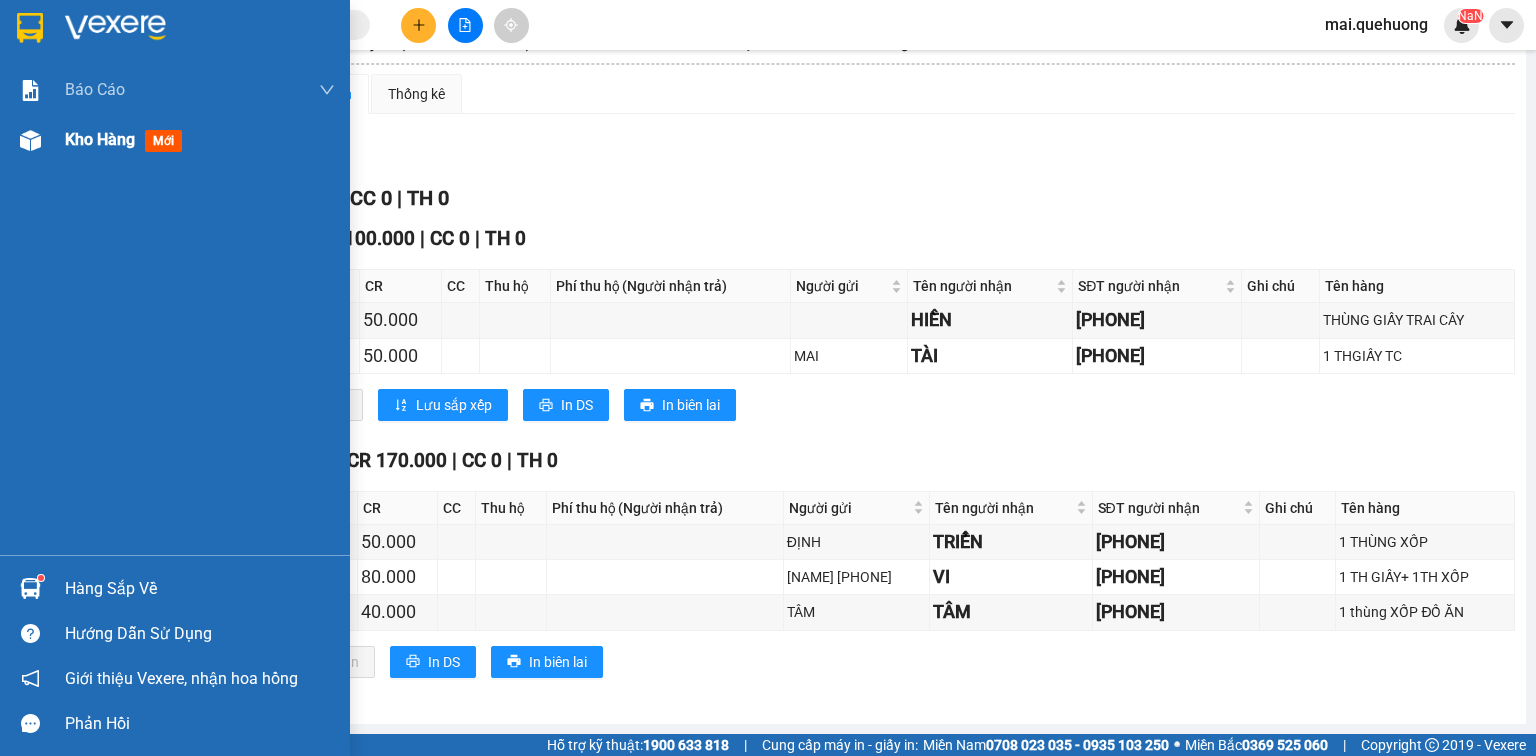 click on "Kho hàng" at bounding box center (100, 139) 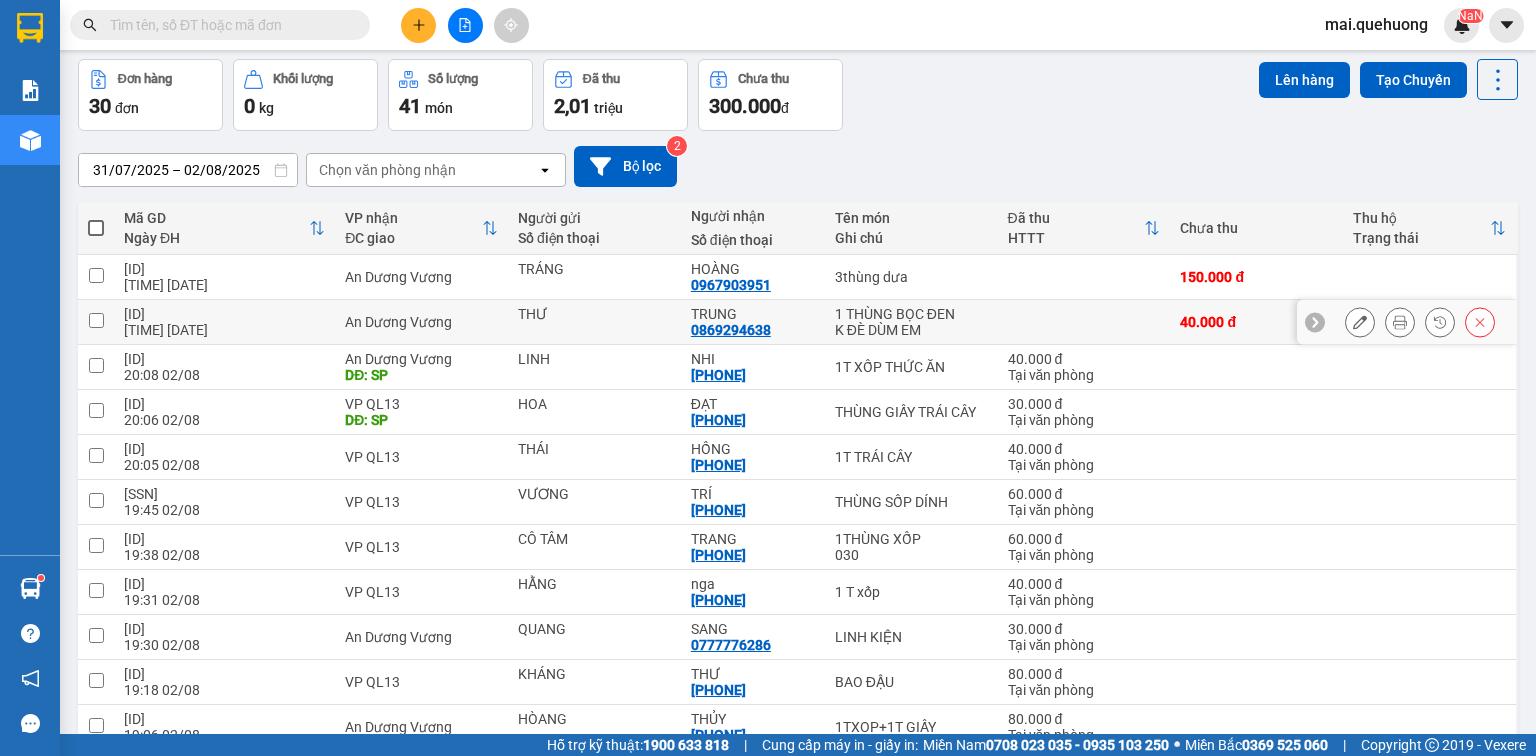 scroll, scrollTop: 0, scrollLeft: 0, axis: both 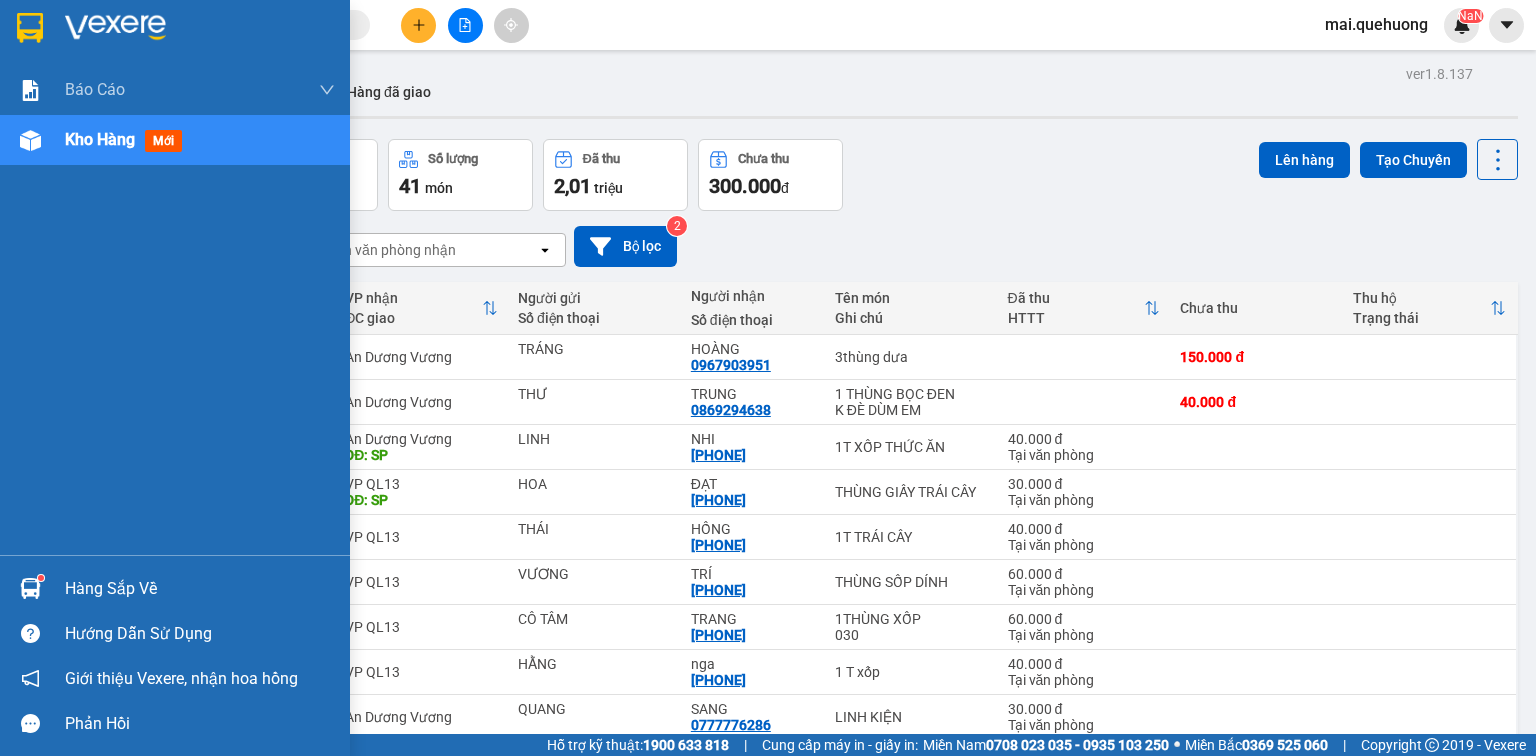 click on "Kho hàng mới" at bounding box center [175, 140] 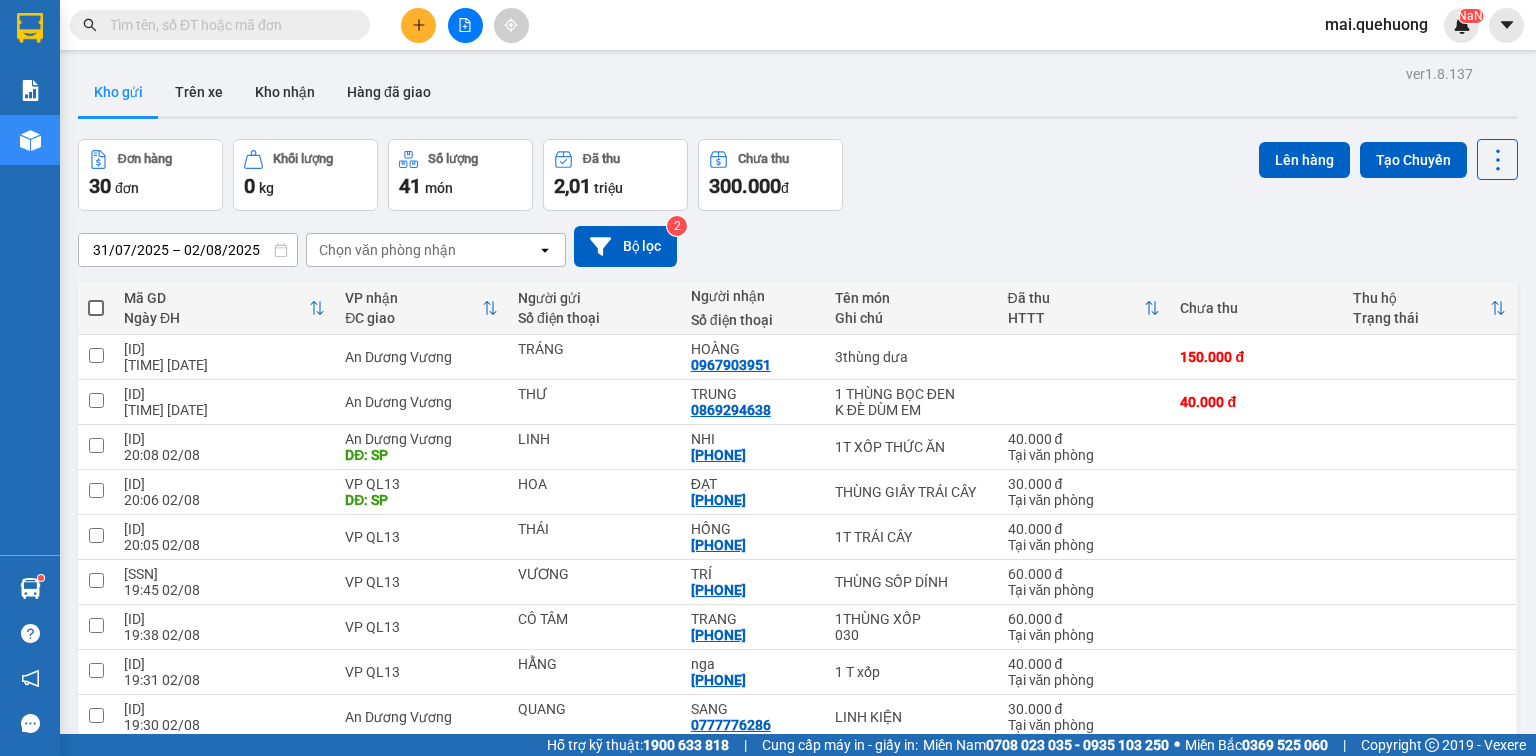 click on "Kho gửi" at bounding box center [118, 92] 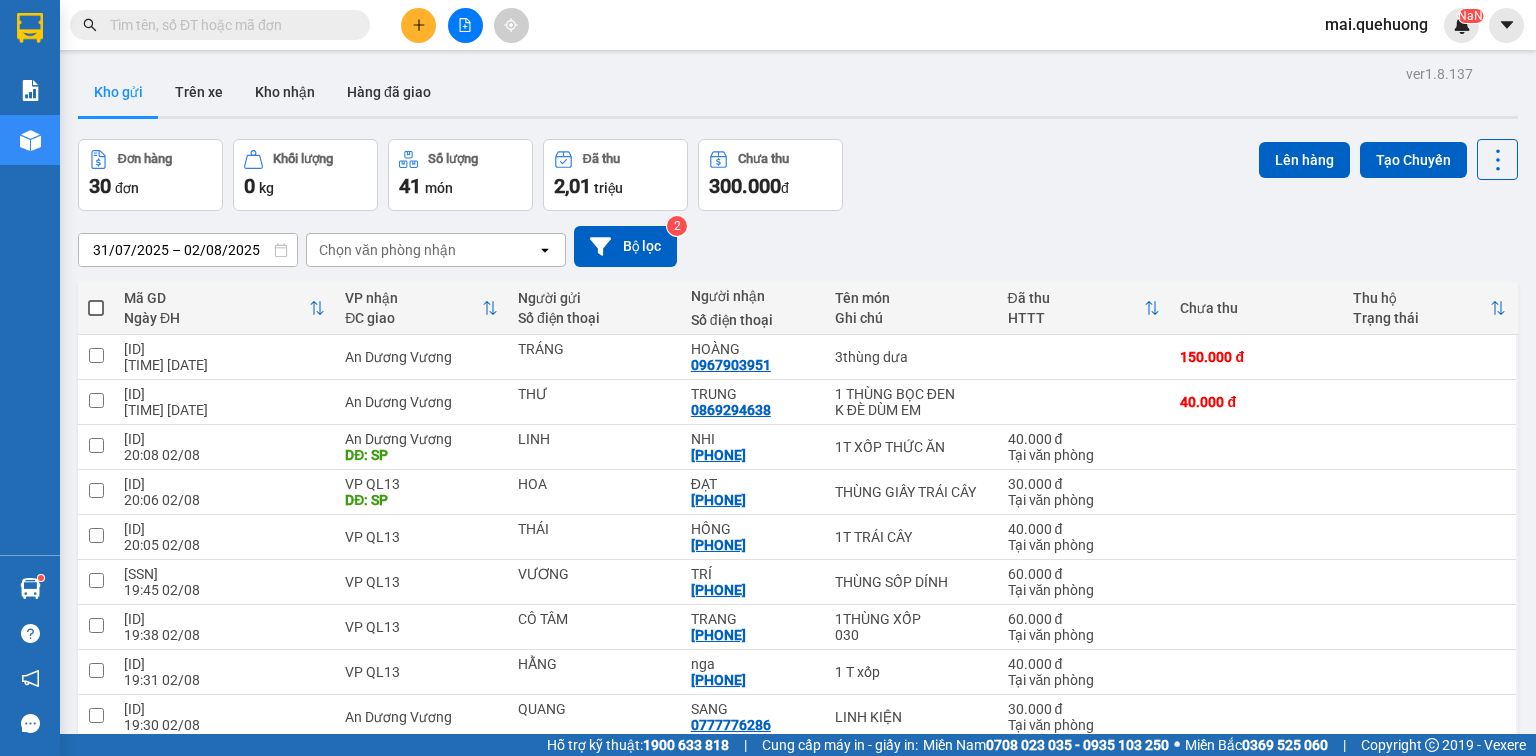 click at bounding box center (96, 308) 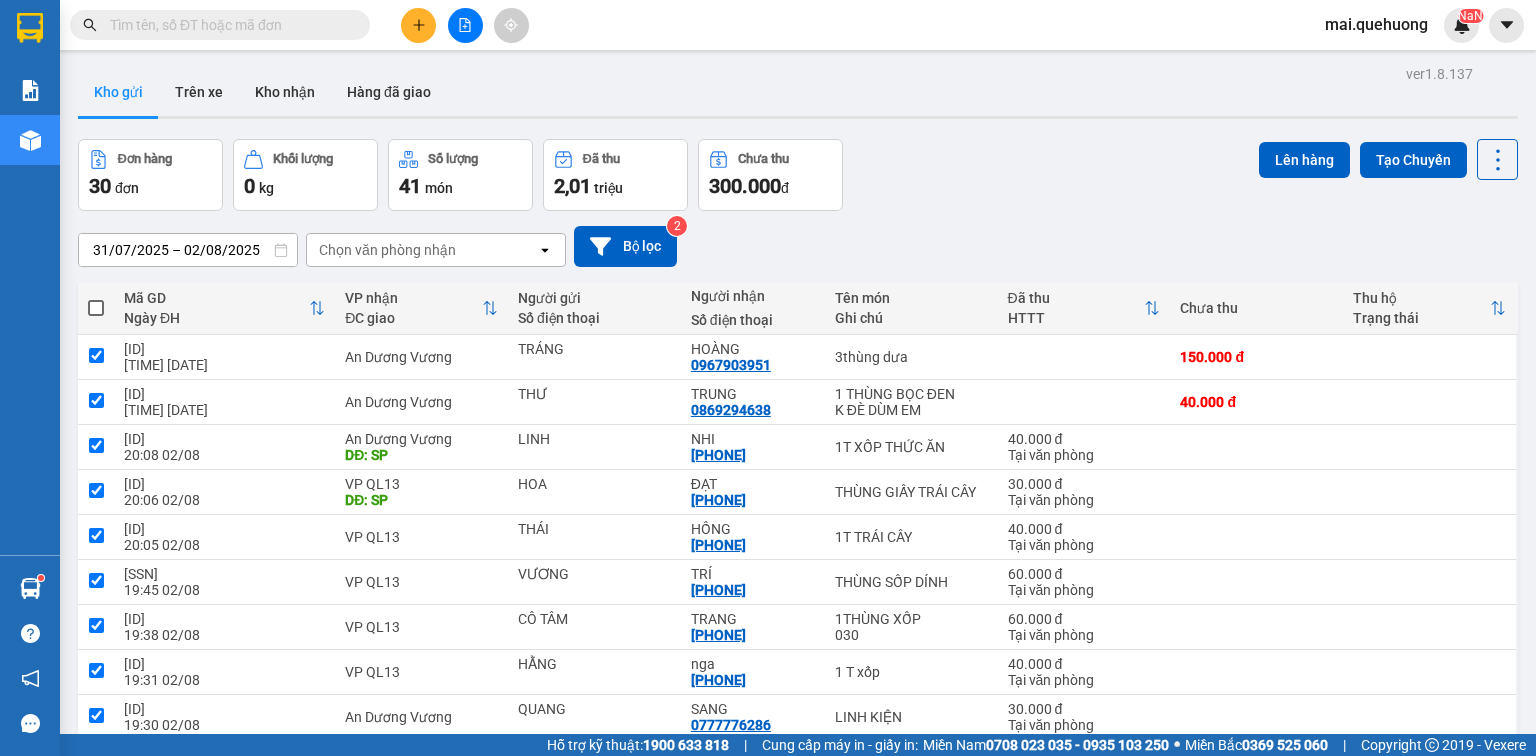 checkbox on "true" 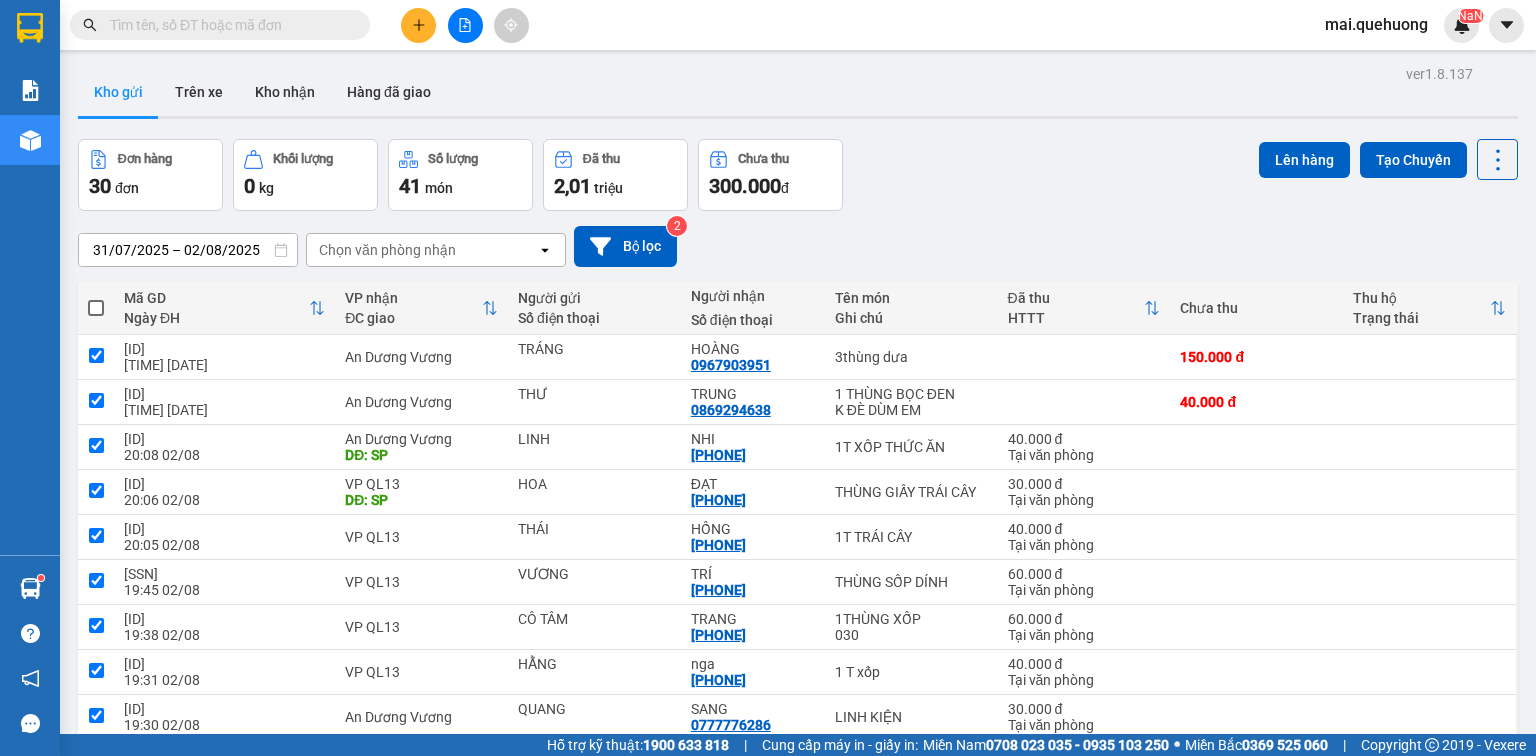 checkbox on "true" 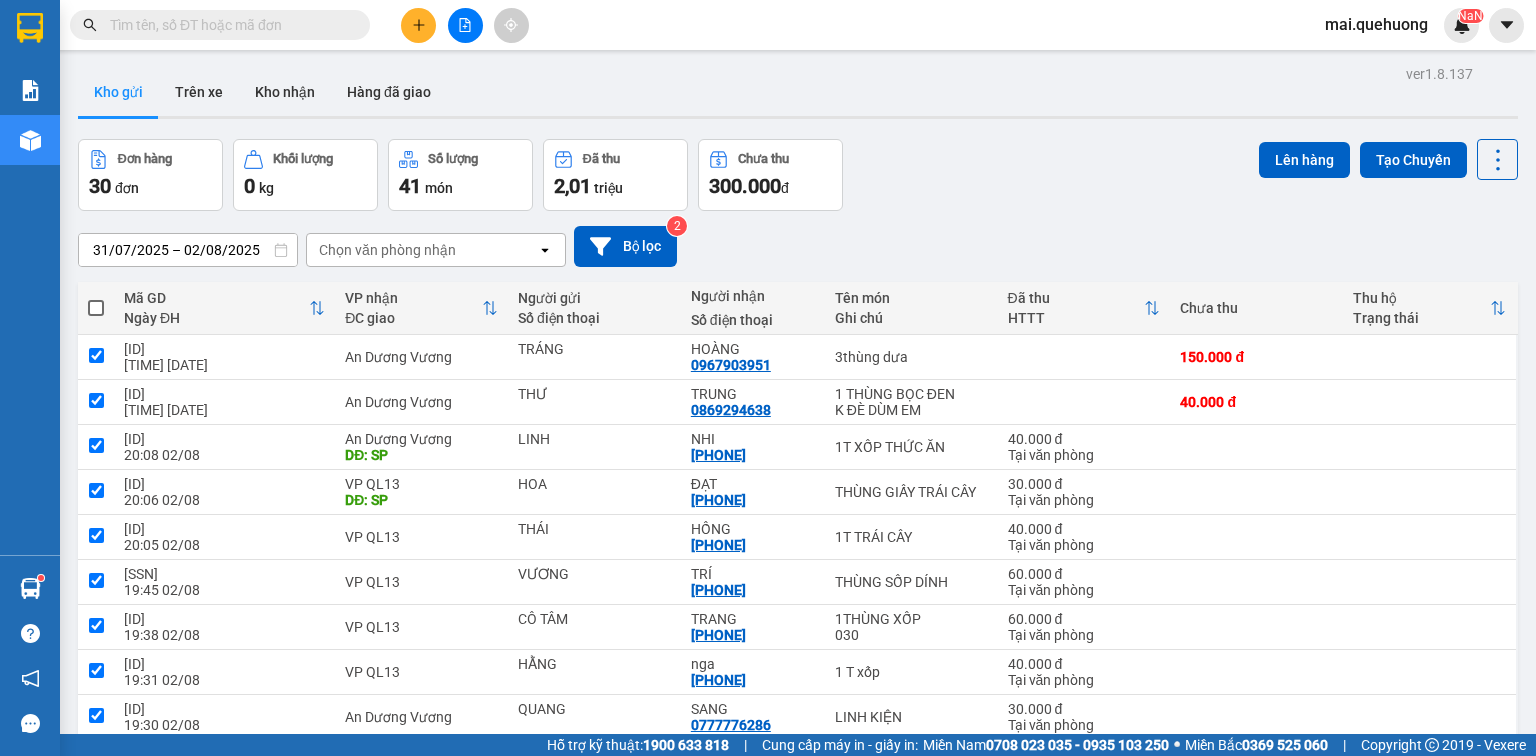 checkbox on "true" 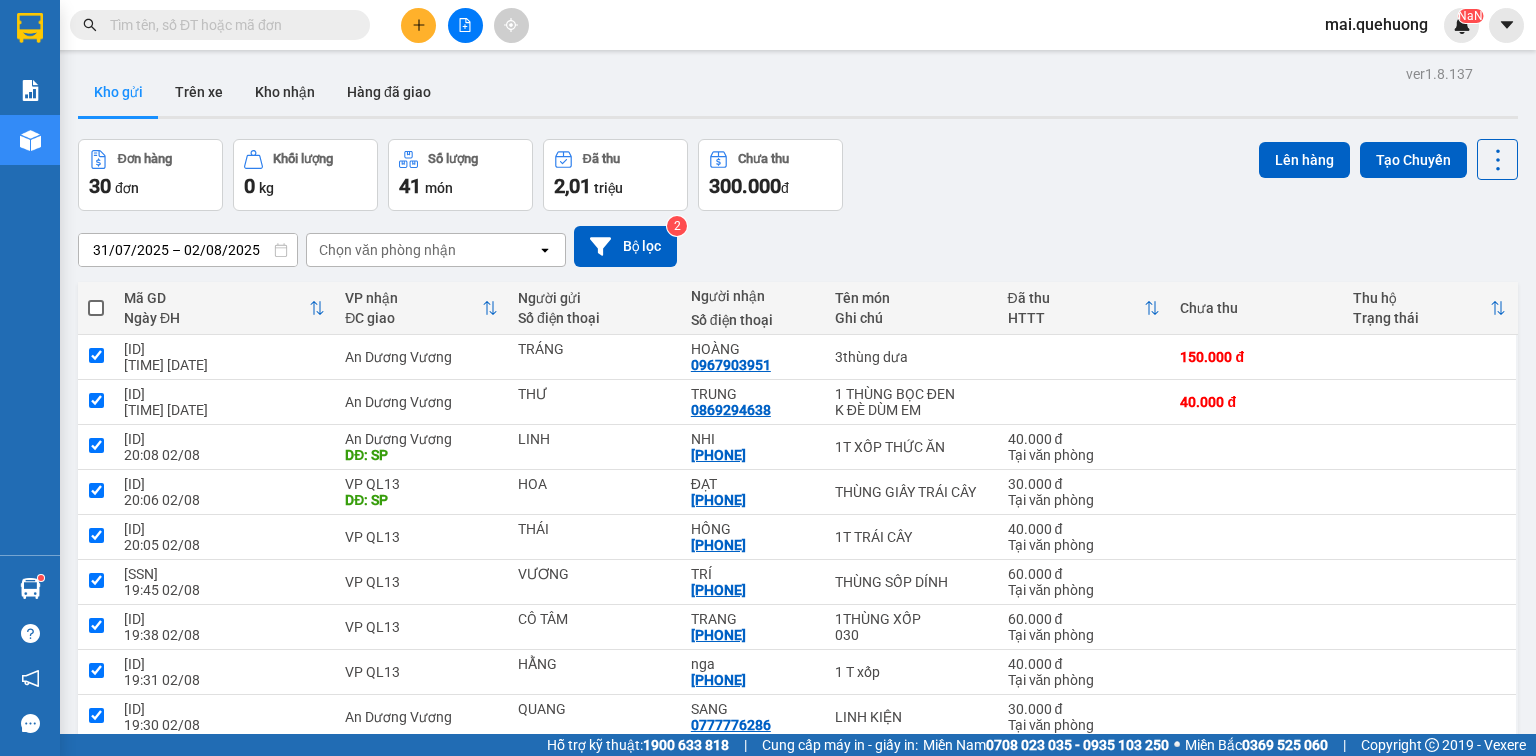 checkbox on "true" 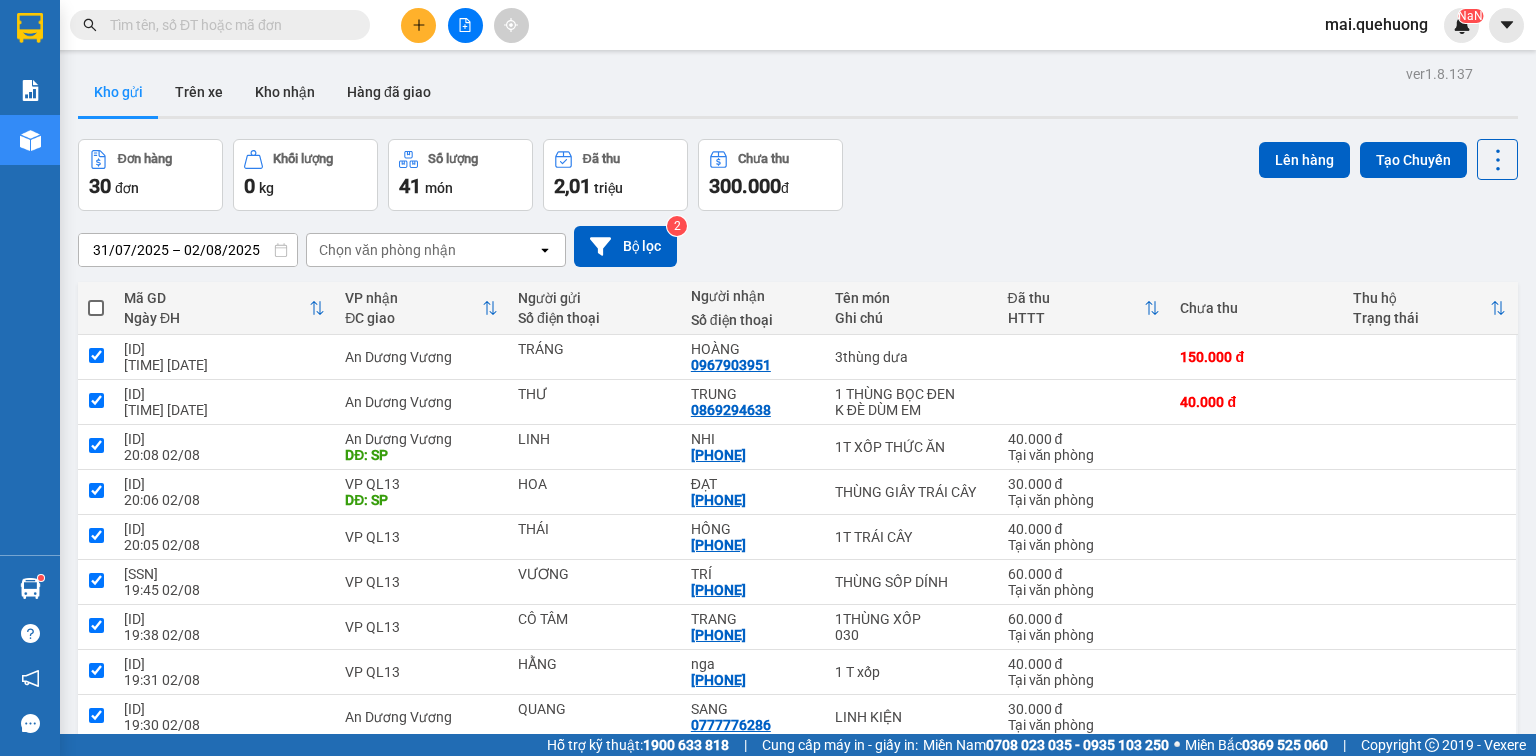 checkbox on "true" 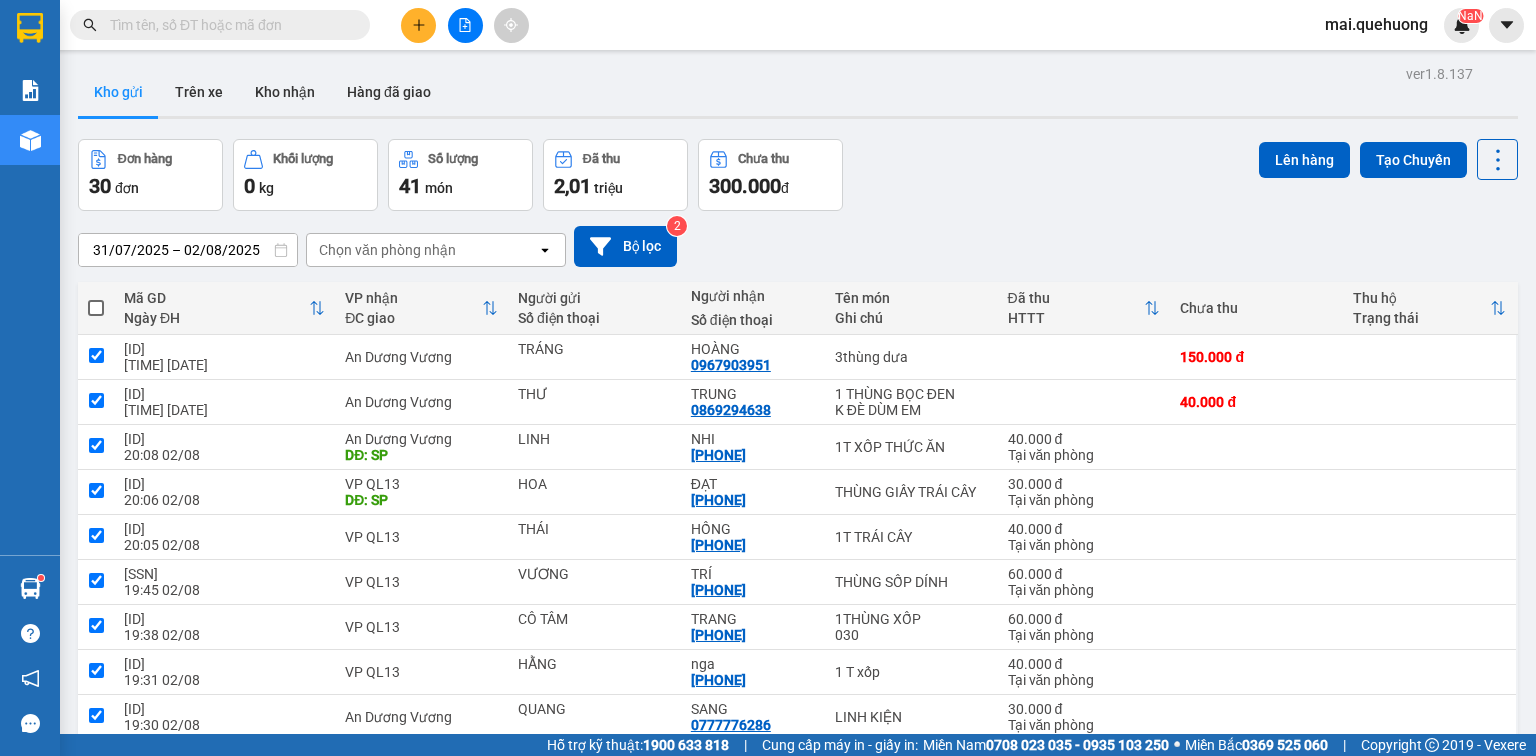 checkbox on "true" 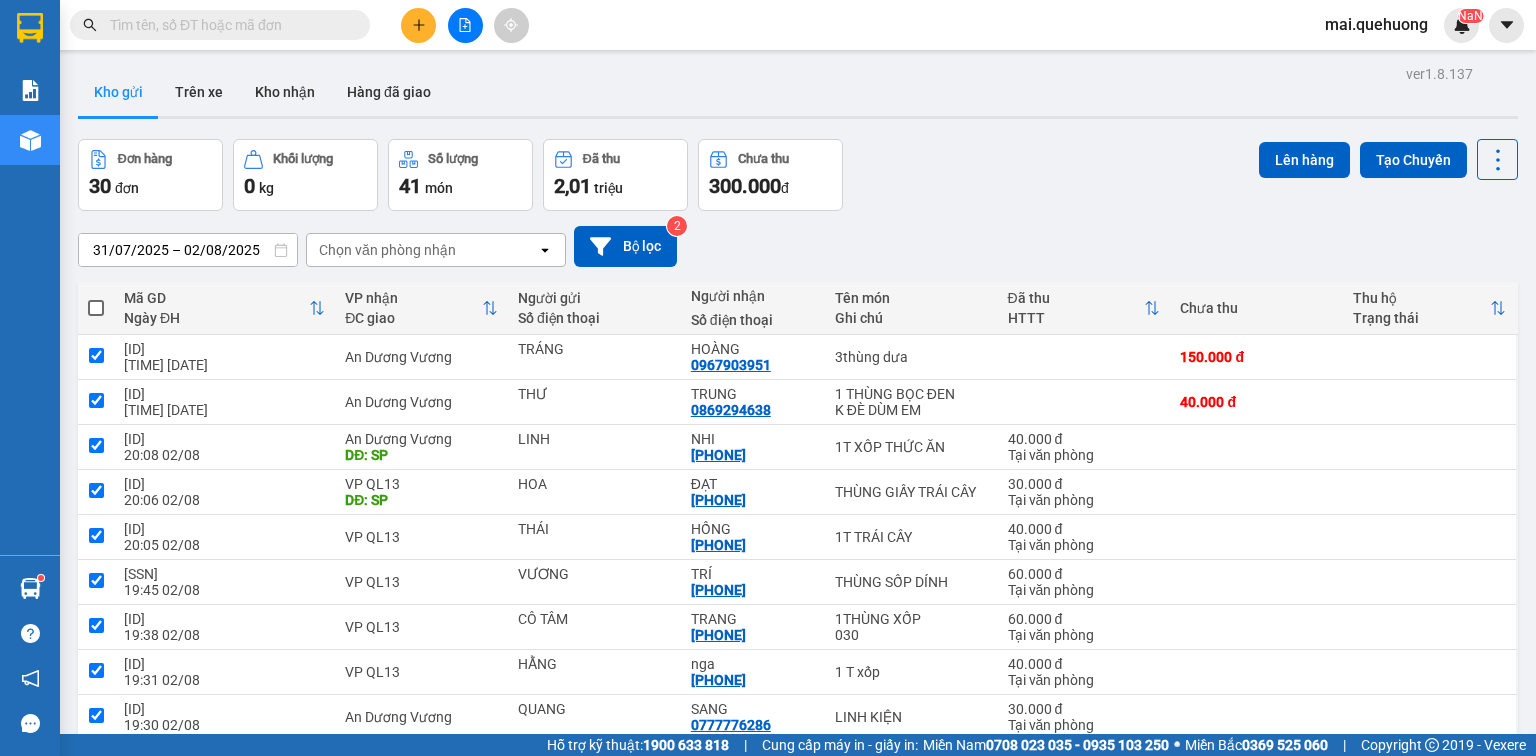 checkbox on "true" 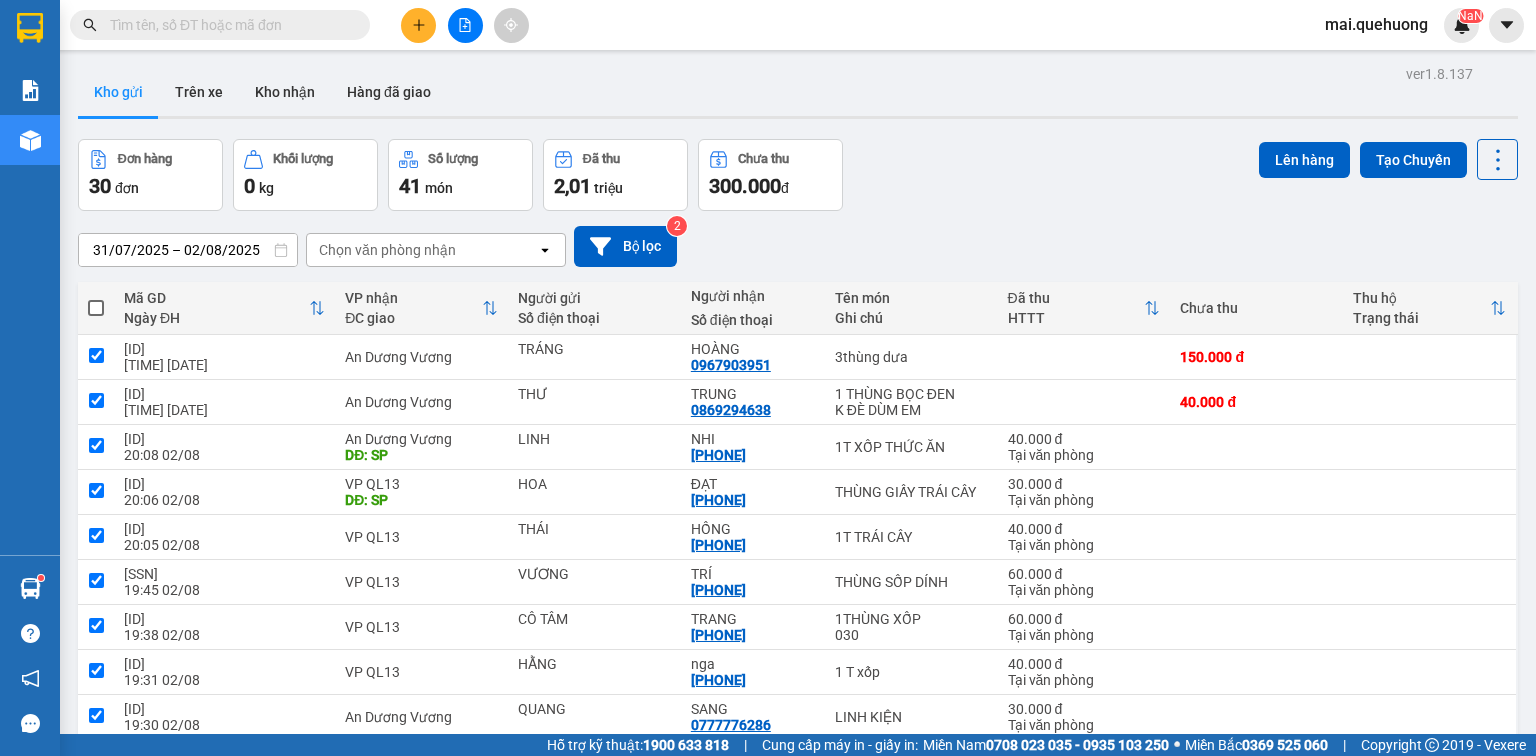 checkbox on "true" 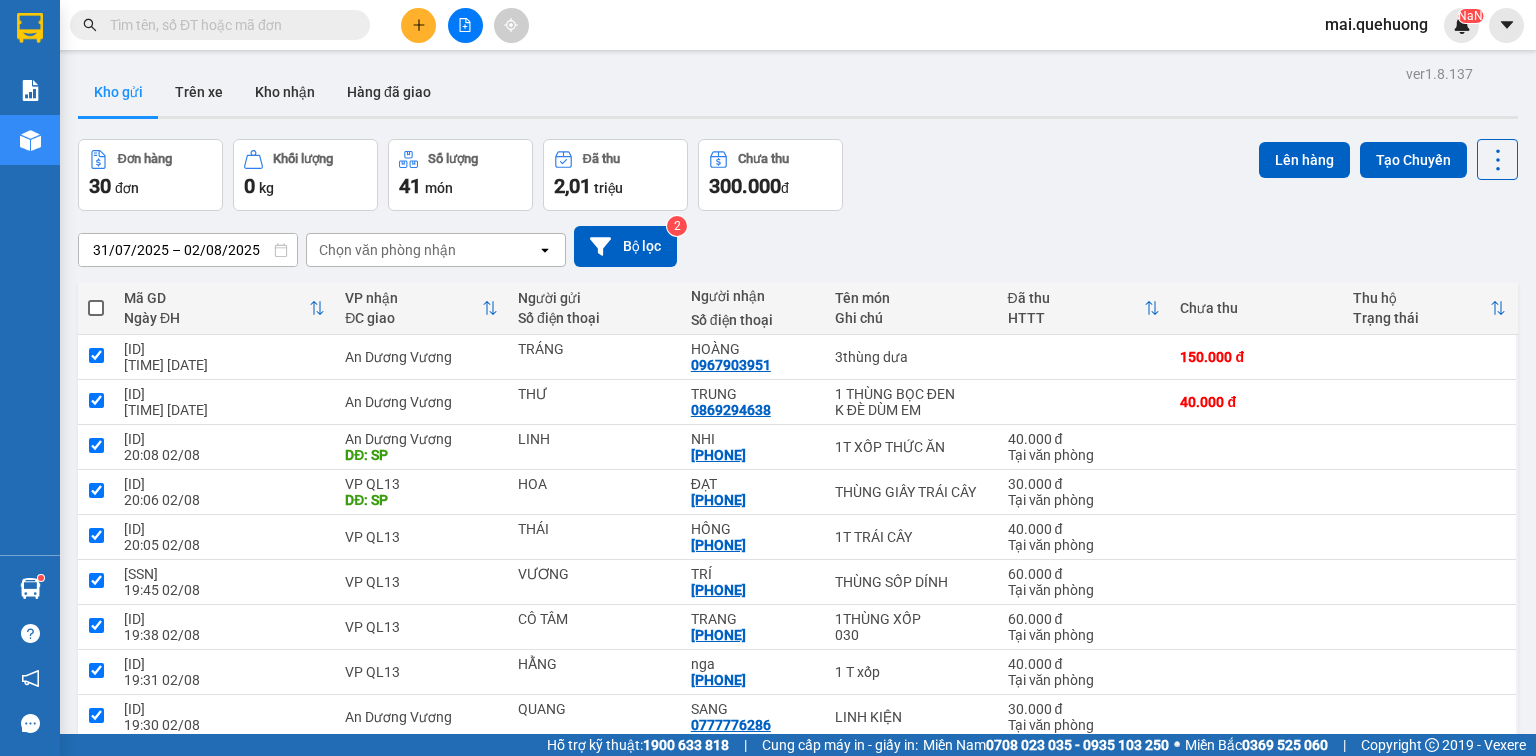 checkbox on "true" 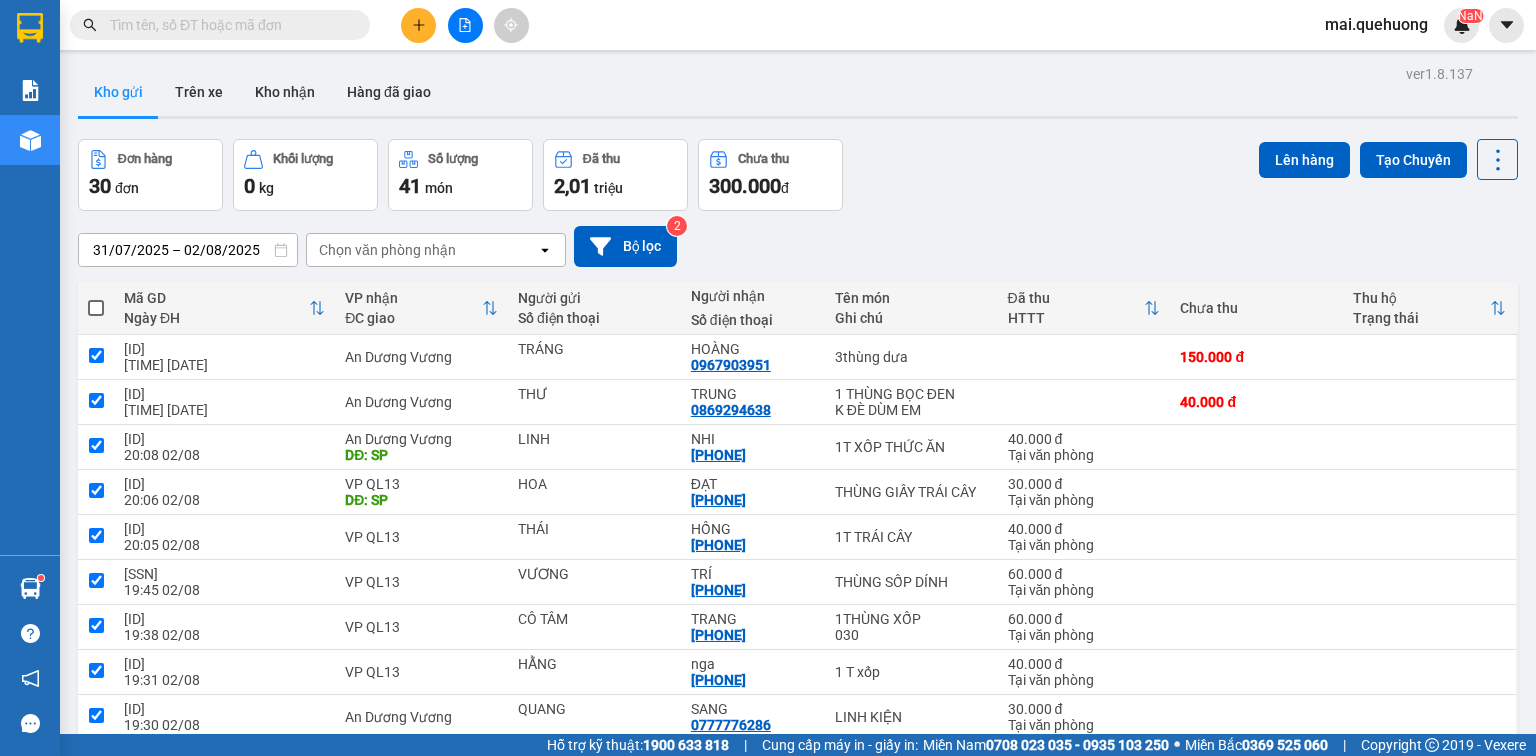checkbox on "true" 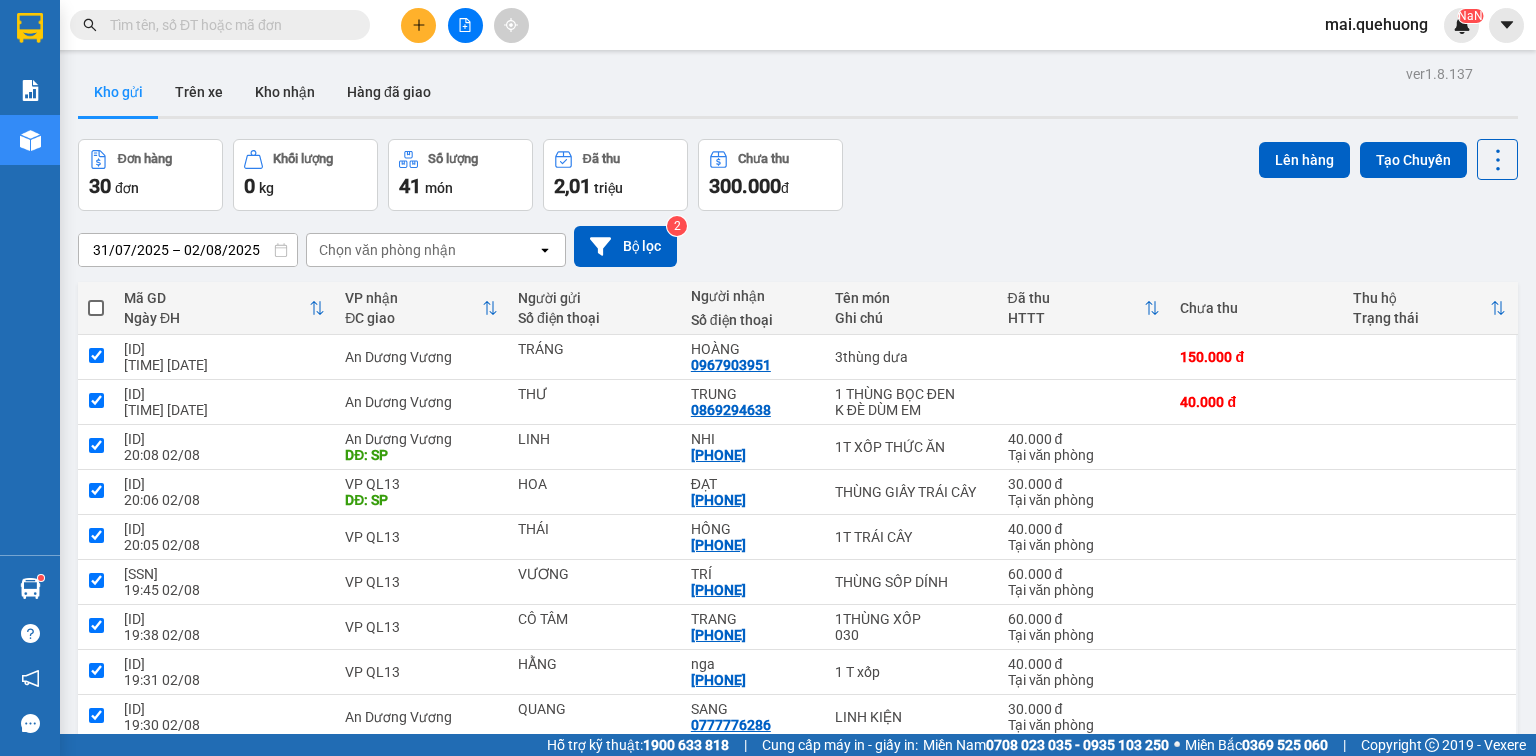checkbox on "true" 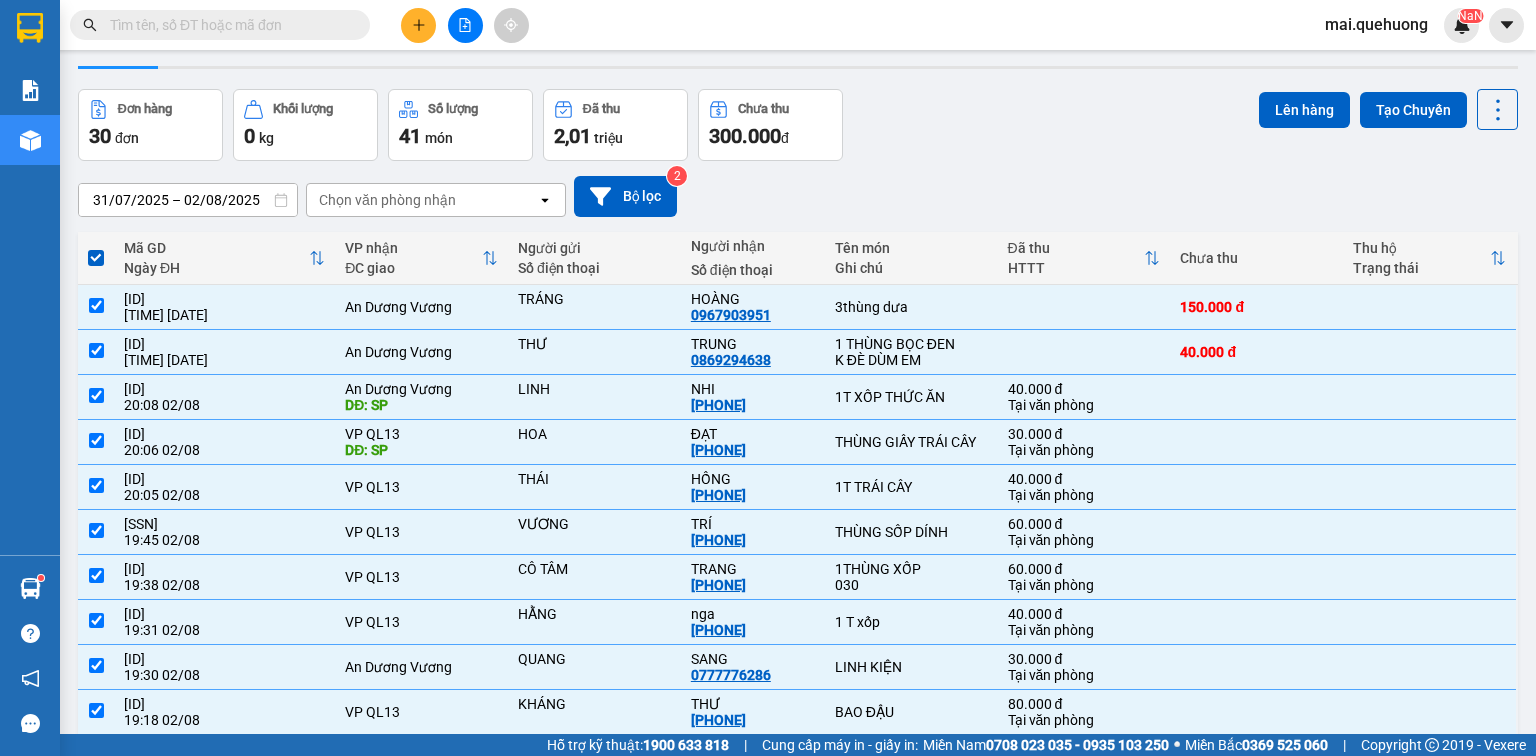 scroll, scrollTop: 0, scrollLeft: 0, axis: both 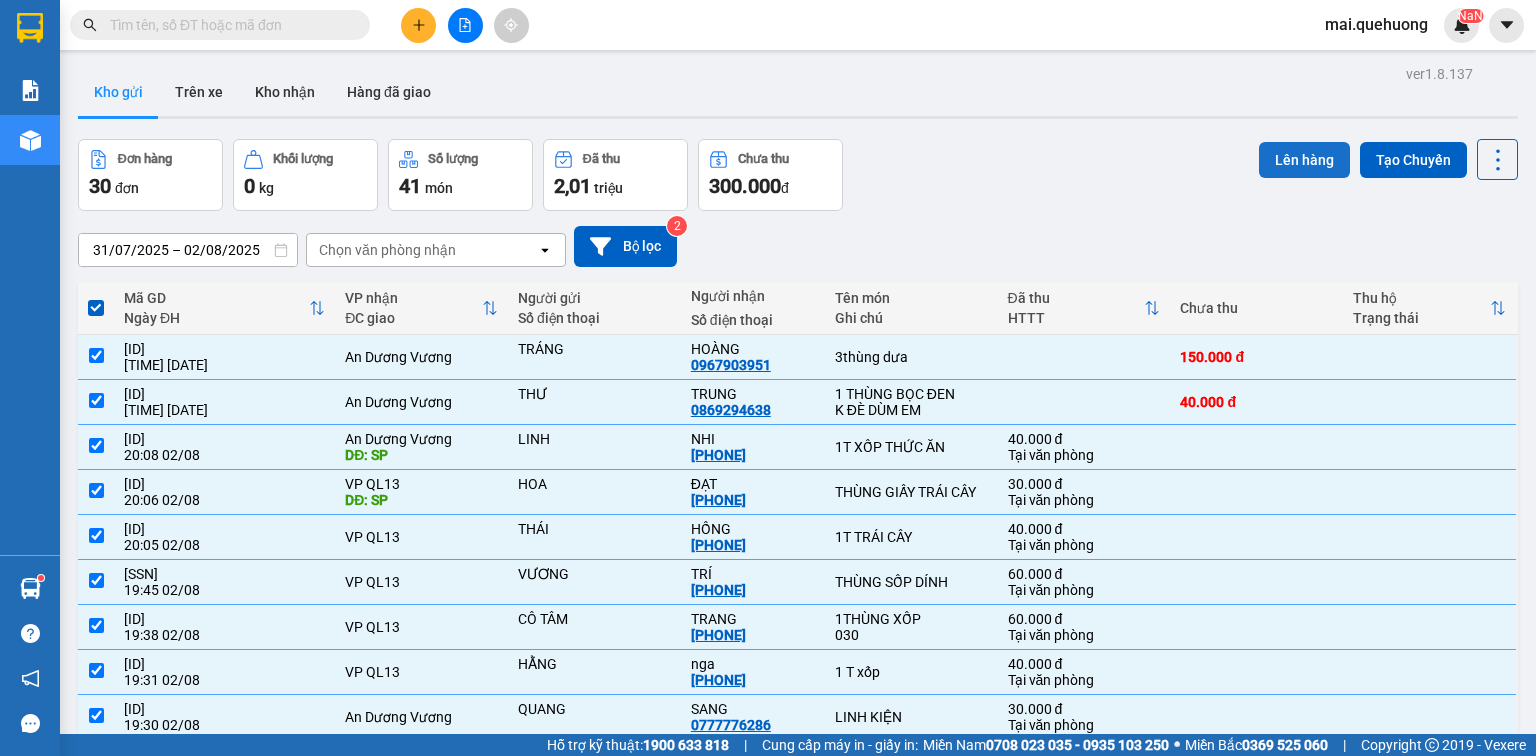 click on "Lên hàng" at bounding box center [1304, 160] 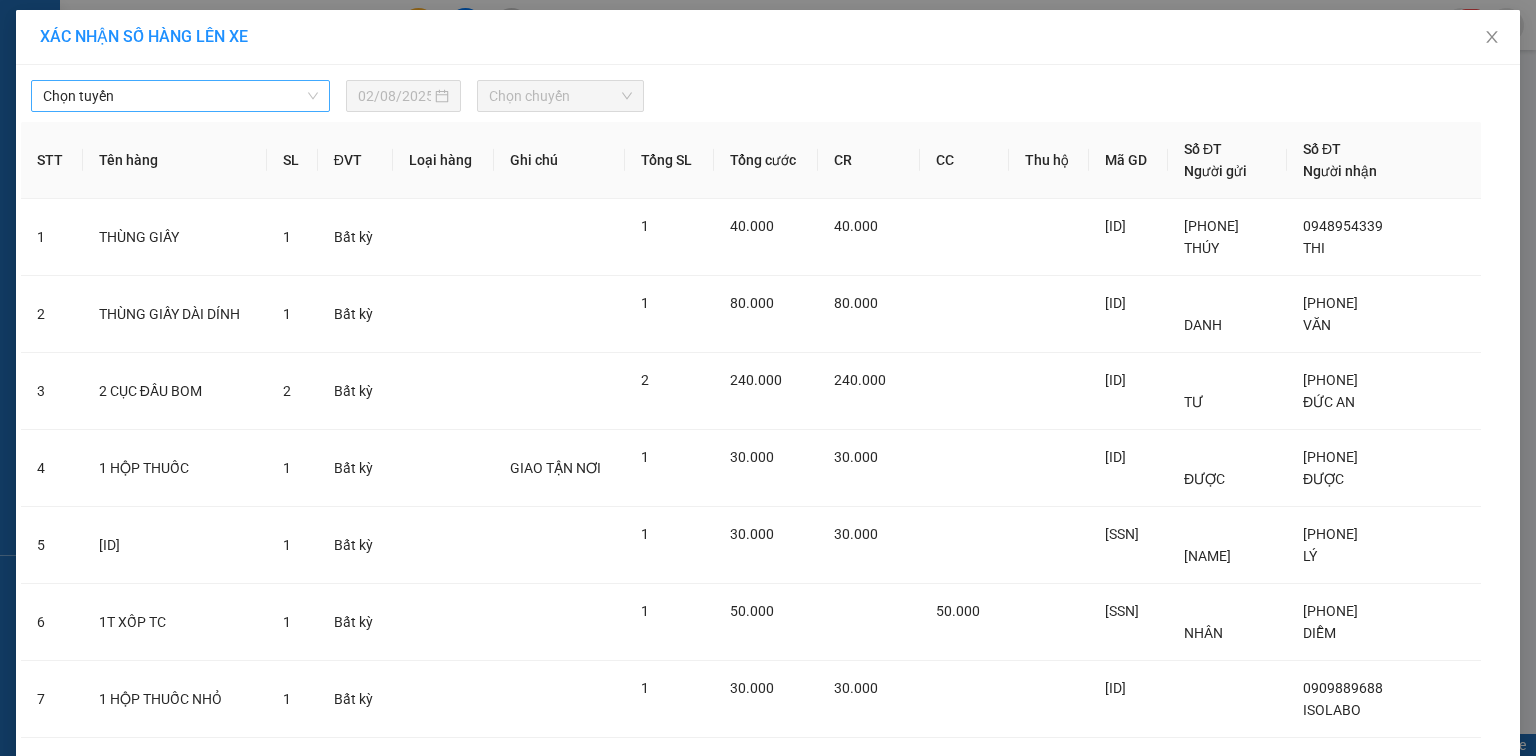 click on "Chọn tuyến" at bounding box center (180, 96) 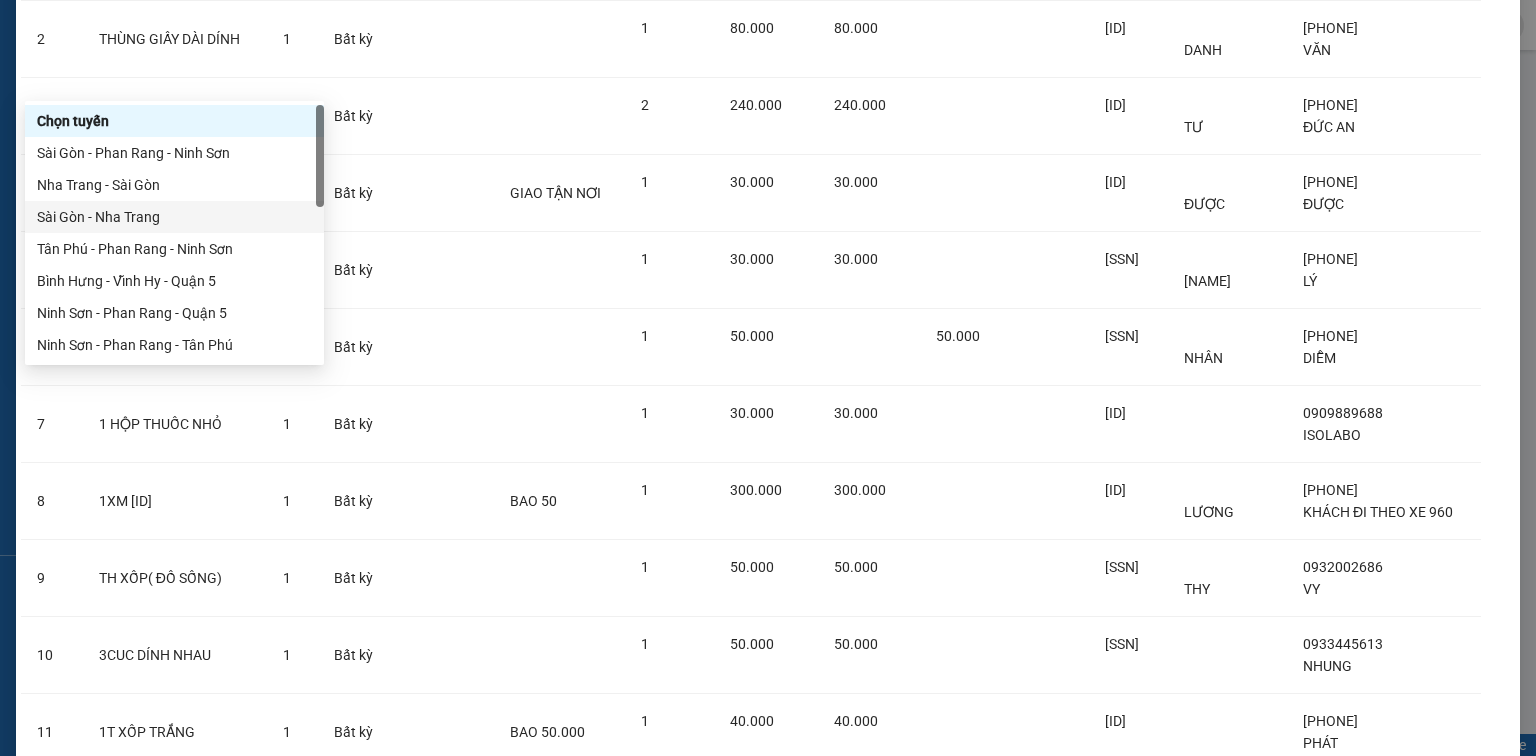 scroll, scrollTop: 400, scrollLeft: 0, axis: vertical 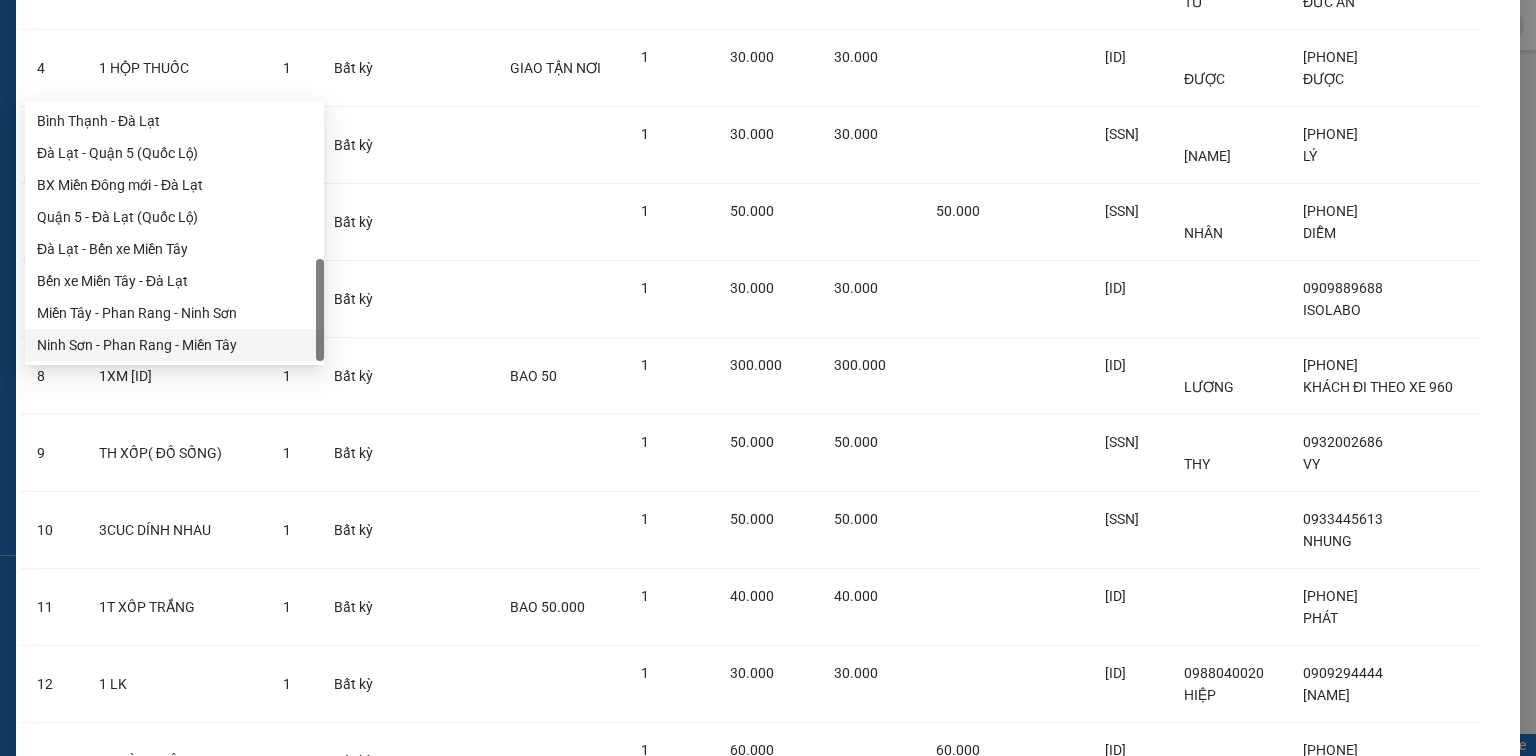 click on "Ninh Sơn - Phan Rang - Miền Tây" at bounding box center [174, 345] 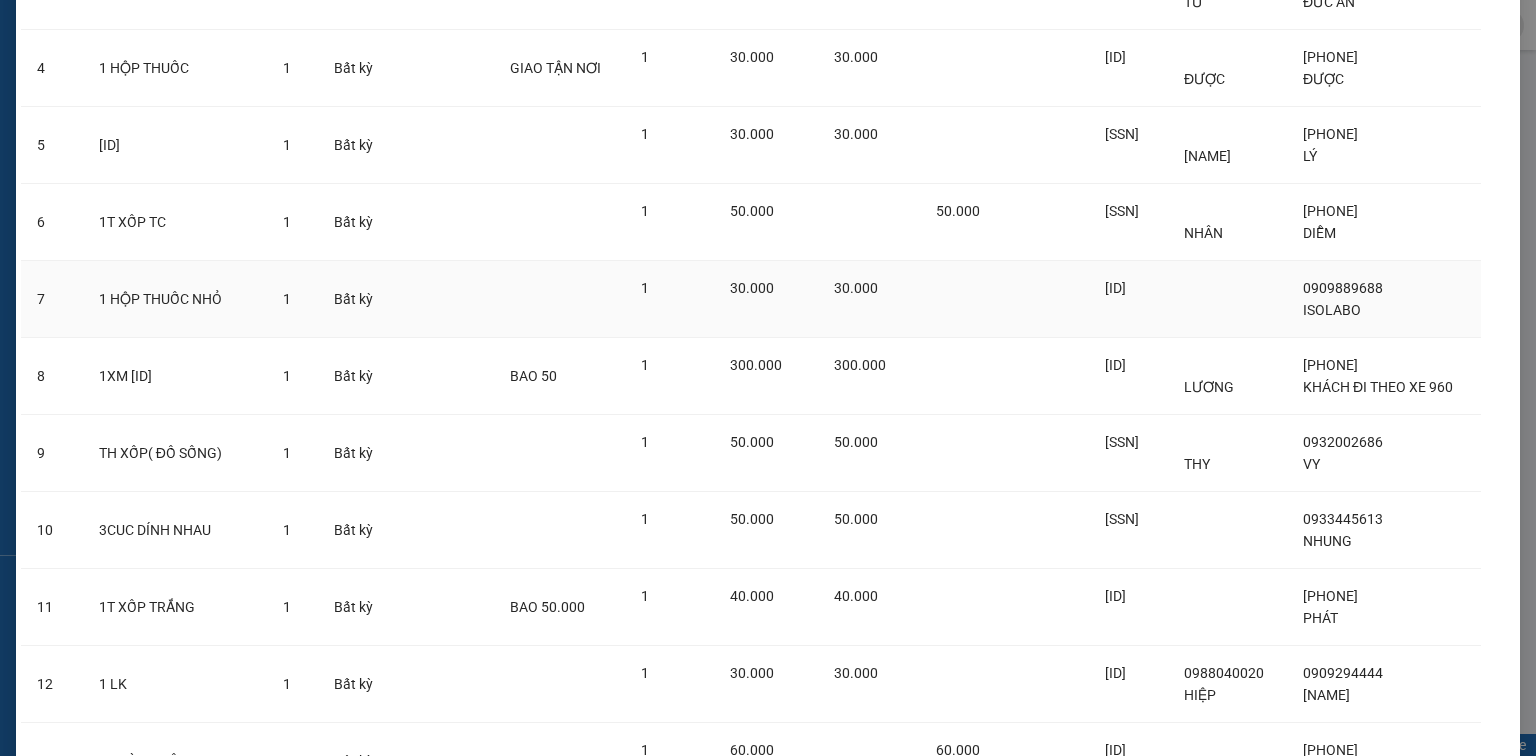 scroll, scrollTop: 0, scrollLeft: 0, axis: both 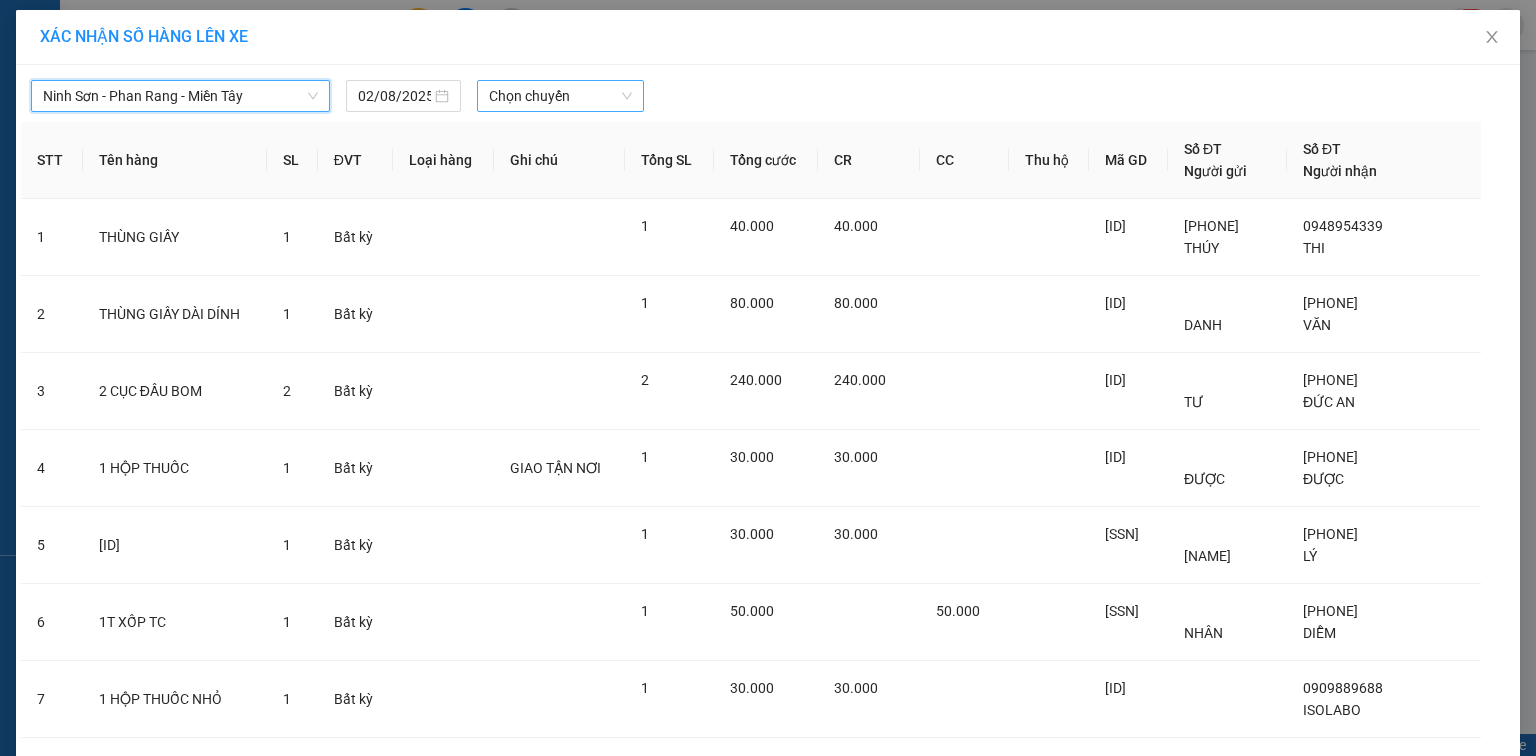click on "Chọn chuyến" at bounding box center [561, 96] 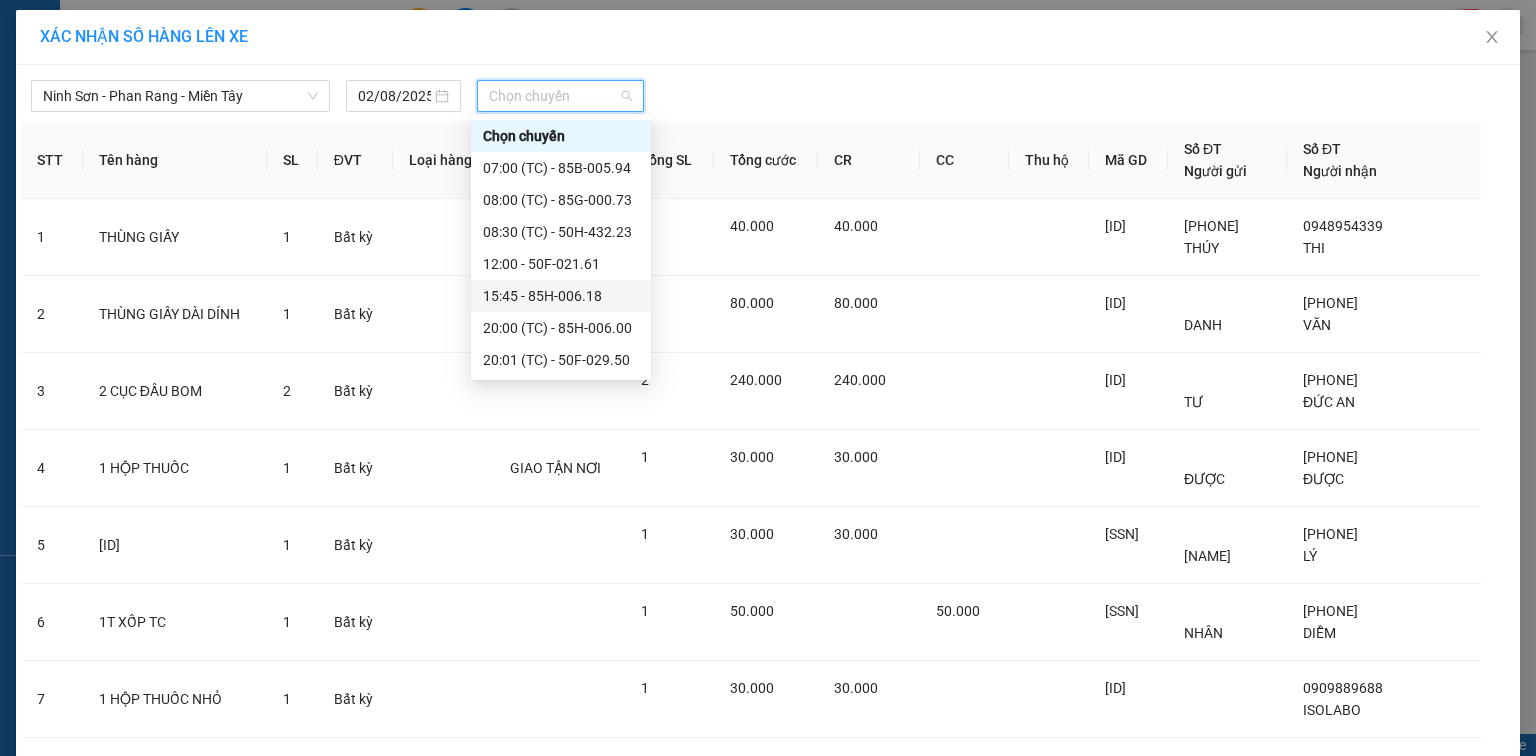scroll, scrollTop: 192, scrollLeft: 0, axis: vertical 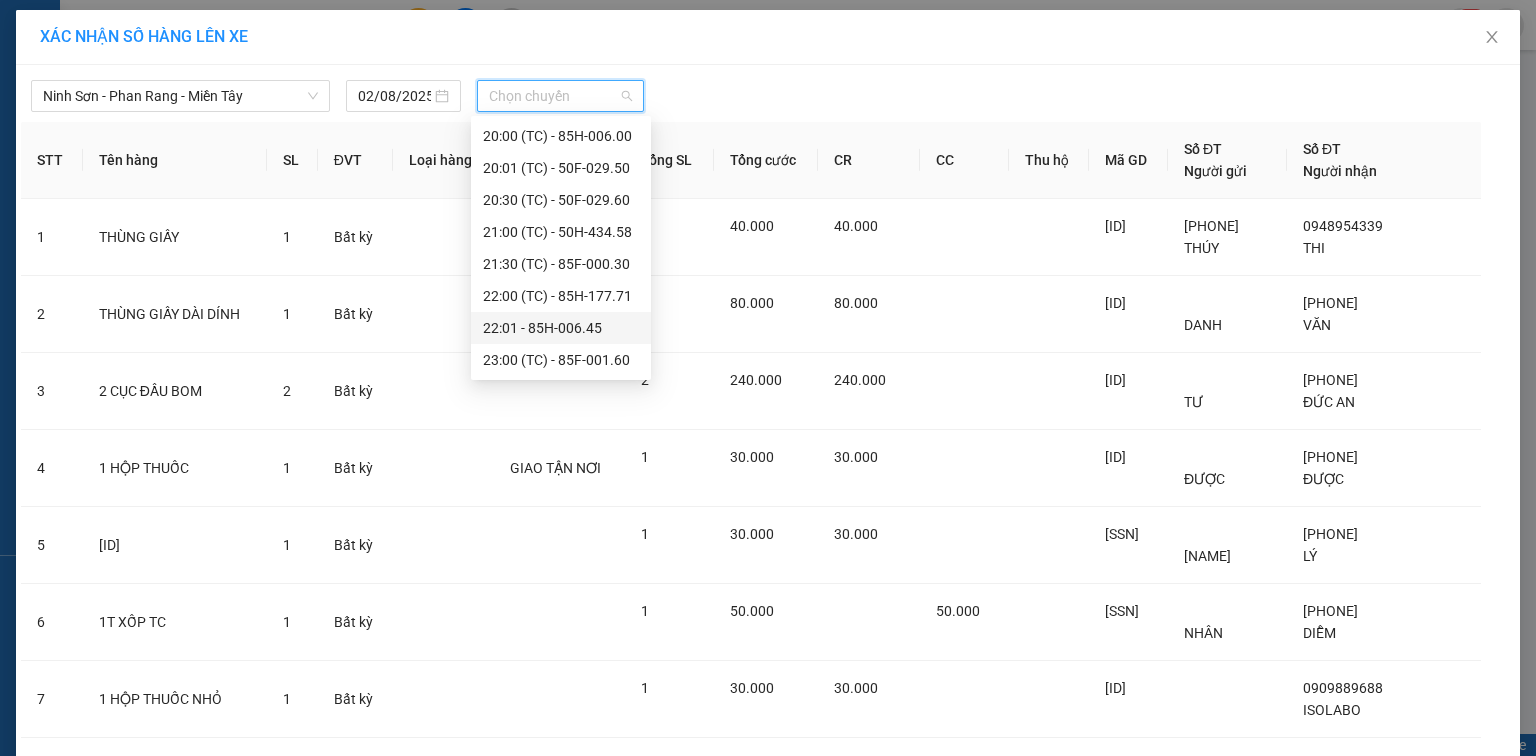 click on "22:01     - 85H-006.45" at bounding box center (561, 328) 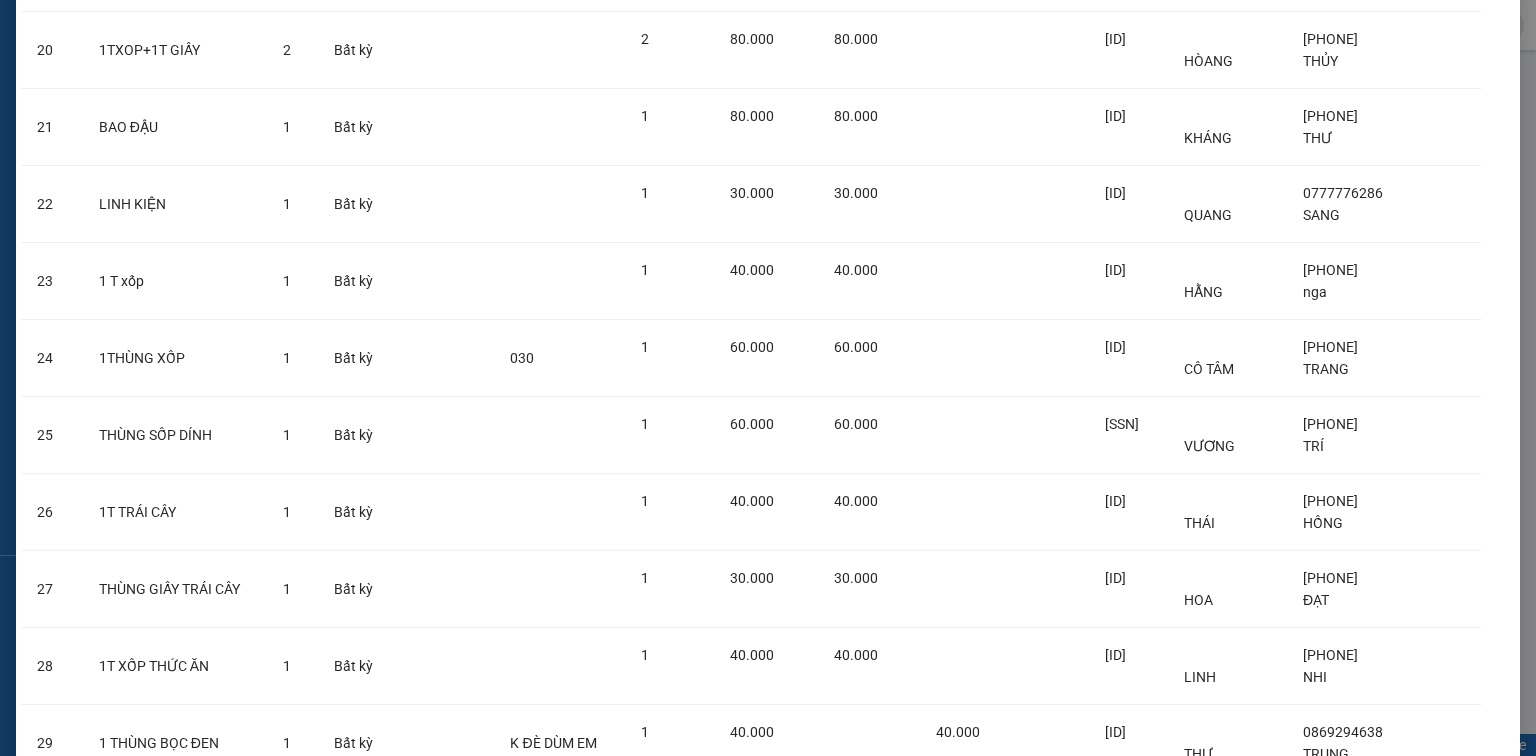 scroll, scrollTop: 1920, scrollLeft: 0, axis: vertical 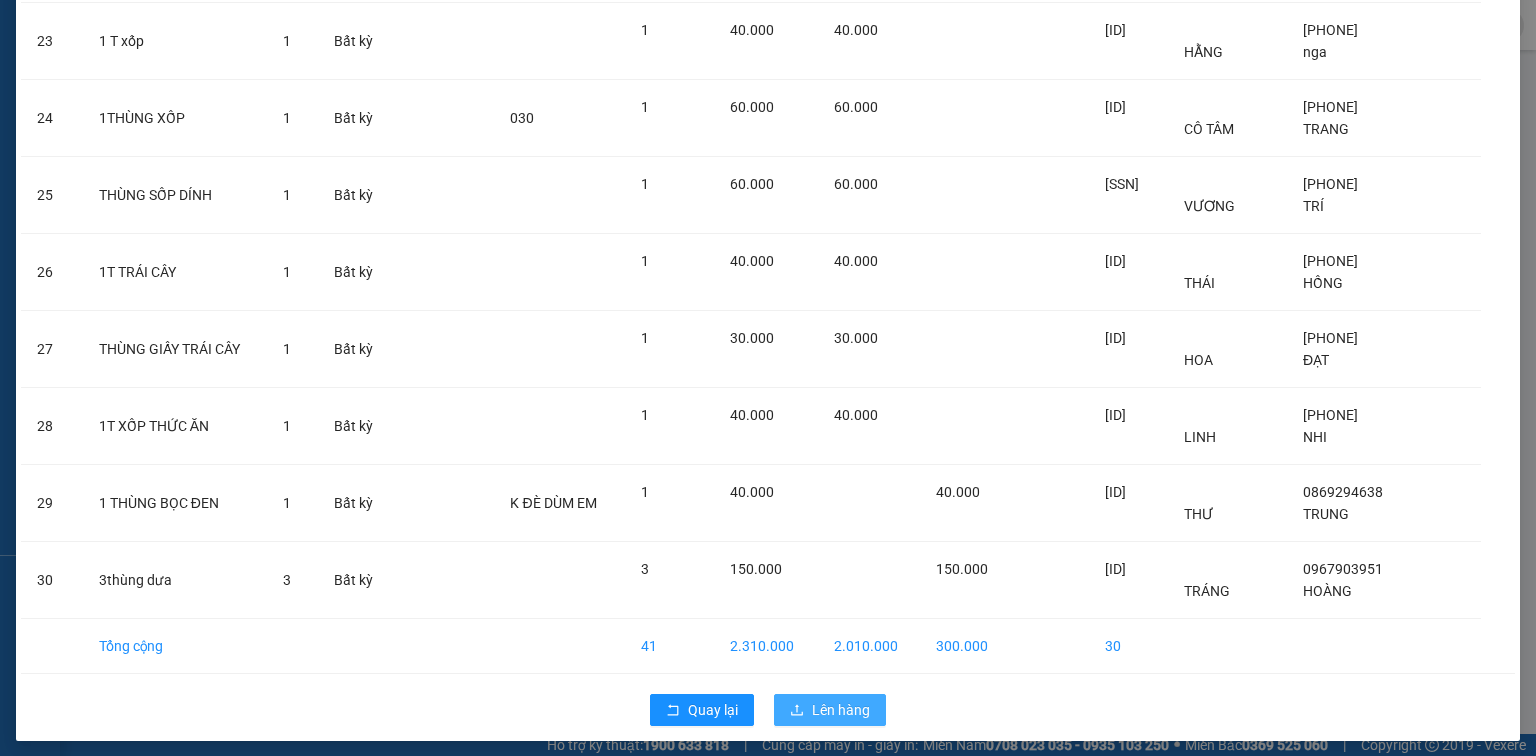click on "Lên hàng" at bounding box center [841, 710] 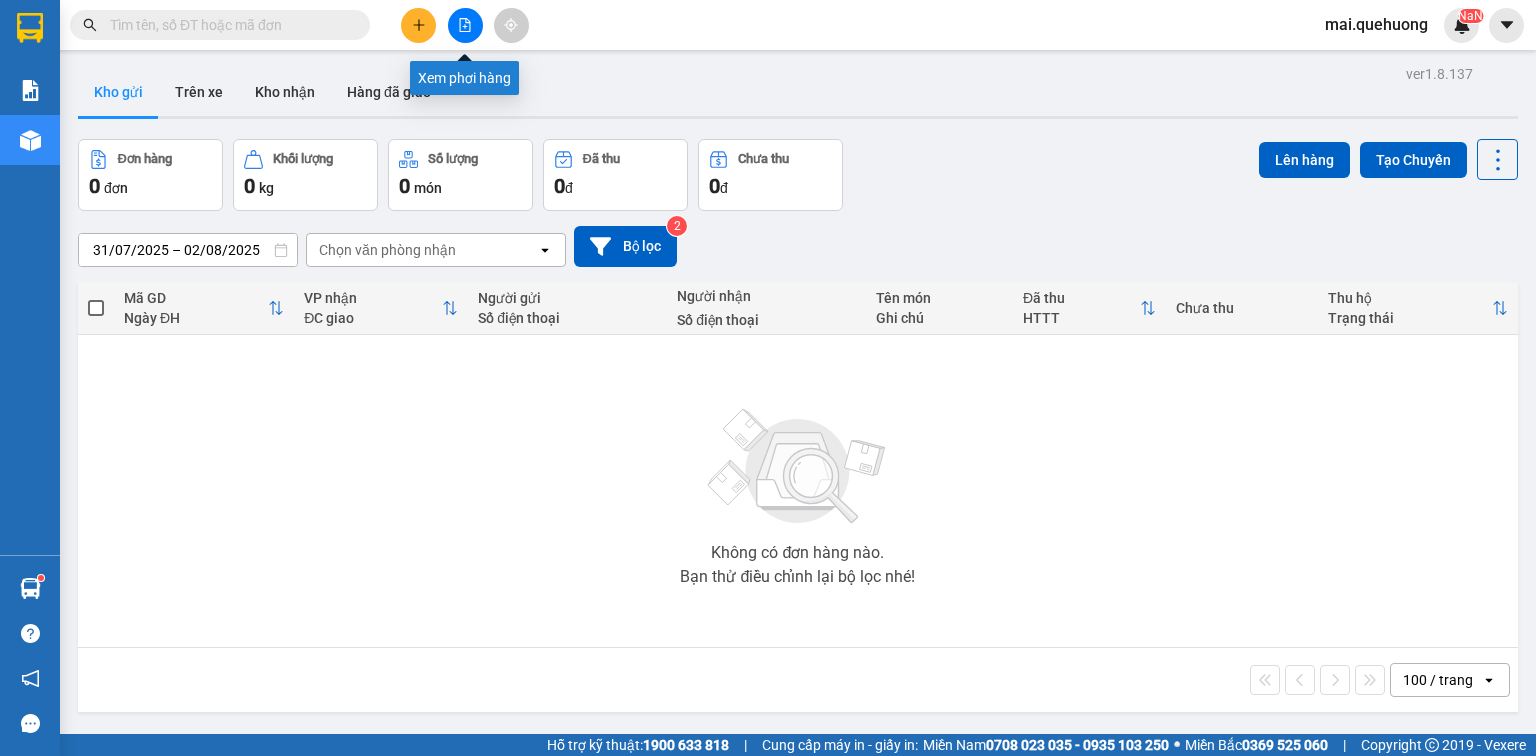 click 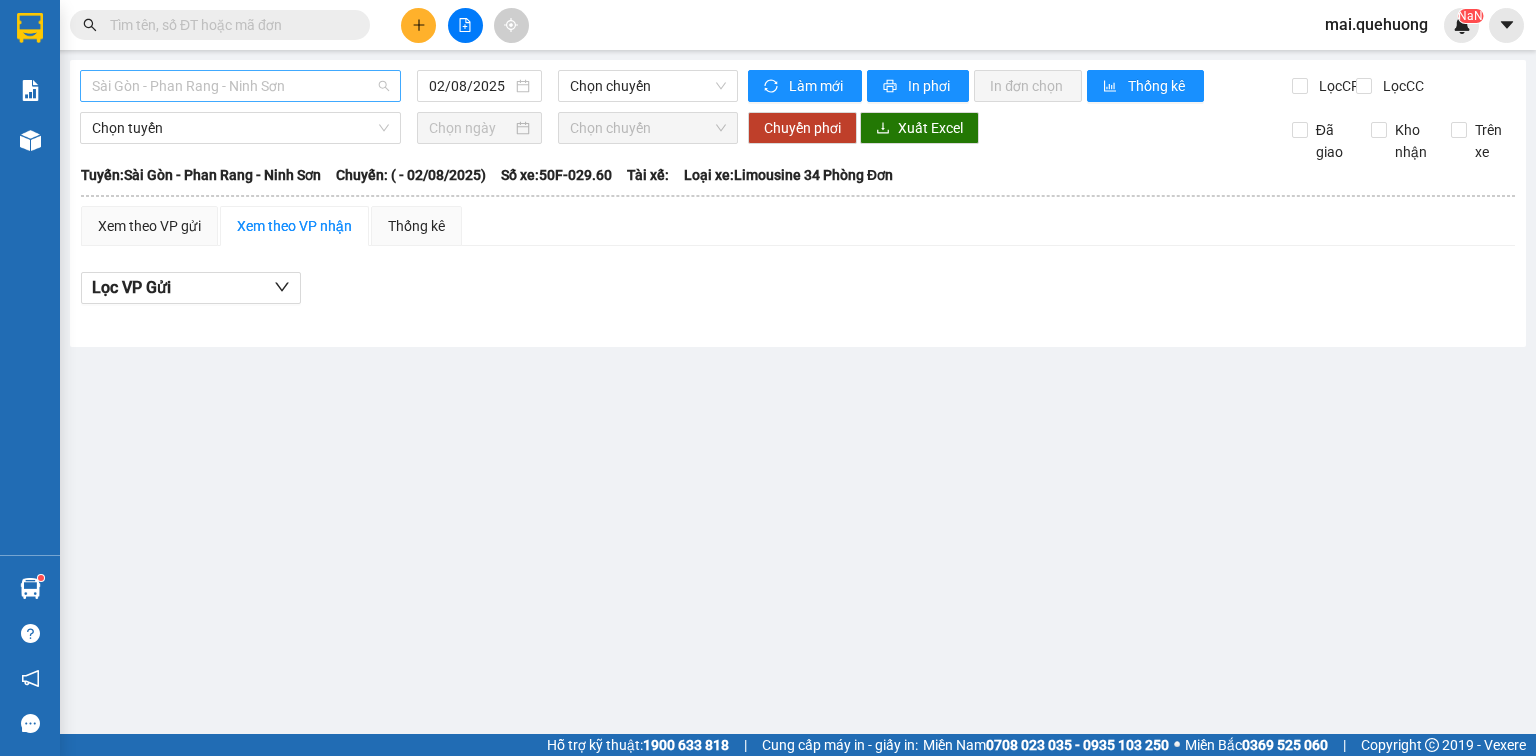 click on "Sài Gòn - Phan Rang - Ninh Sơn" at bounding box center (240, 86) 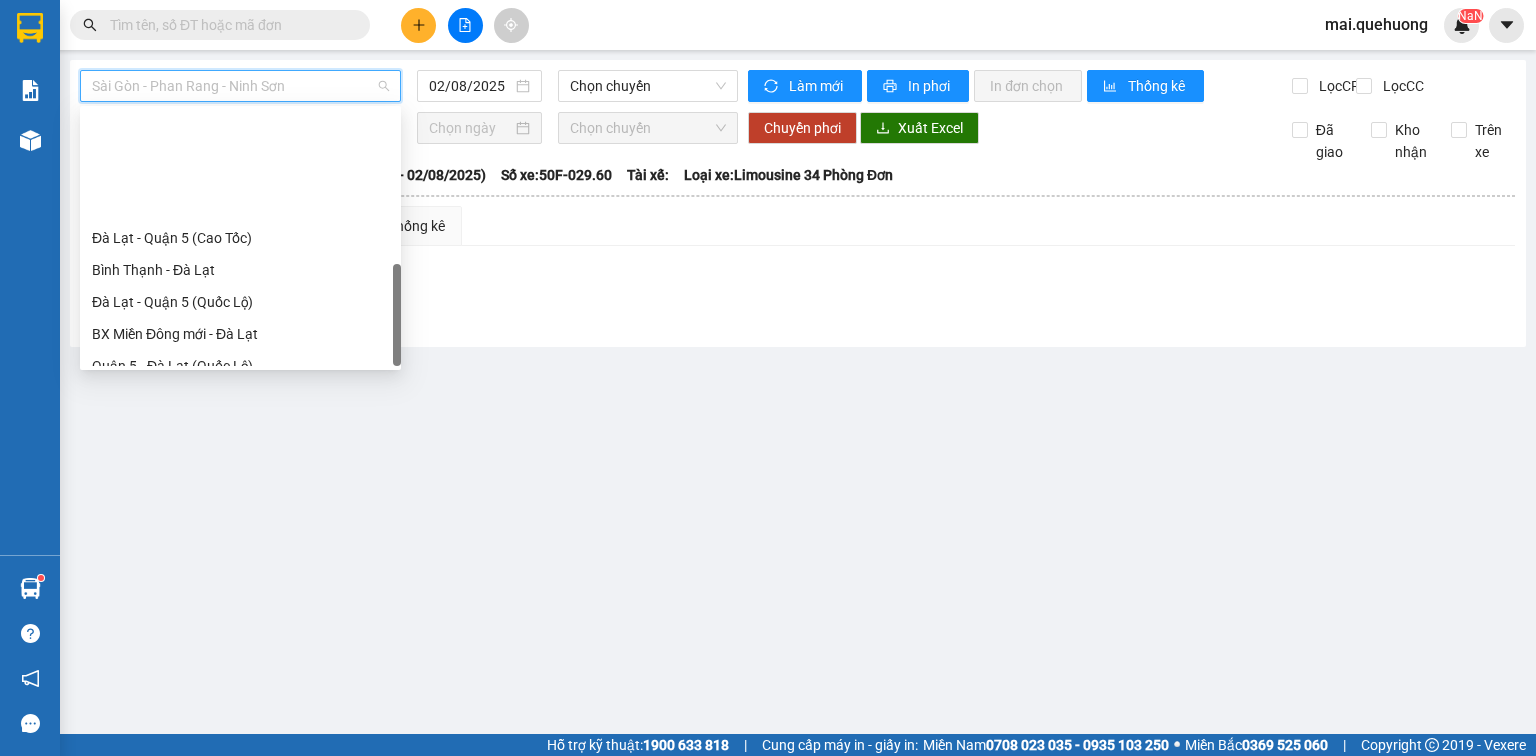 scroll, scrollTop: 544, scrollLeft: 0, axis: vertical 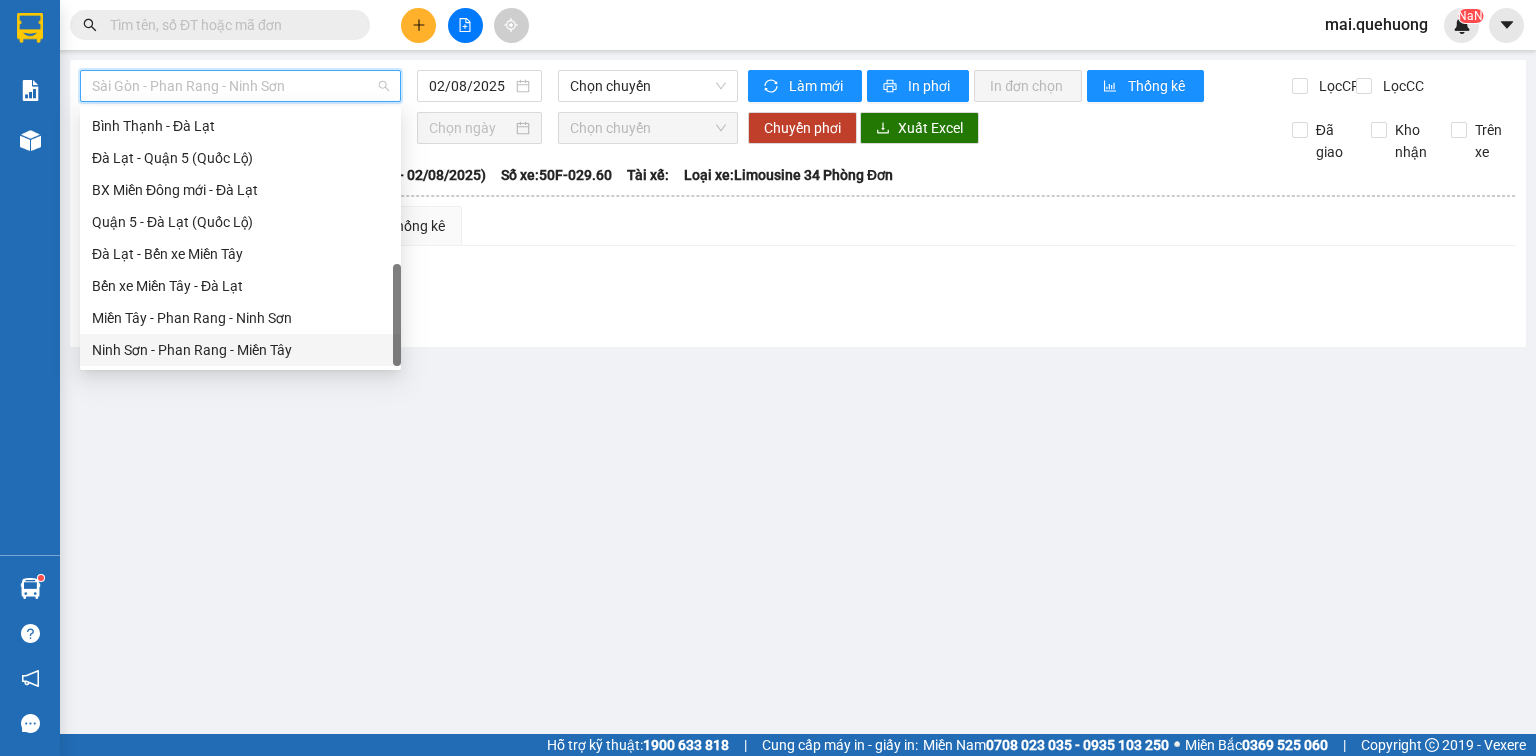click on "Ninh Sơn - Phan Rang - Miền Tây" at bounding box center [240, 350] 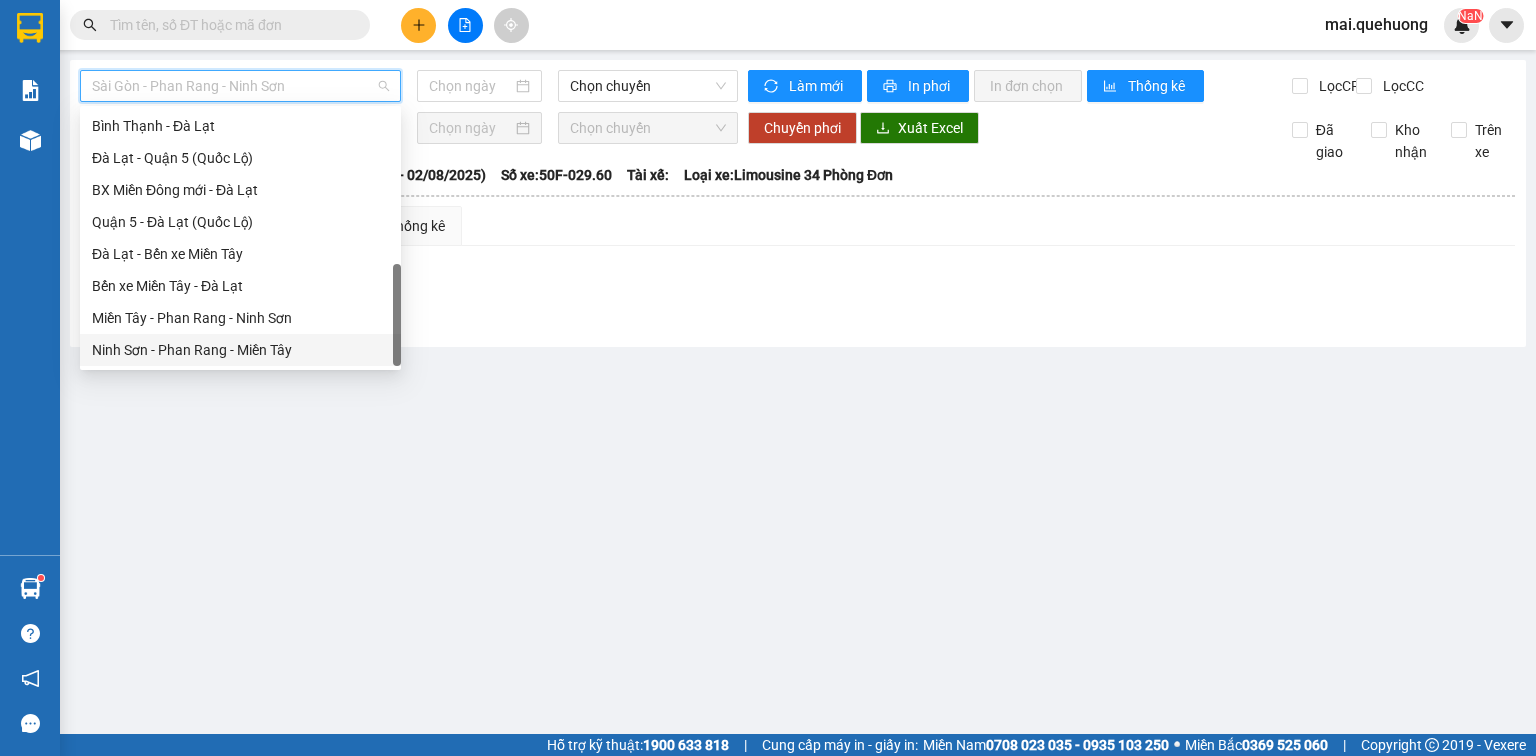 type on "02/08/2025" 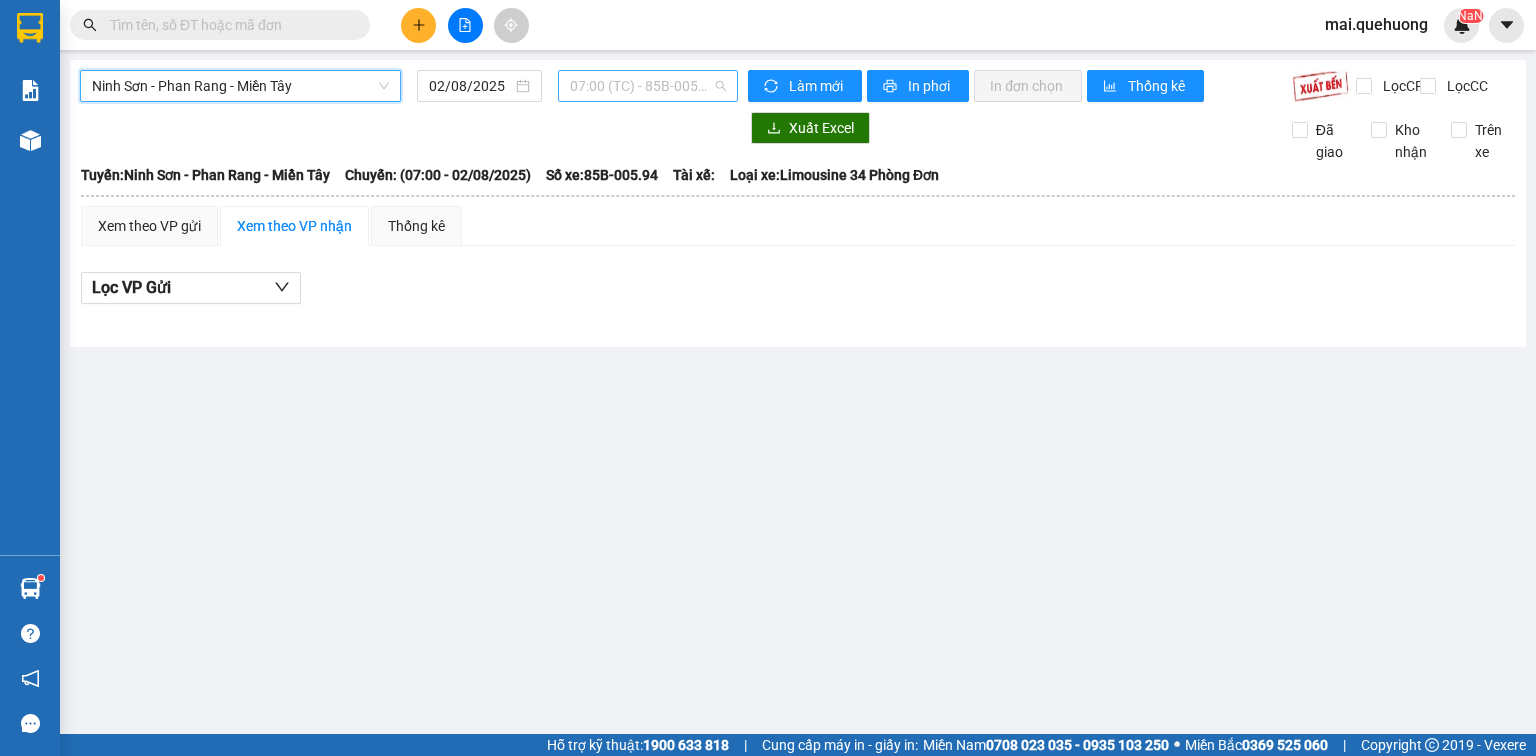 click on "07:00   (TC)   - 85B-005.94" at bounding box center [648, 86] 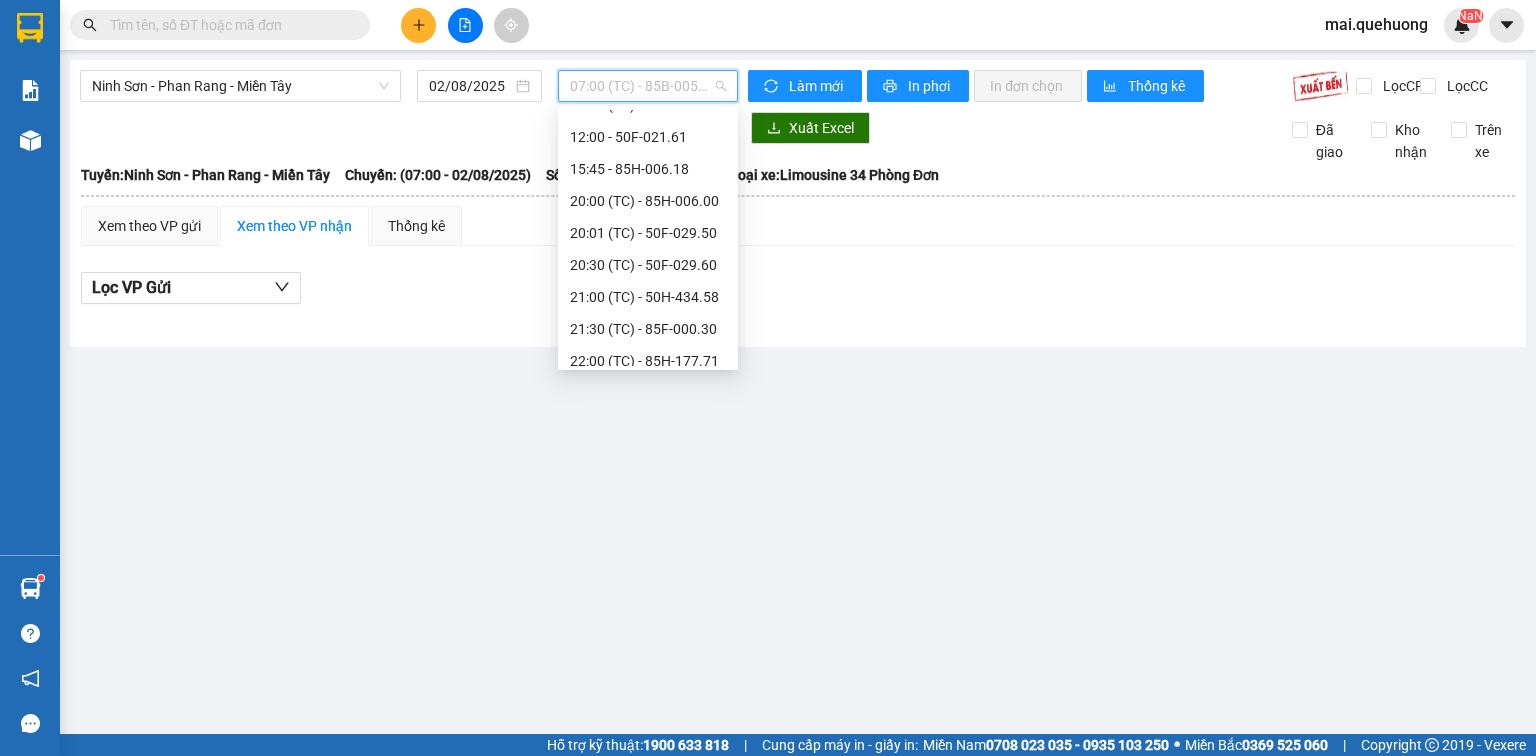scroll, scrollTop: 192, scrollLeft: 0, axis: vertical 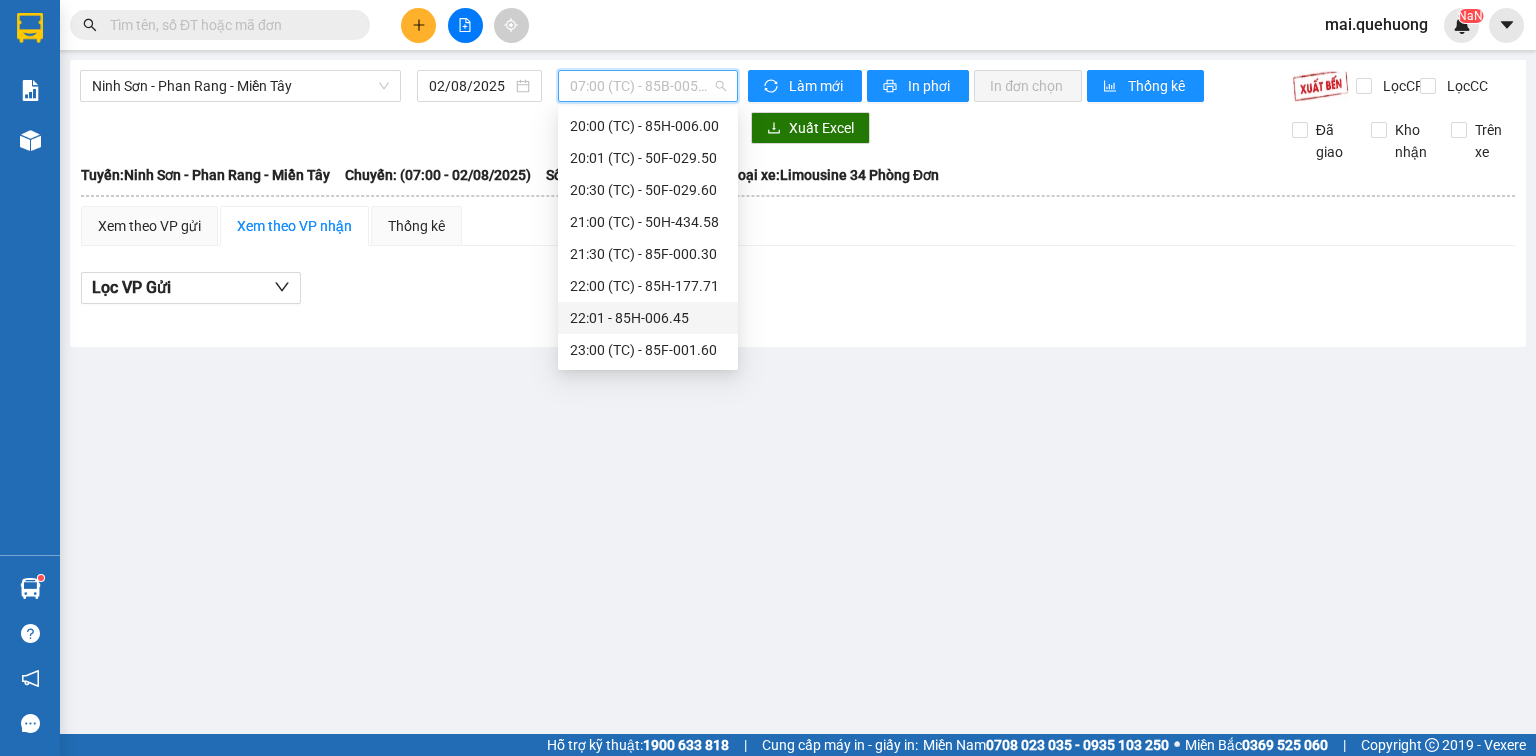 click on "22:01     - 85H-006.45" at bounding box center (648, 318) 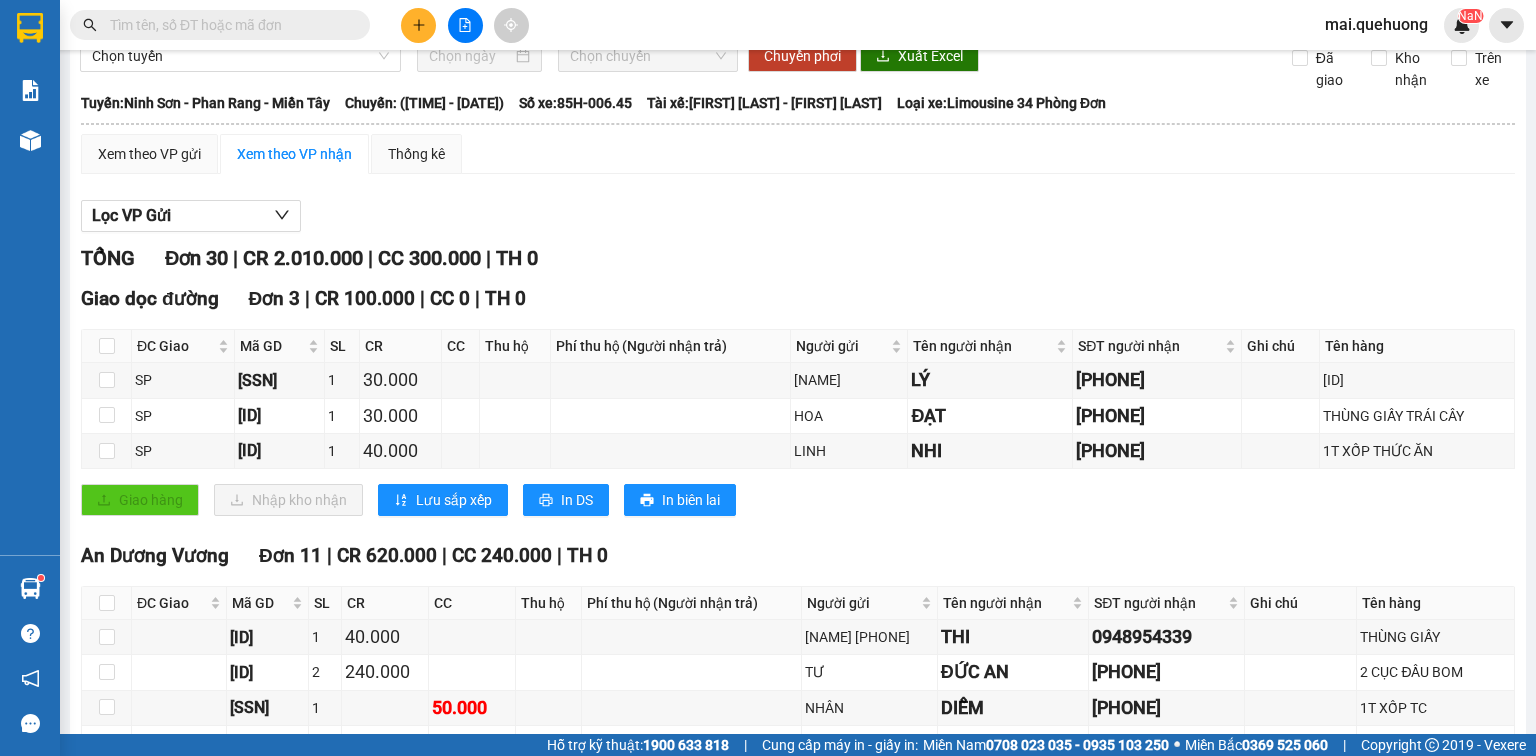 scroll, scrollTop: 0, scrollLeft: 0, axis: both 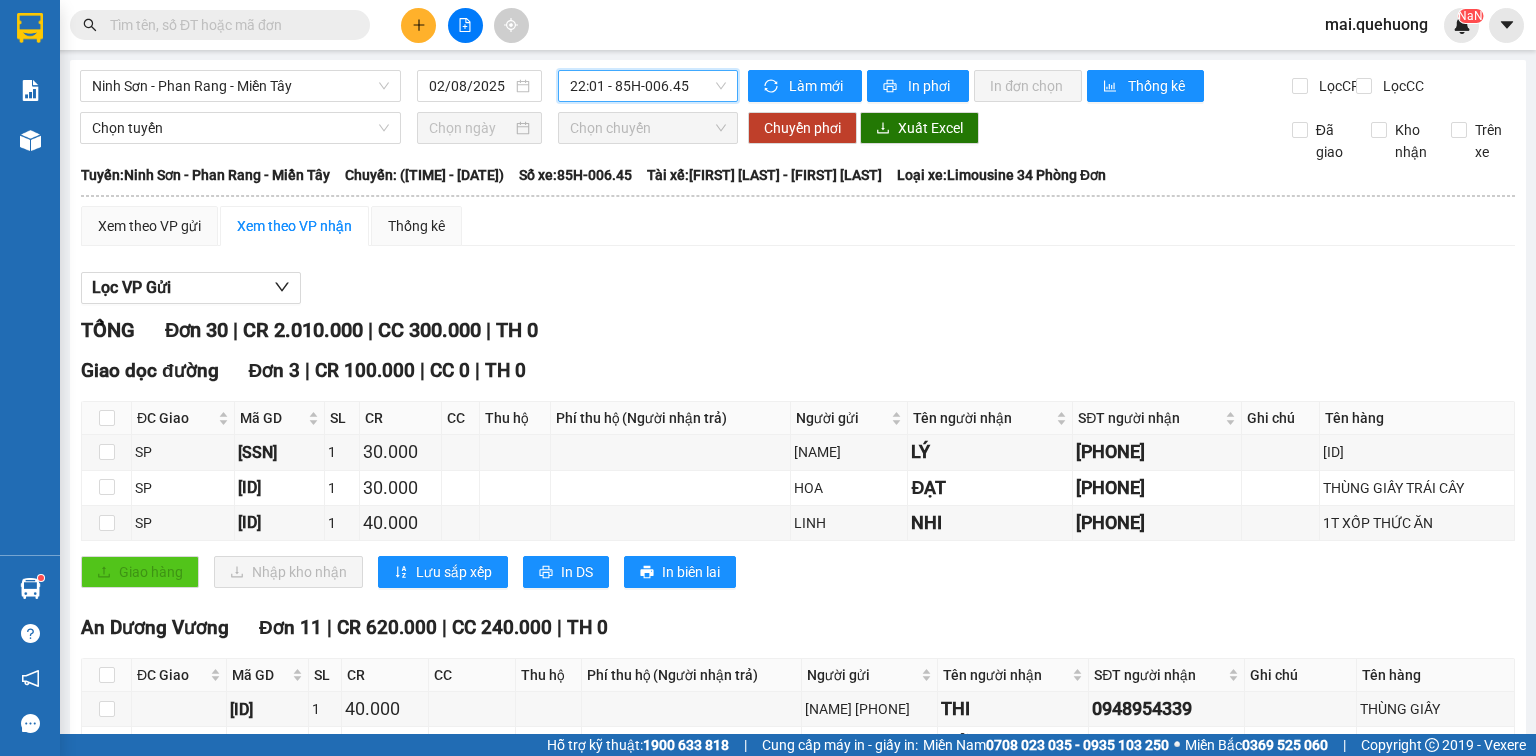 click on "22:01     - 85H-006.45" at bounding box center [648, 86] 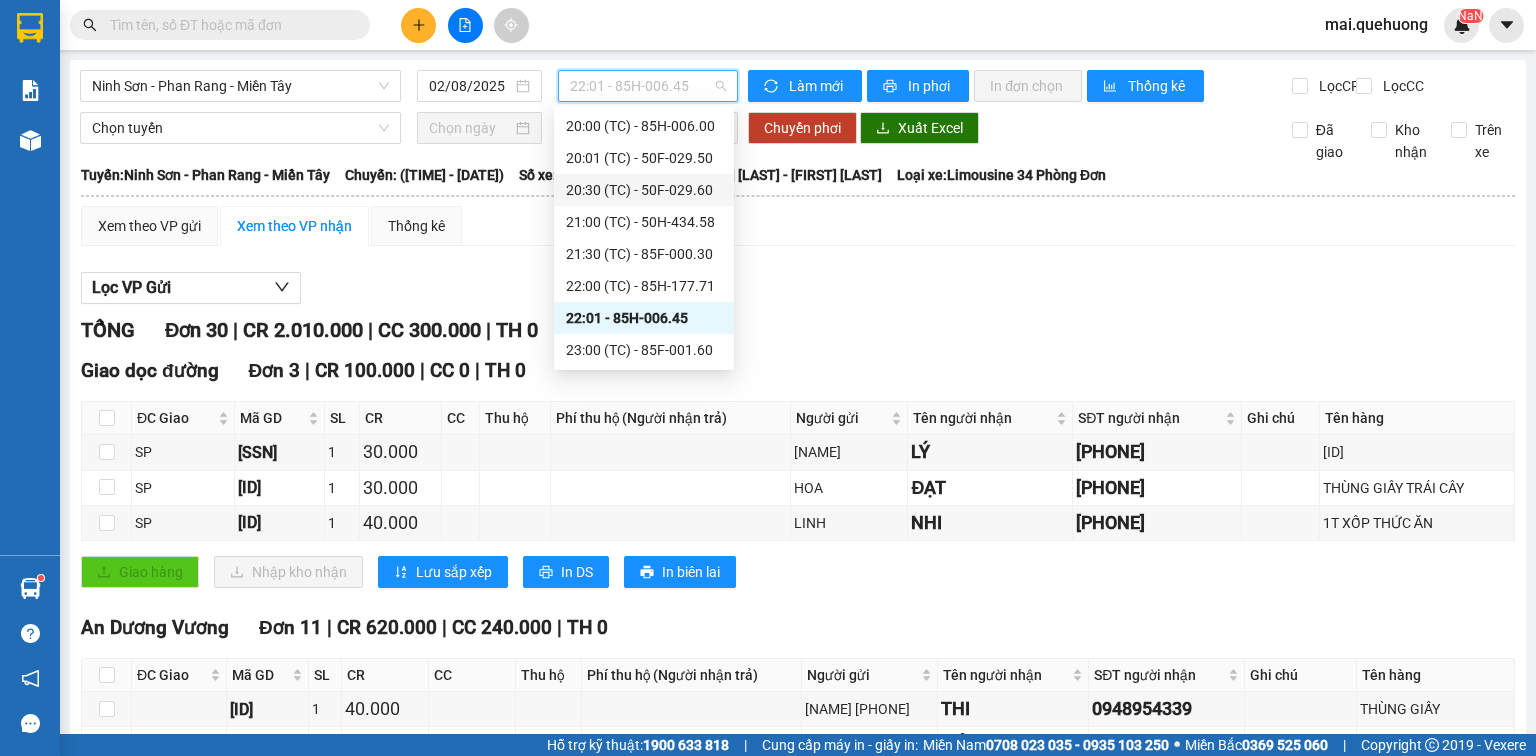 click on "[TIME]   (TC)   - [PLATE]" at bounding box center (644, 190) 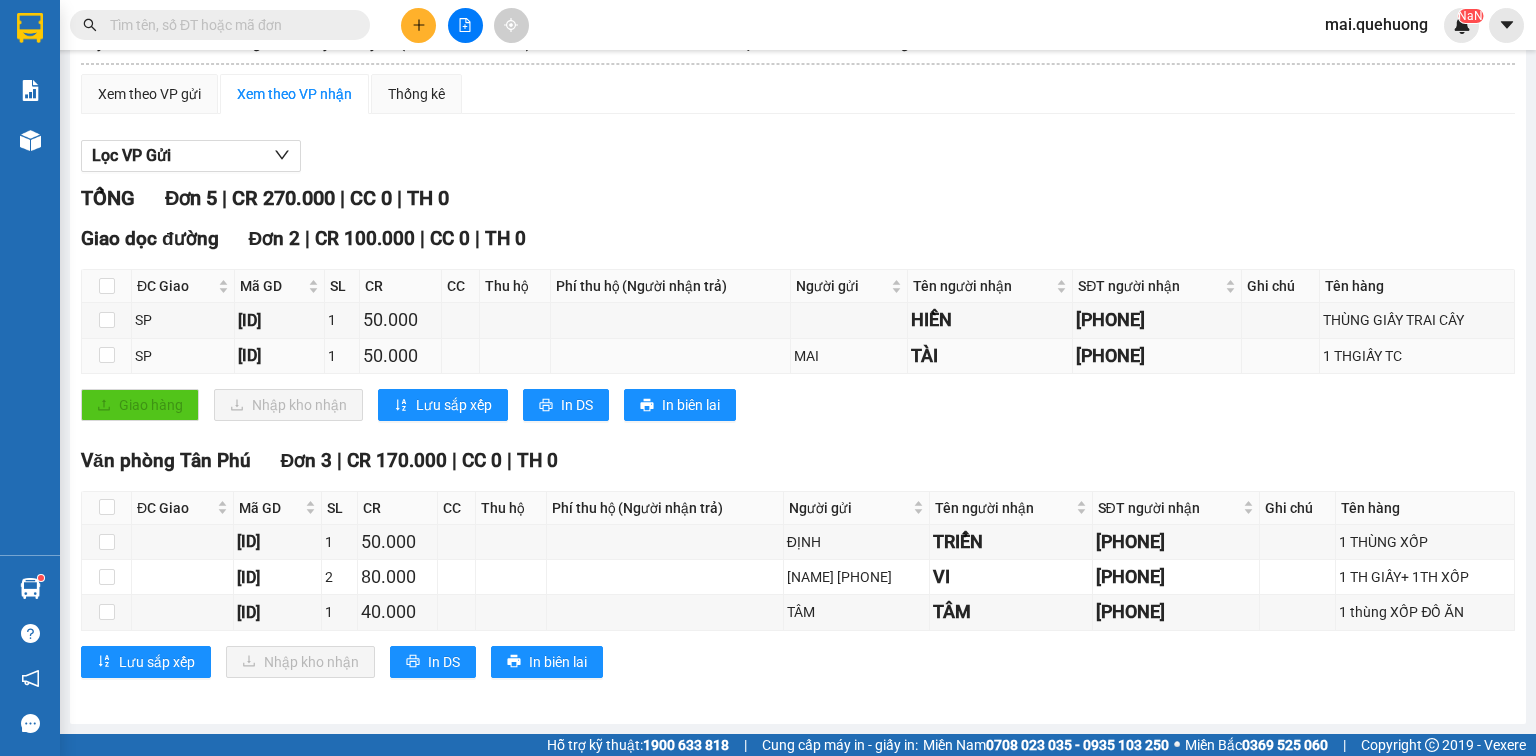 scroll, scrollTop: 0, scrollLeft: 0, axis: both 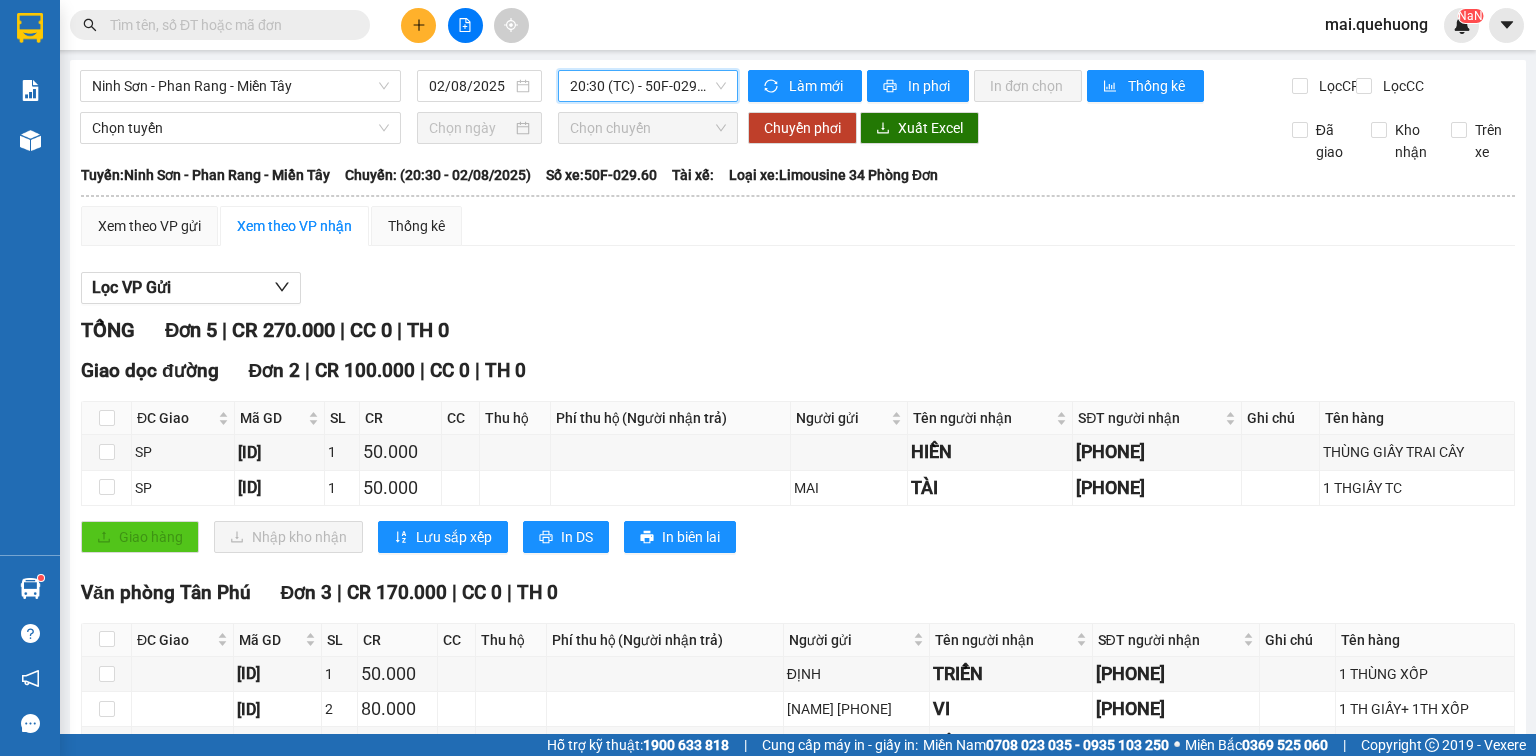 click on "[TIME]   (TC)   - [PLATE]" at bounding box center (648, 86) 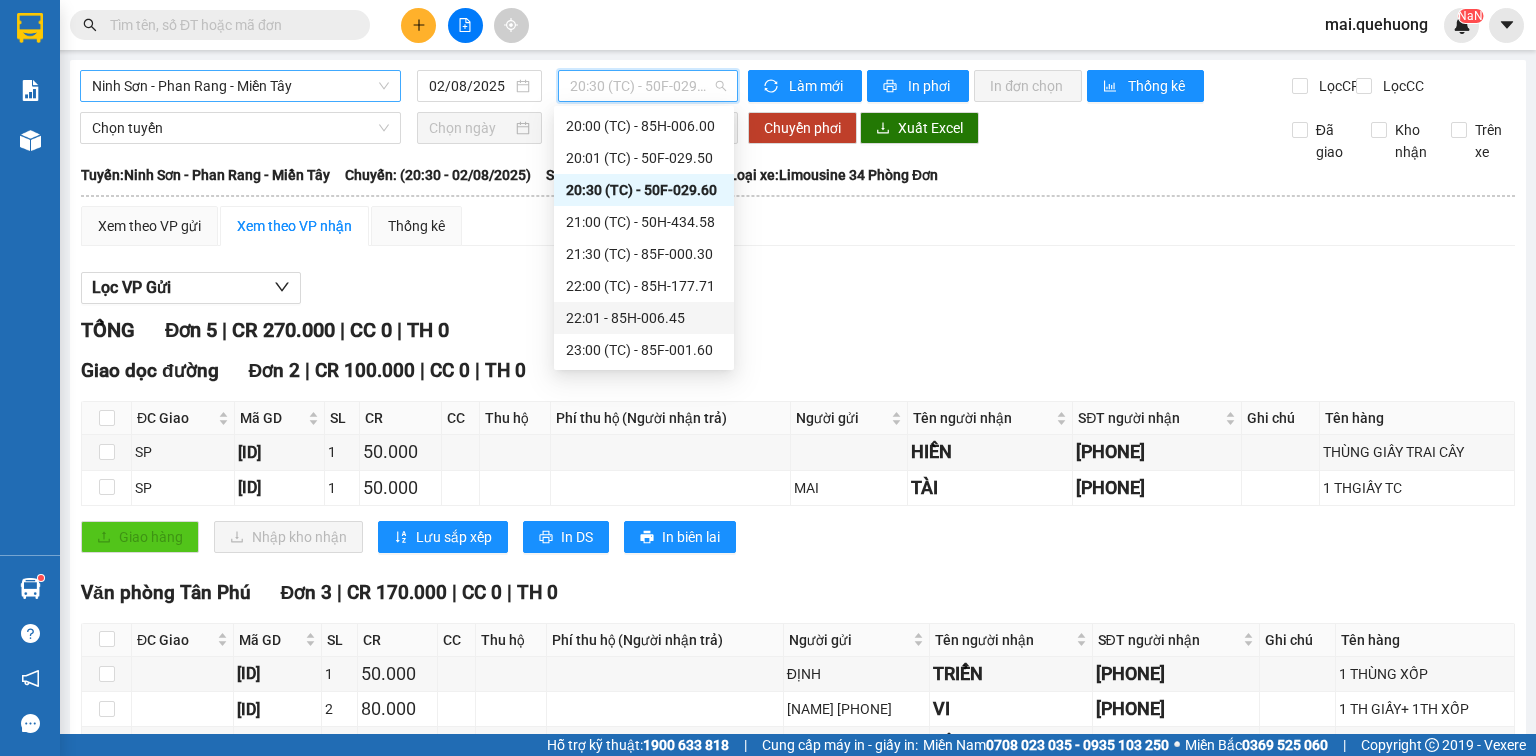 click on "Ninh Sơn - Phan Rang - Miền Tây" at bounding box center [240, 86] 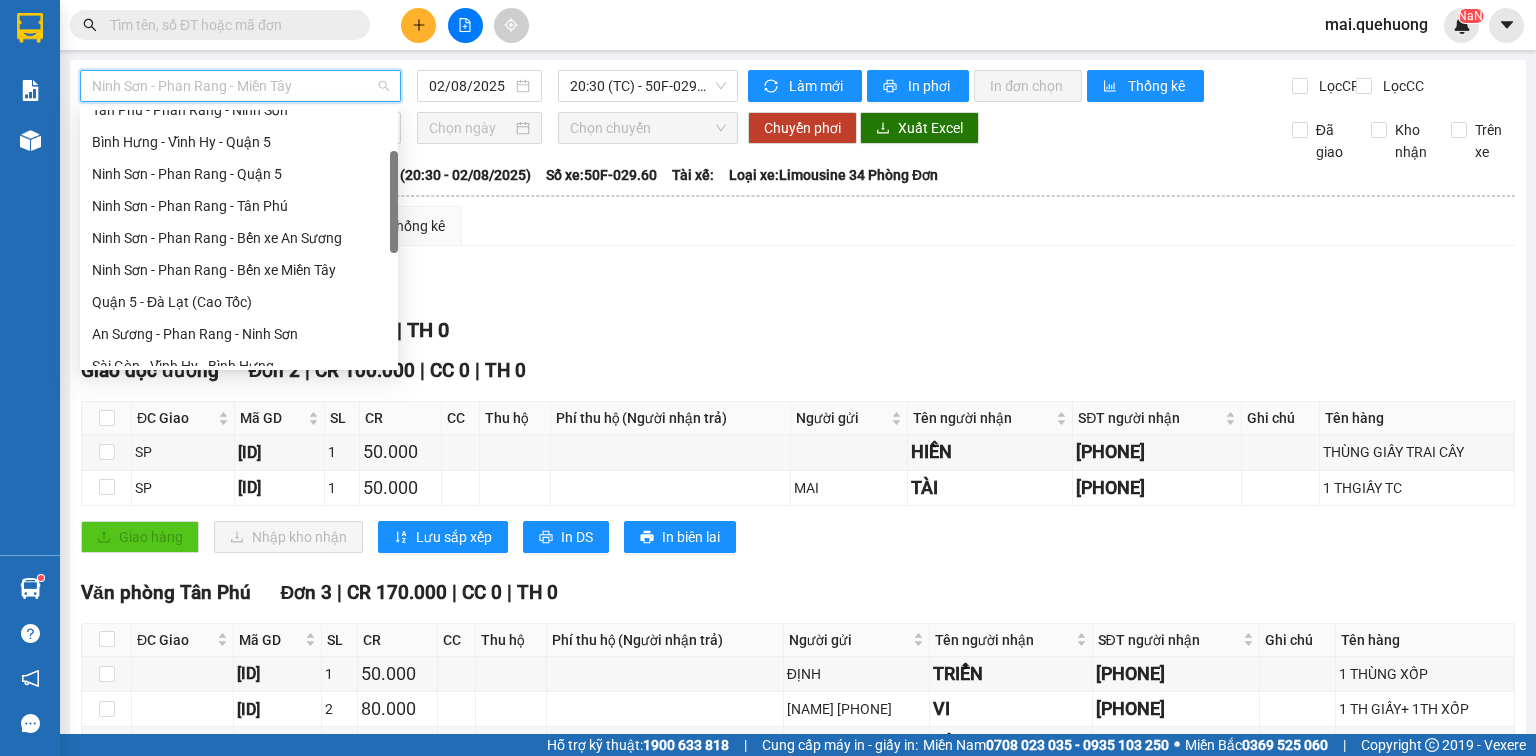 scroll, scrollTop: 0, scrollLeft: 0, axis: both 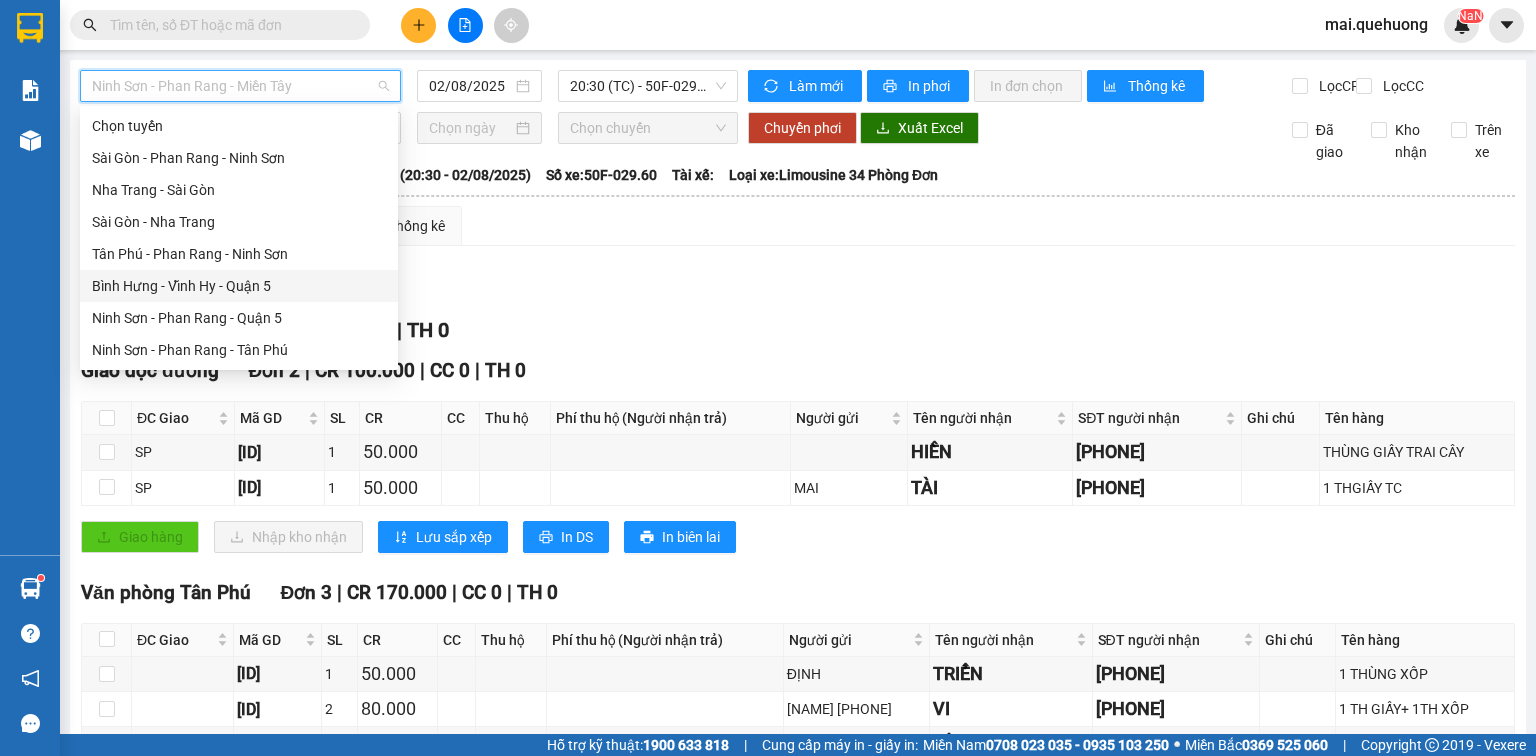 click on "TỔNG Đơn   5 | CR   270.000 | CC   0 | TH   0" at bounding box center [798, 330] 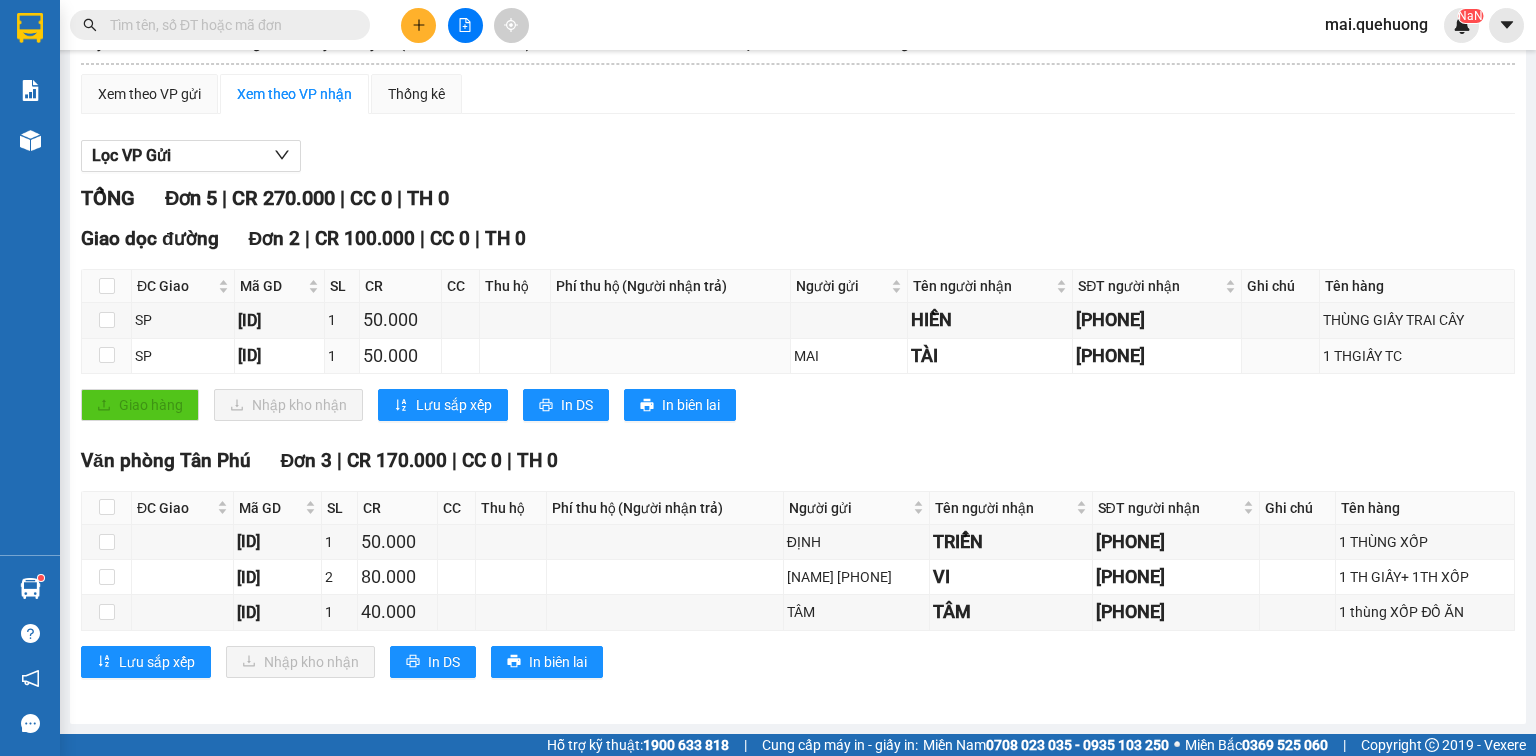 scroll, scrollTop: 0, scrollLeft: 0, axis: both 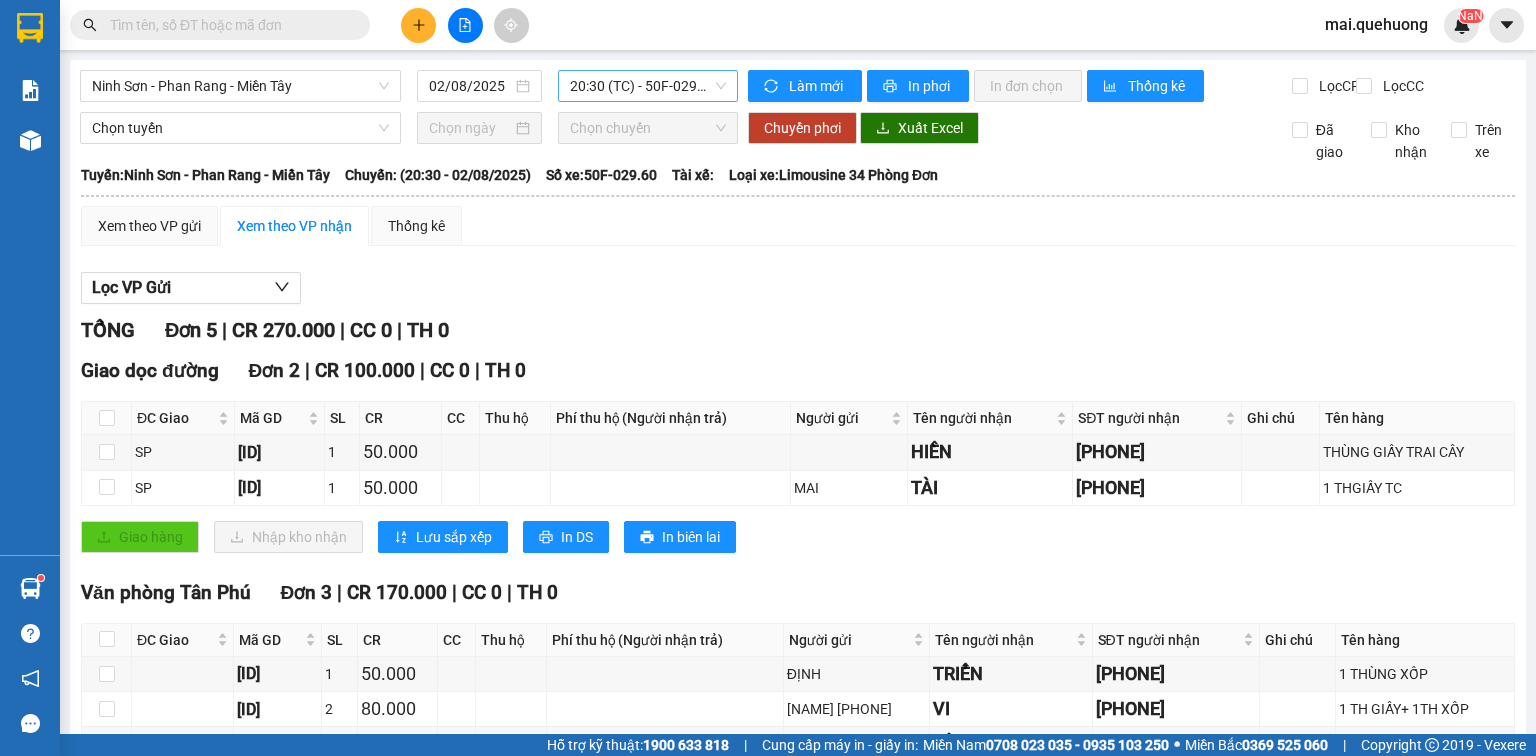 click on "[TIME]   (TC)   - [PLATE]" at bounding box center (648, 86) 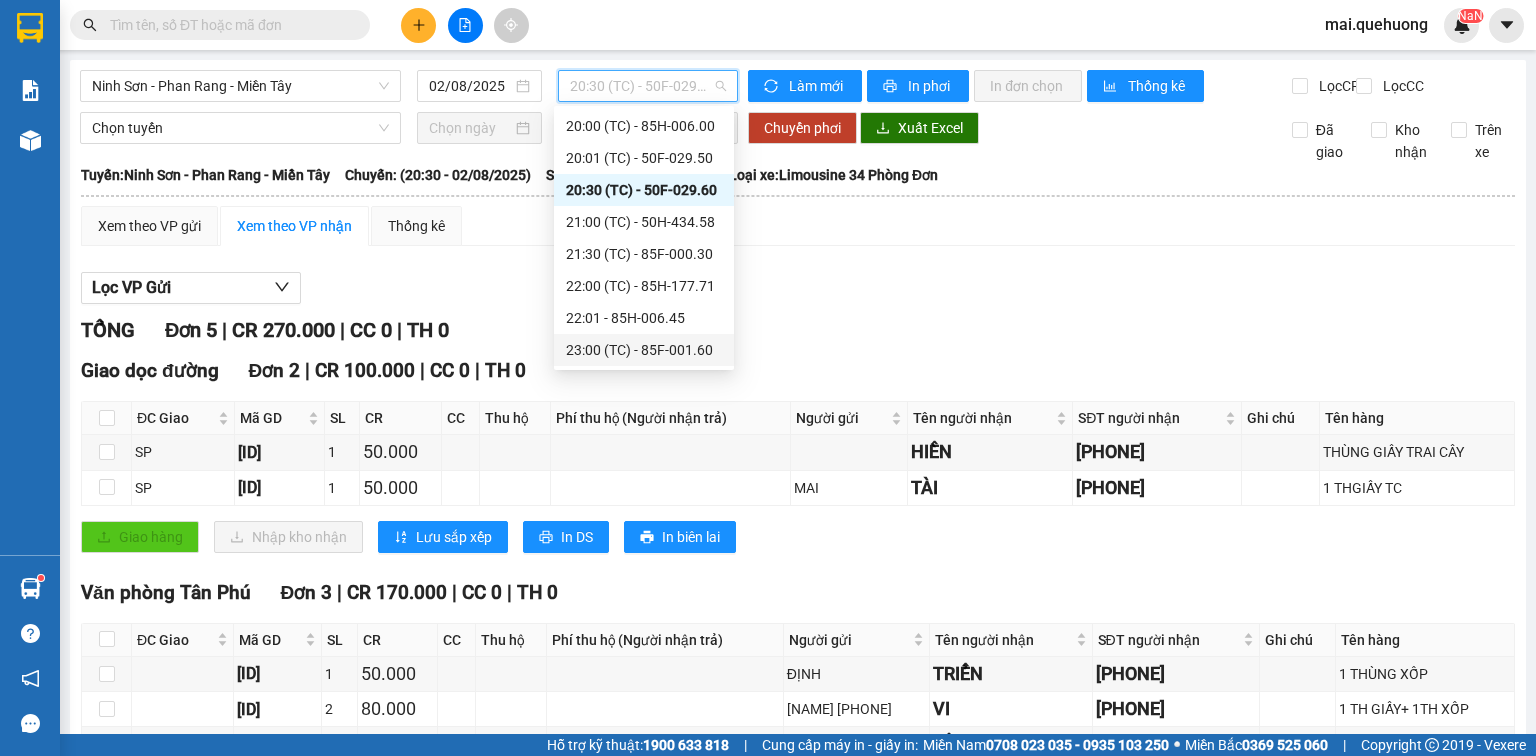 click on "[TIME]   (TC)   - [PLATE]" at bounding box center [644, 350] 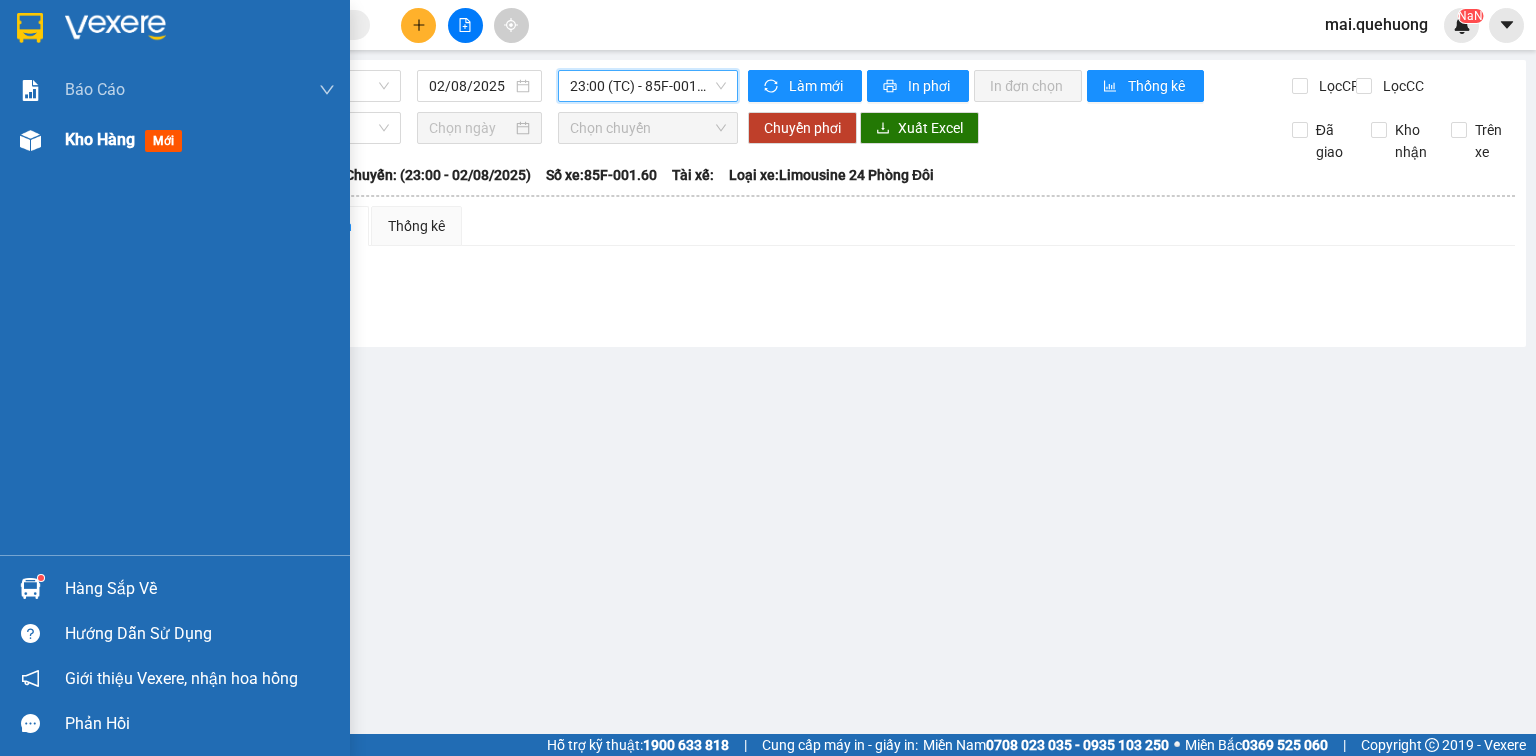 click on "Kho hàng" at bounding box center [100, 139] 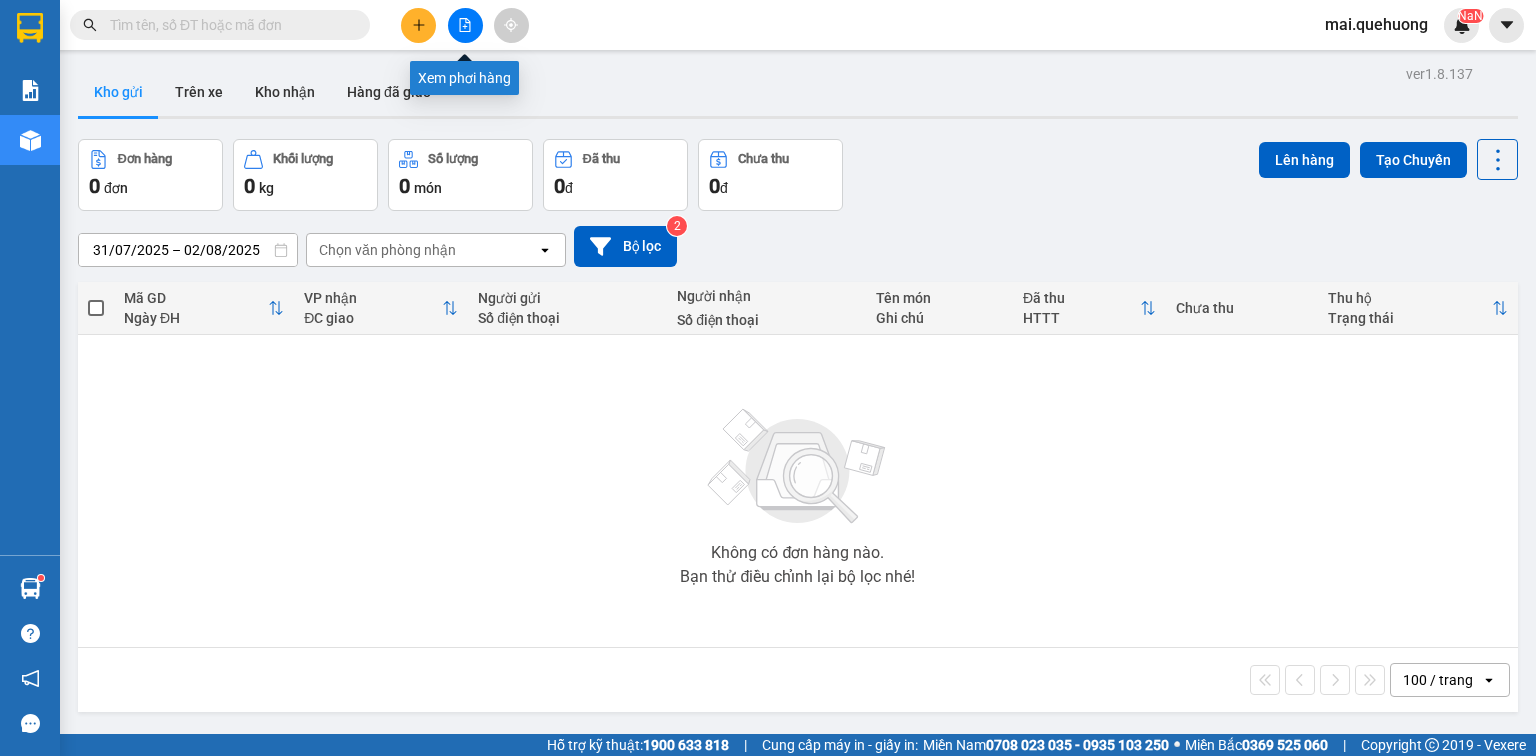click 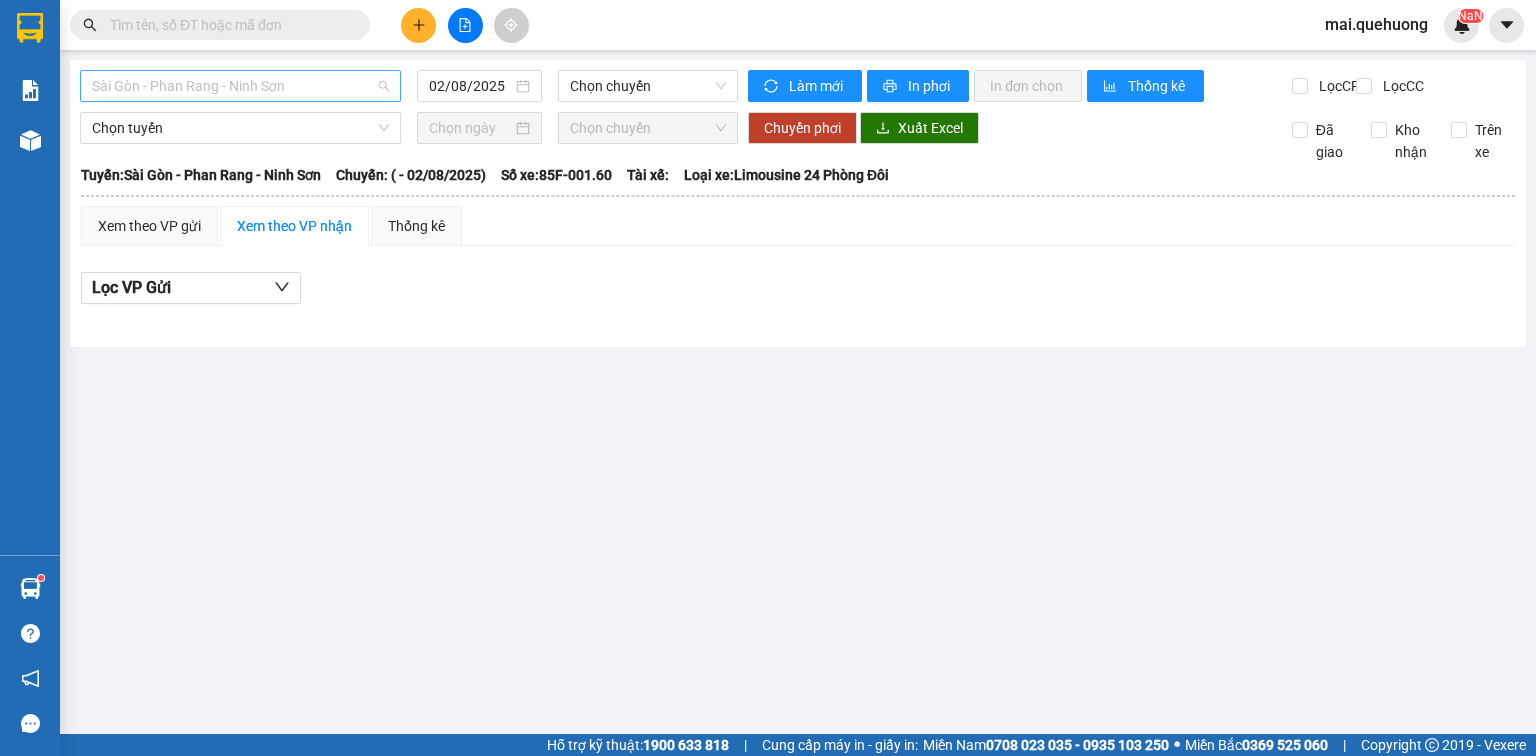 click on "Sài Gòn - Phan Rang - Ninh Sơn" at bounding box center [240, 86] 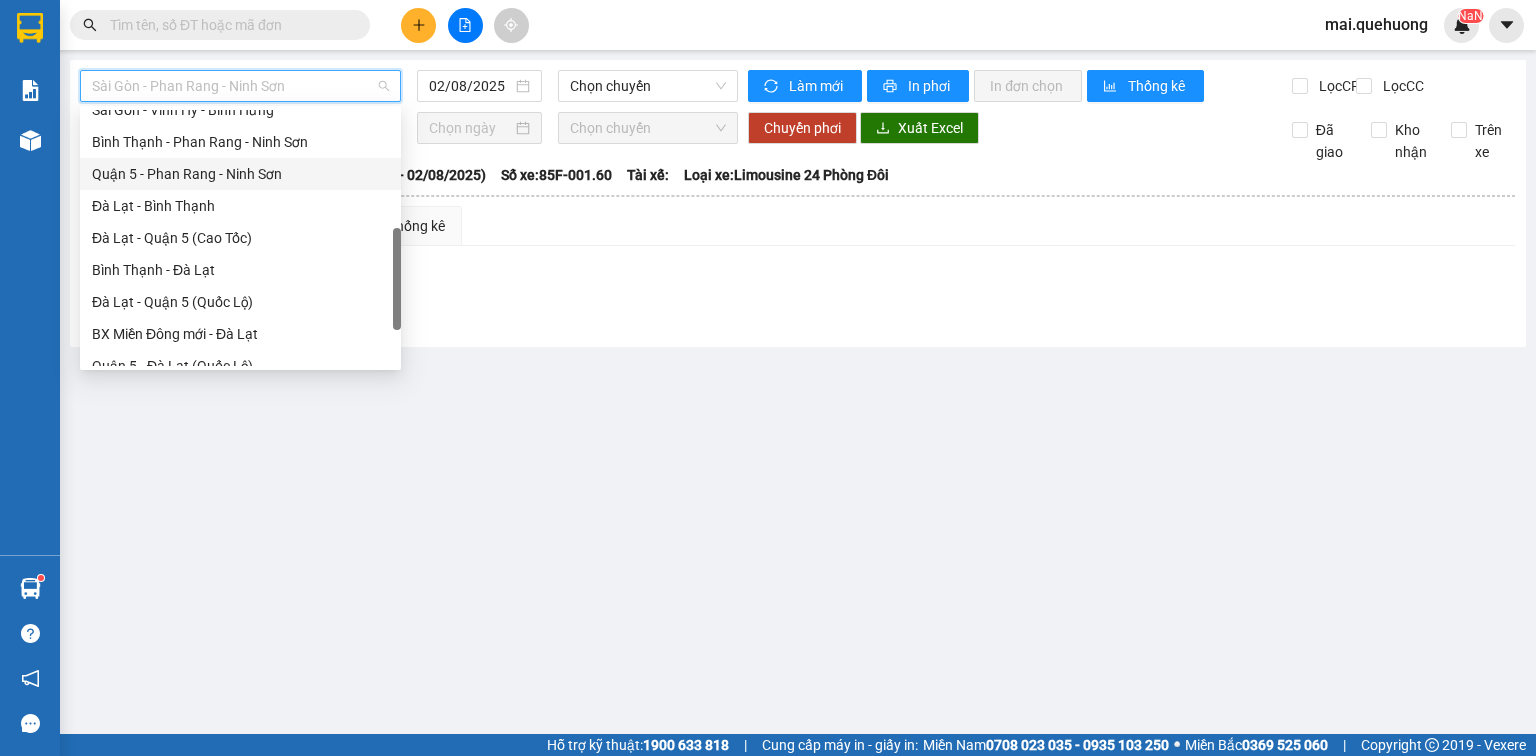 scroll, scrollTop: 544, scrollLeft: 0, axis: vertical 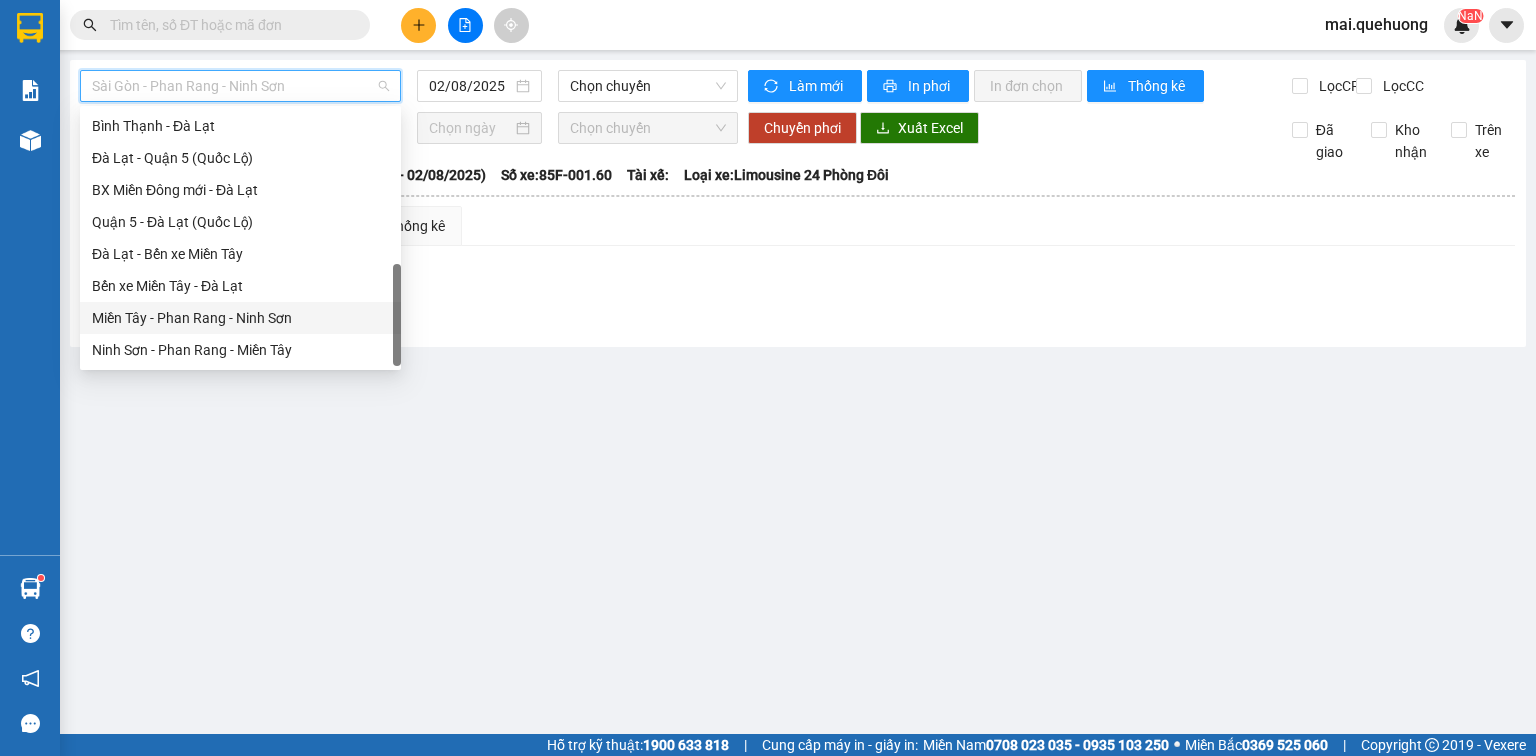 click on "Miền Tây - Phan Rang - Ninh Sơn" at bounding box center (240, 318) 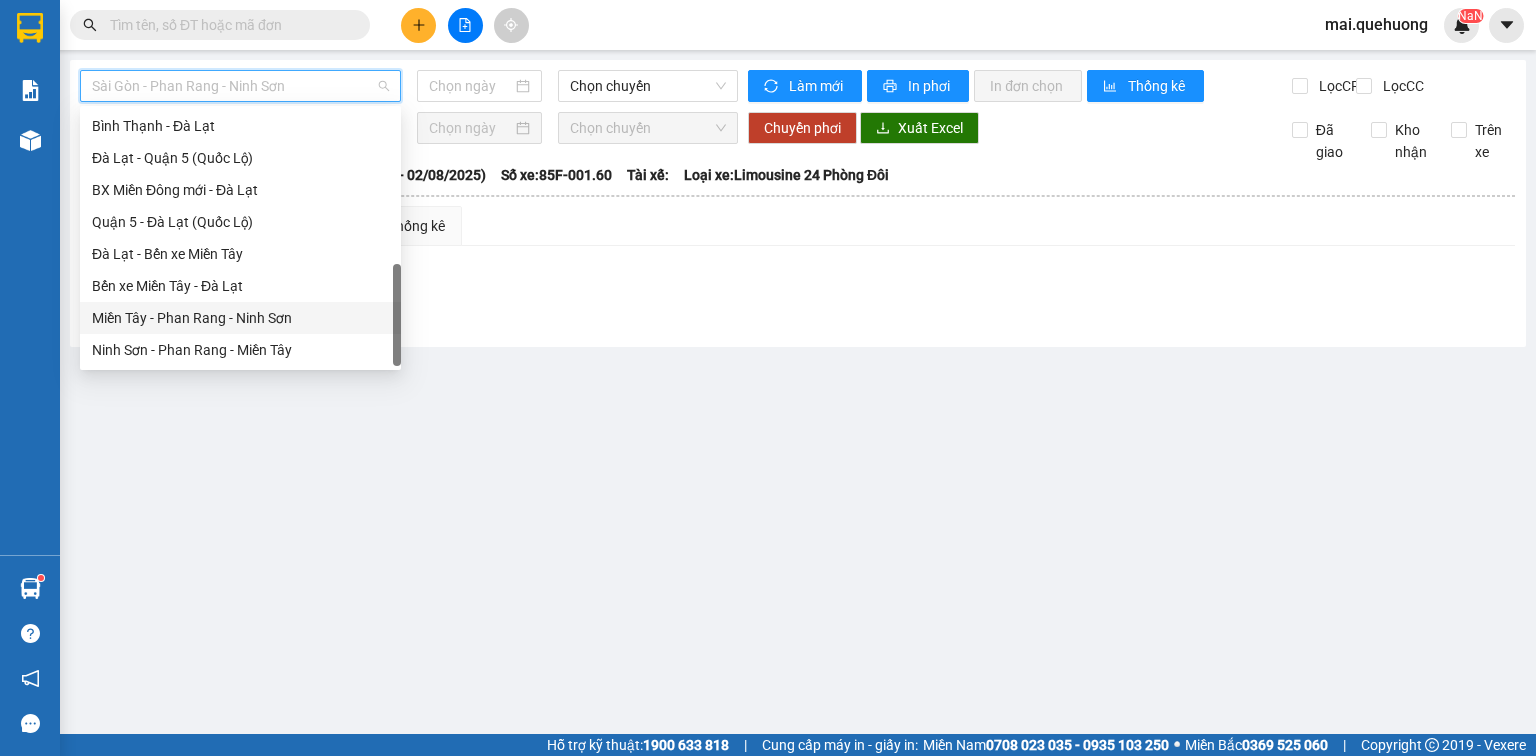 type on "02/08/2025" 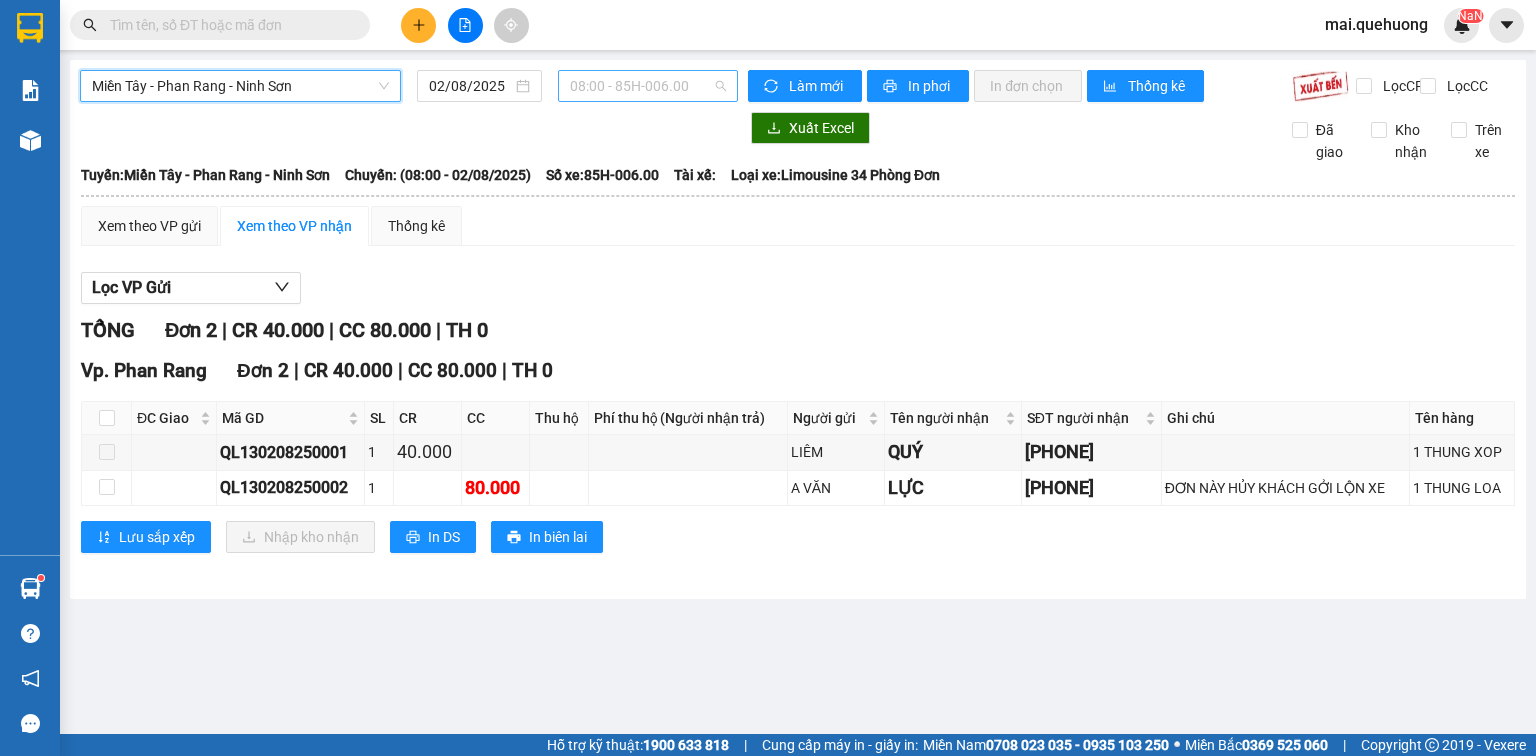 click on "08:00     - 85H-006.00" at bounding box center (648, 86) 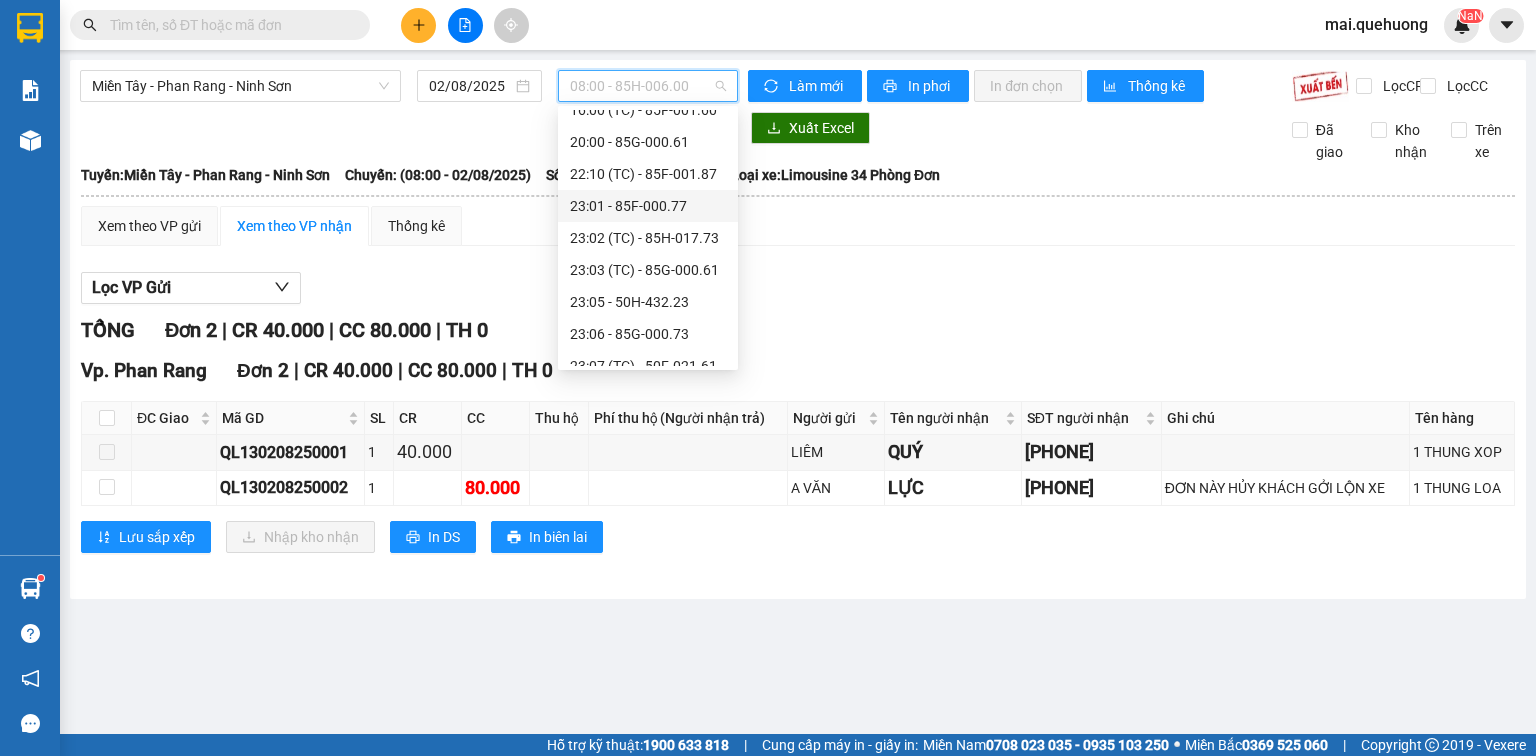 scroll, scrollTop: 16, scrollLeft: 0, axis: vertical 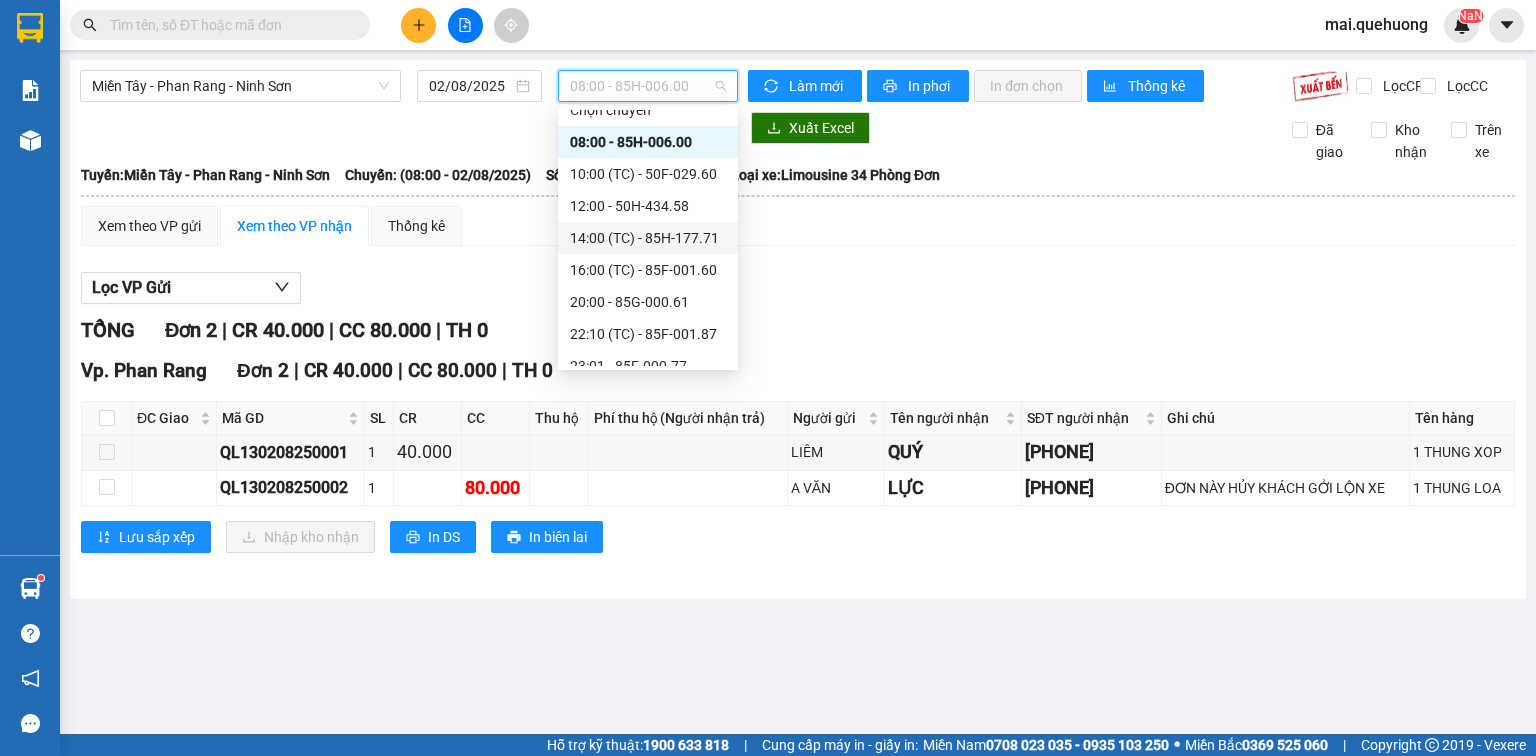 click on "14:00   (TC)   - 85H-177.71" at bounding box center (648, 238) 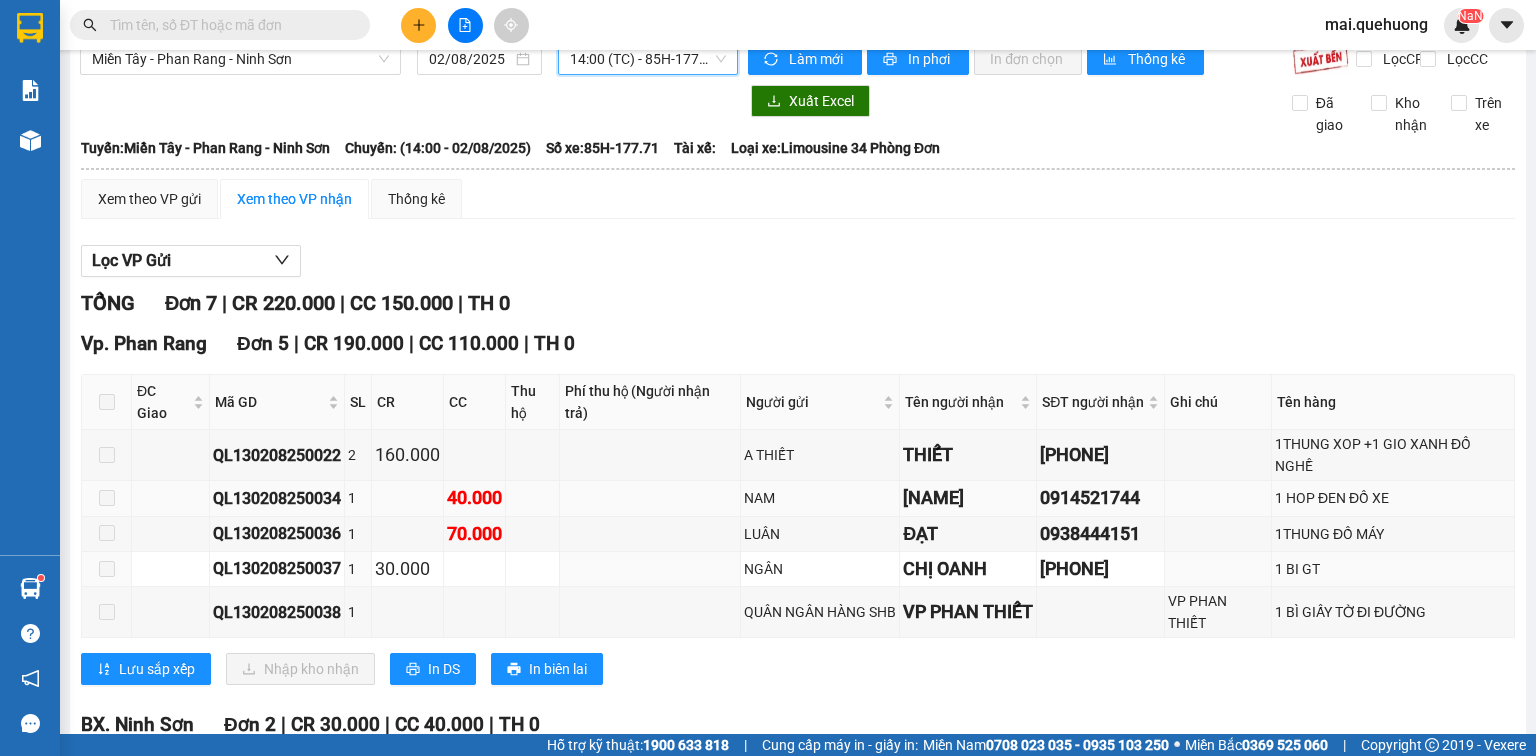 scroll, scrollTop: 0, scrollLeft: 0, axis: both 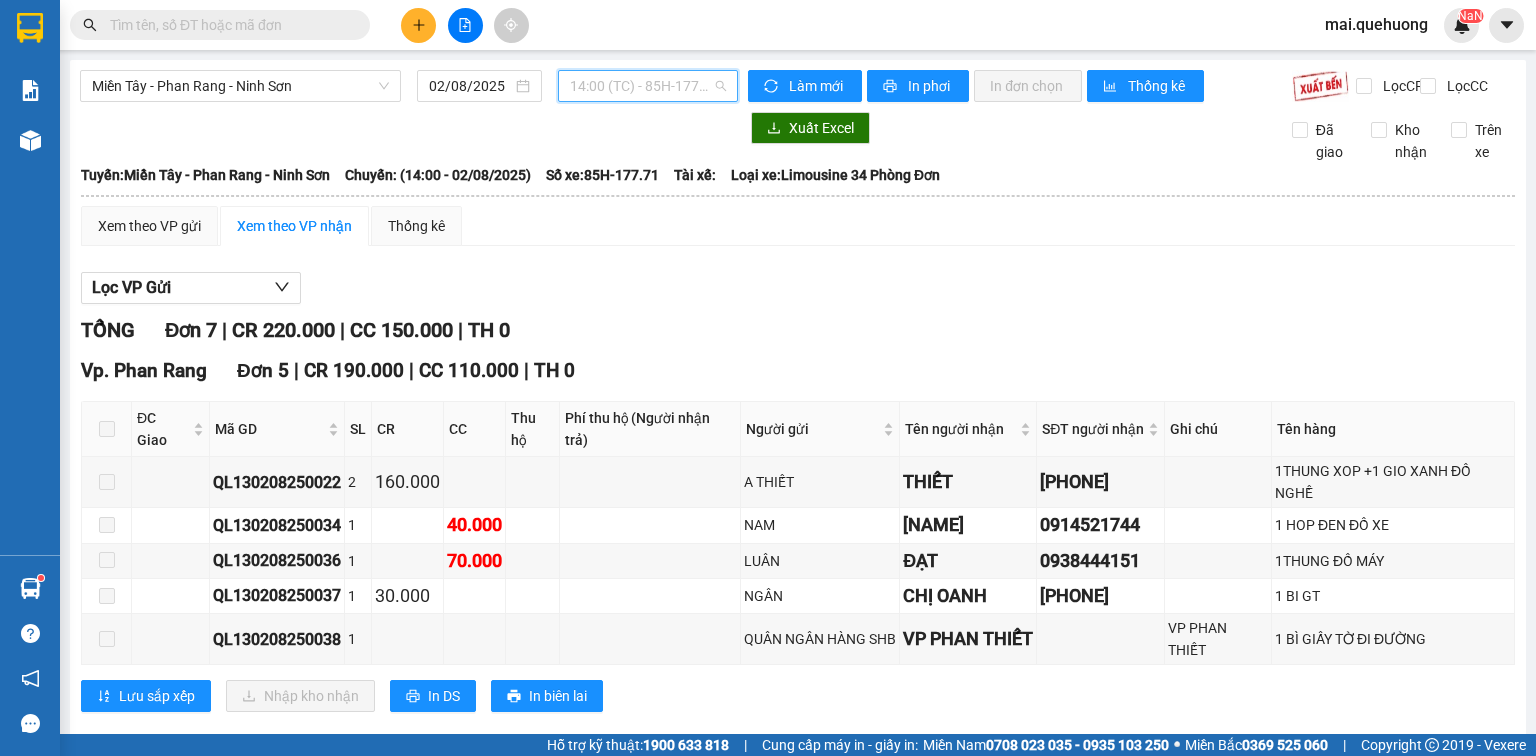 click on "14:00   (TC)   - 85H-177.71" at bounding box center [648, 86] 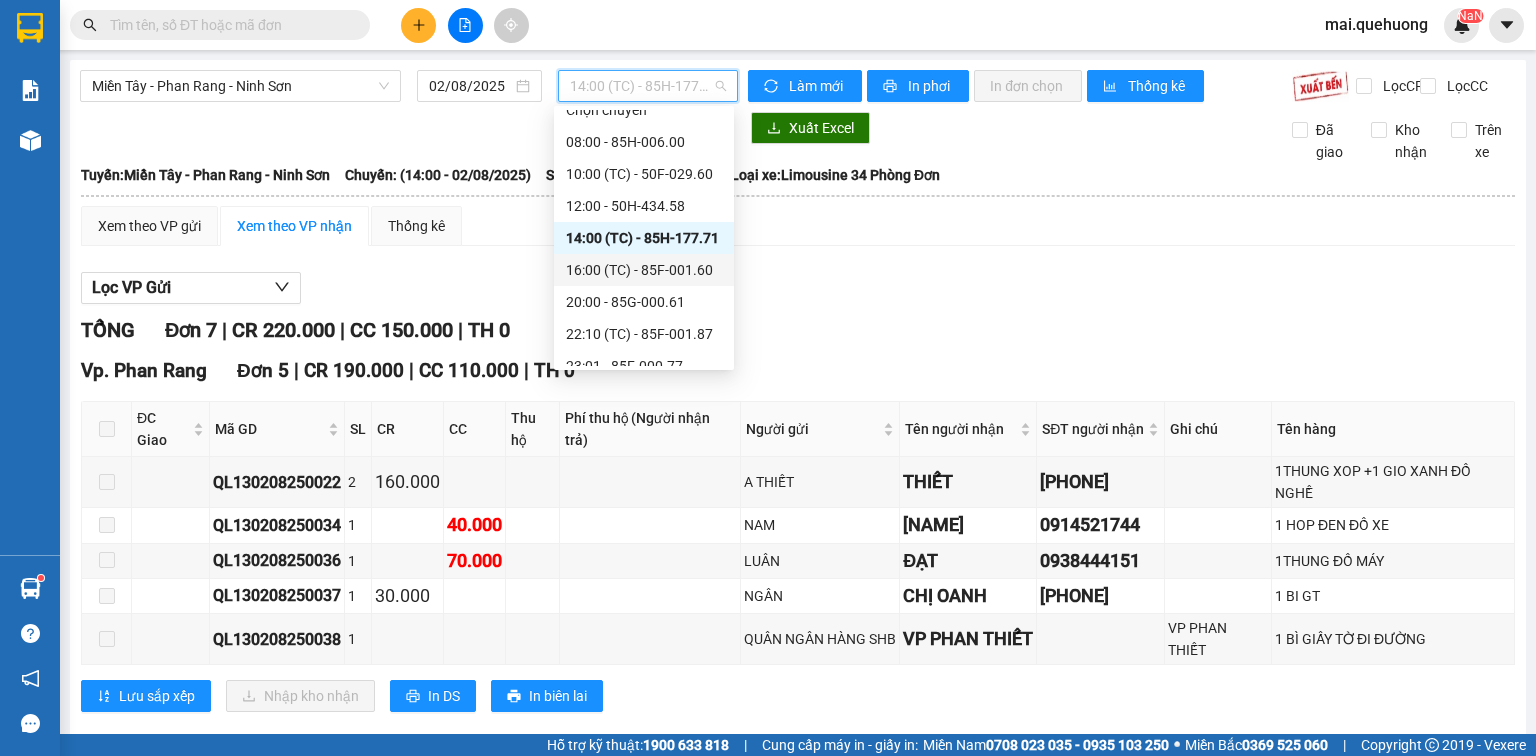 click on "16:00   (TC)   - 85F-001.60" at bounding box center [644, 270] 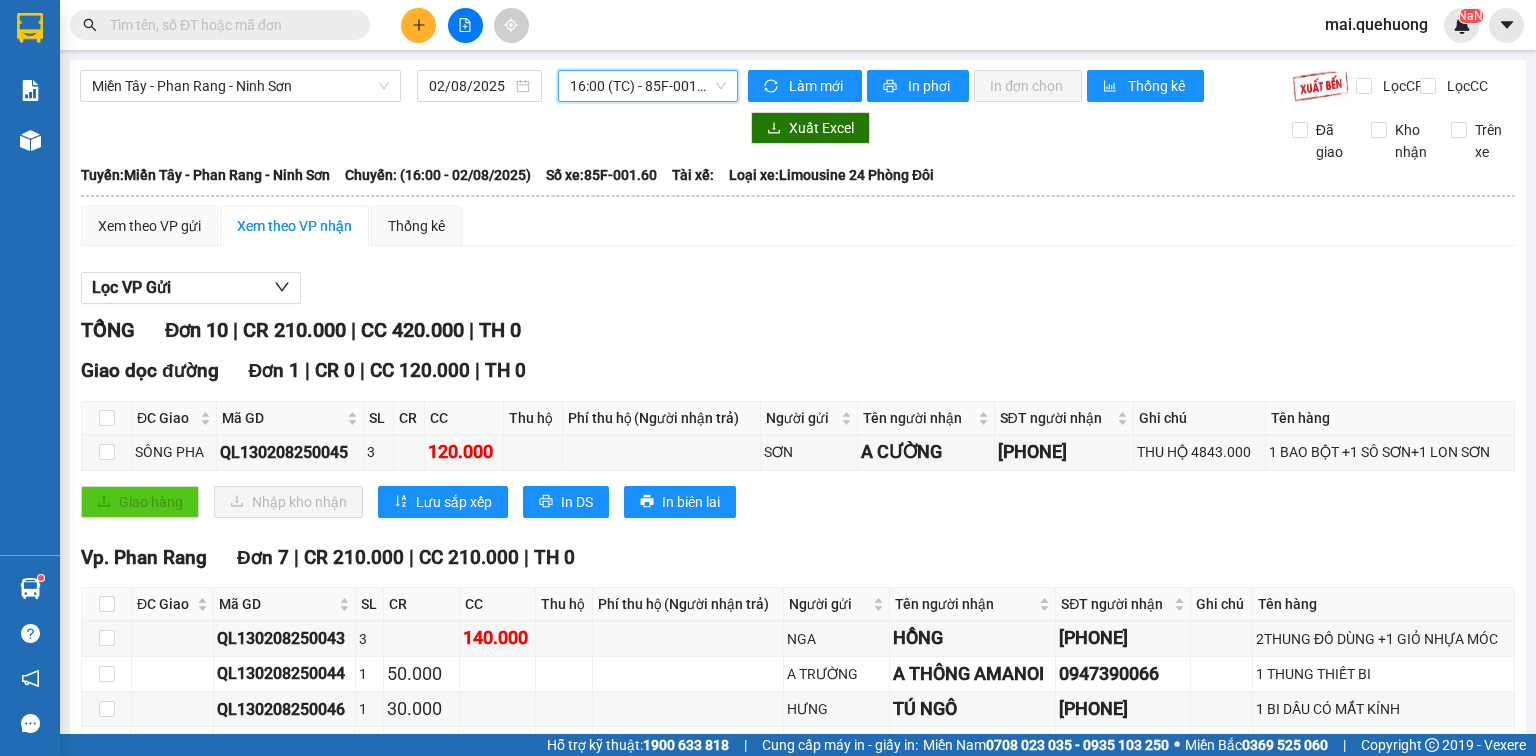 scroll, scrollTop: 0, scrollLeft: 0, axis: both 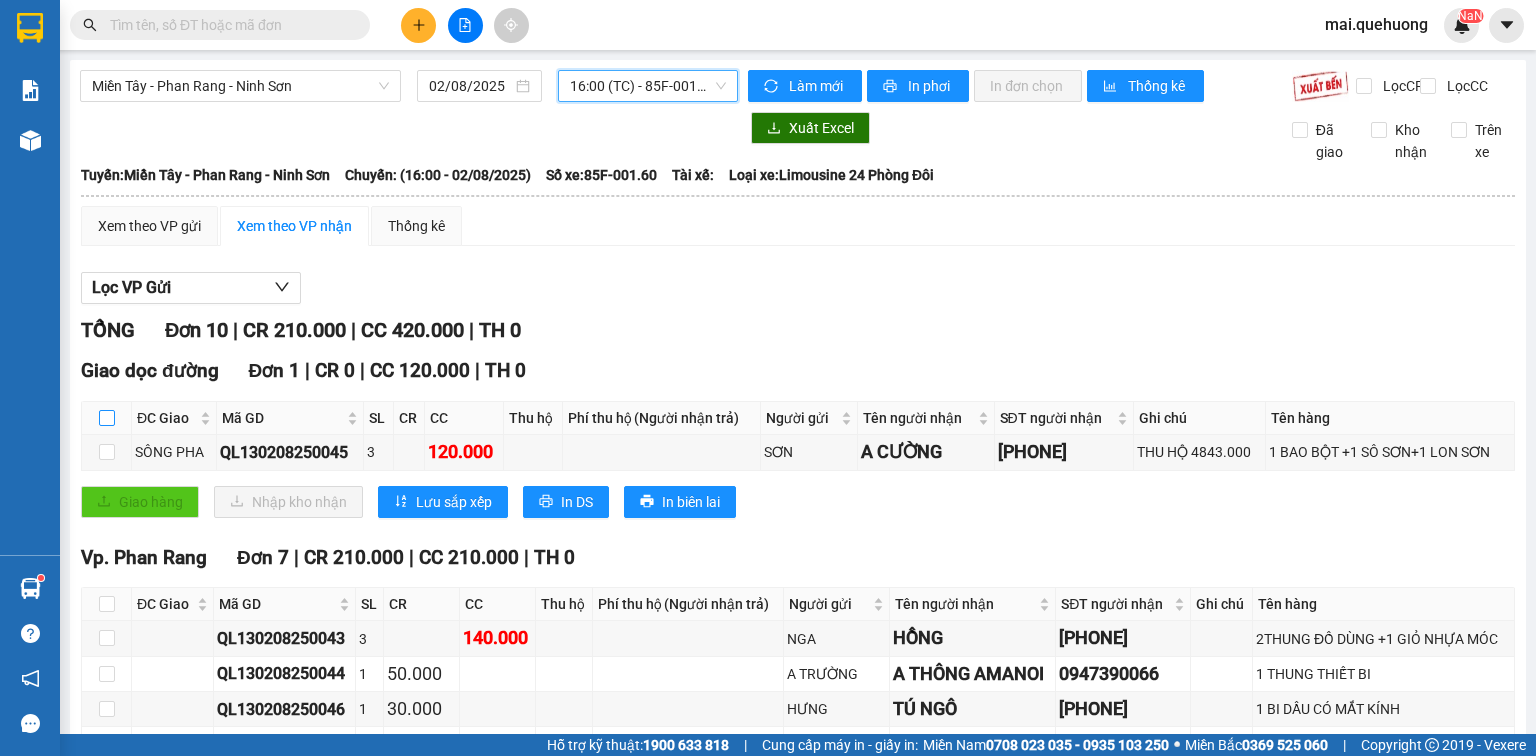 click at bounding box center [107, 418] 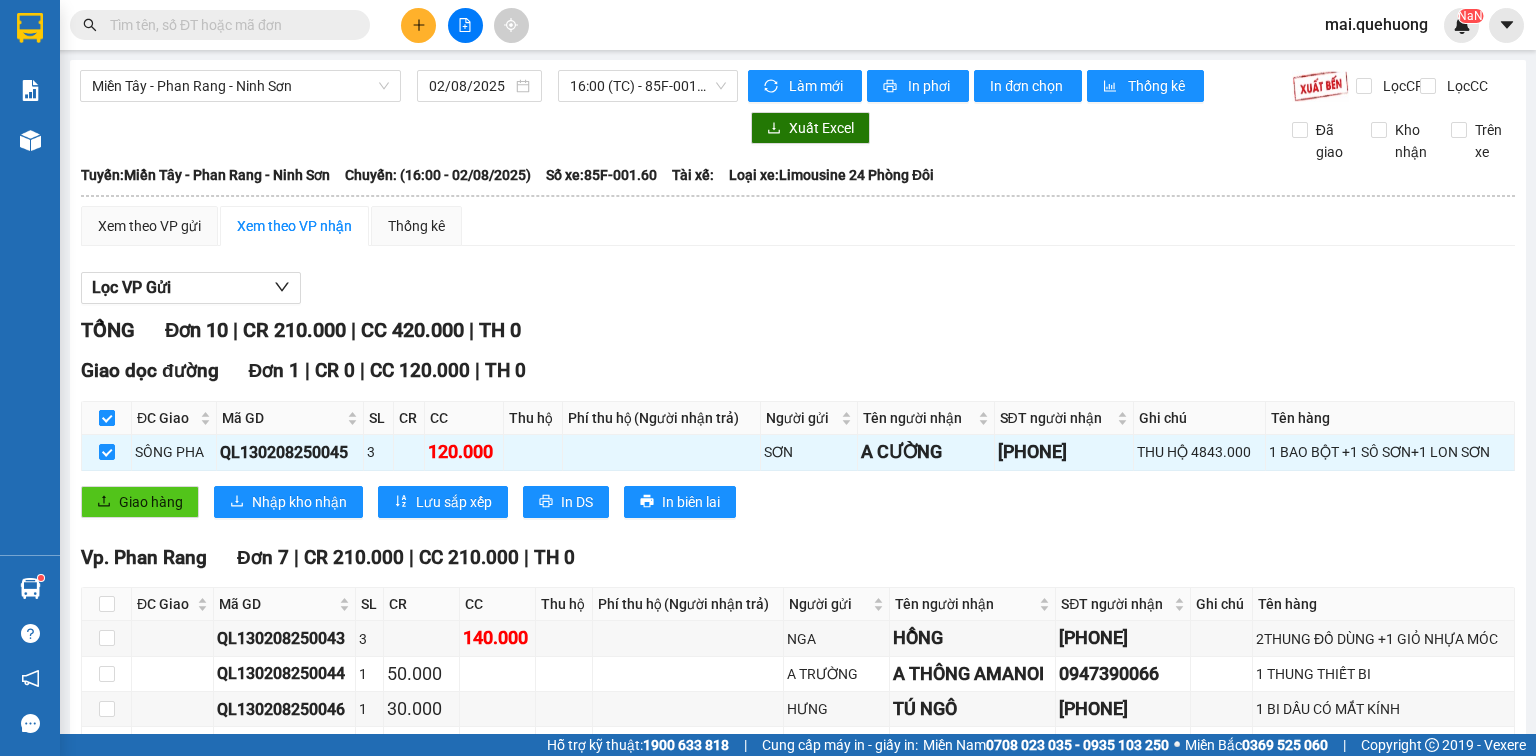 click at bounding box center [107, 418] 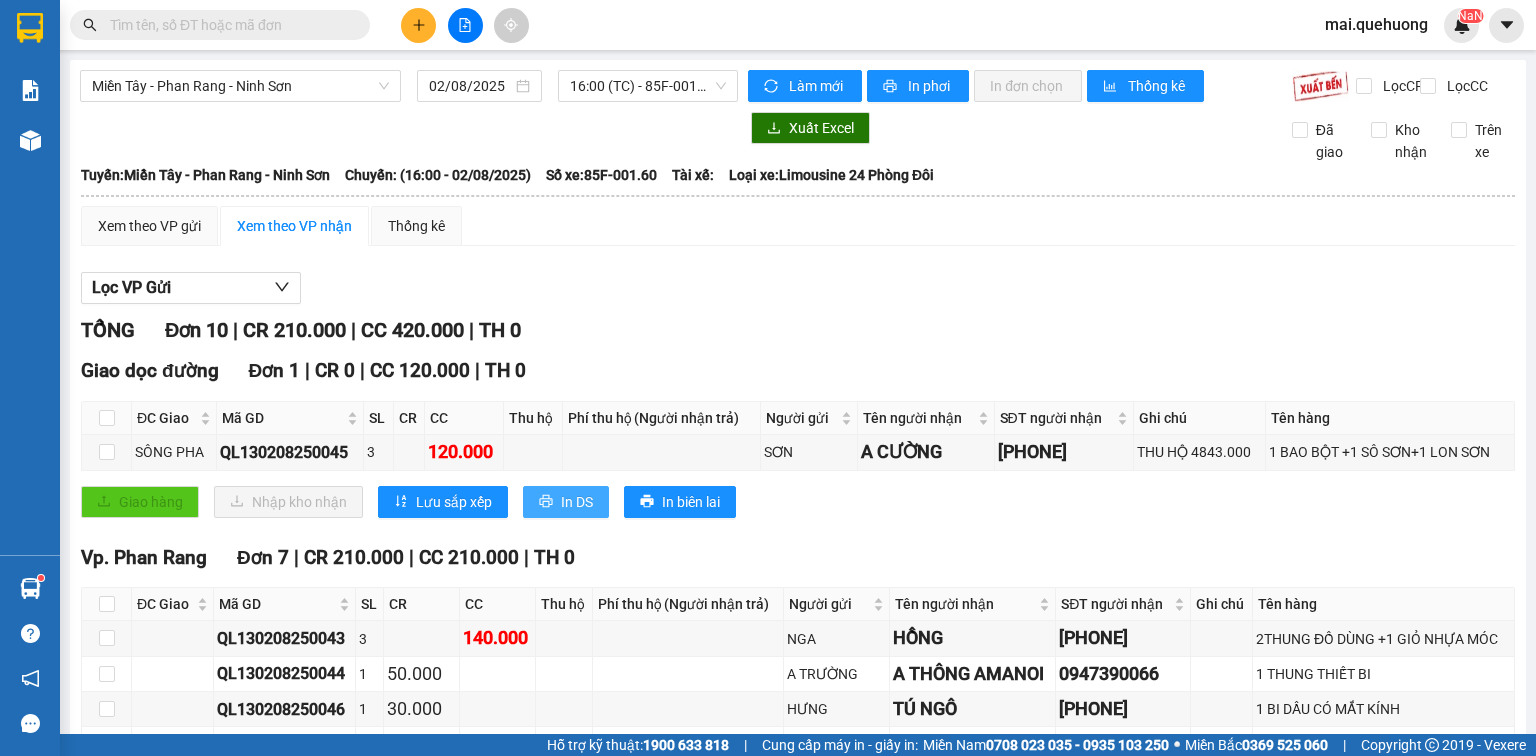 click on "In DS" at bounding box center (577, 502) 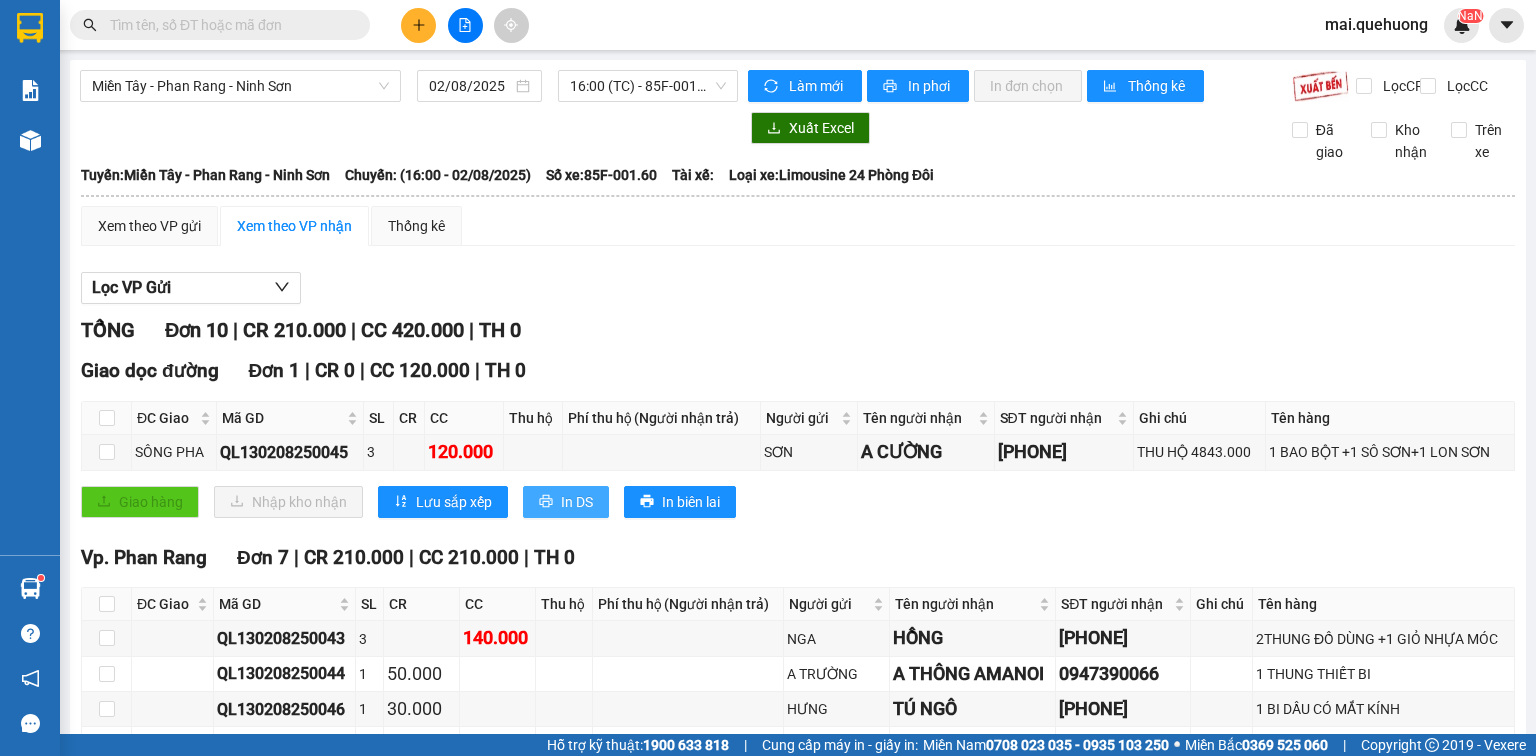 scroll, scrollTop: 0, scrollLeft: 0, axis: both 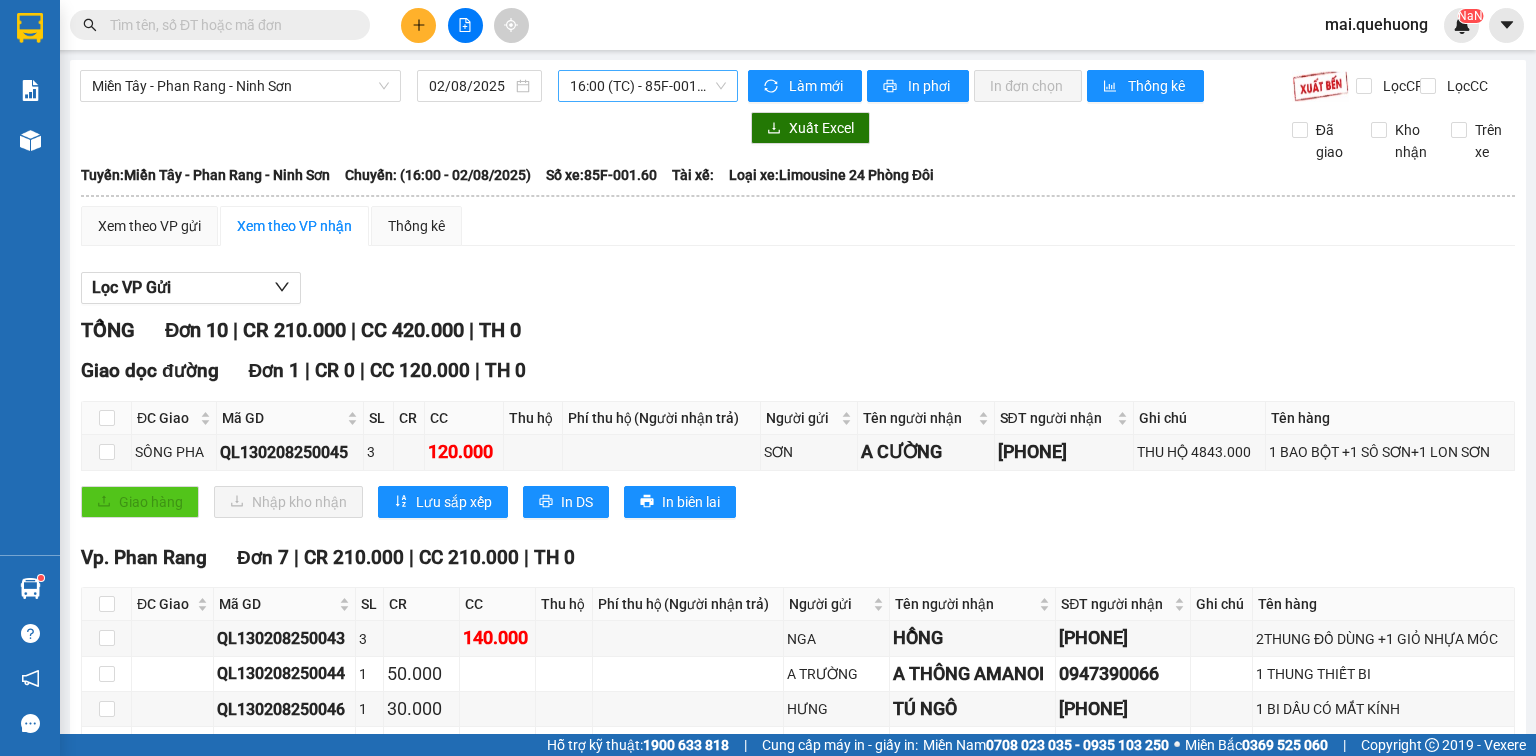 click on "16:00   (TC)   - 85F-001.60" at bounding box center [648, 86] 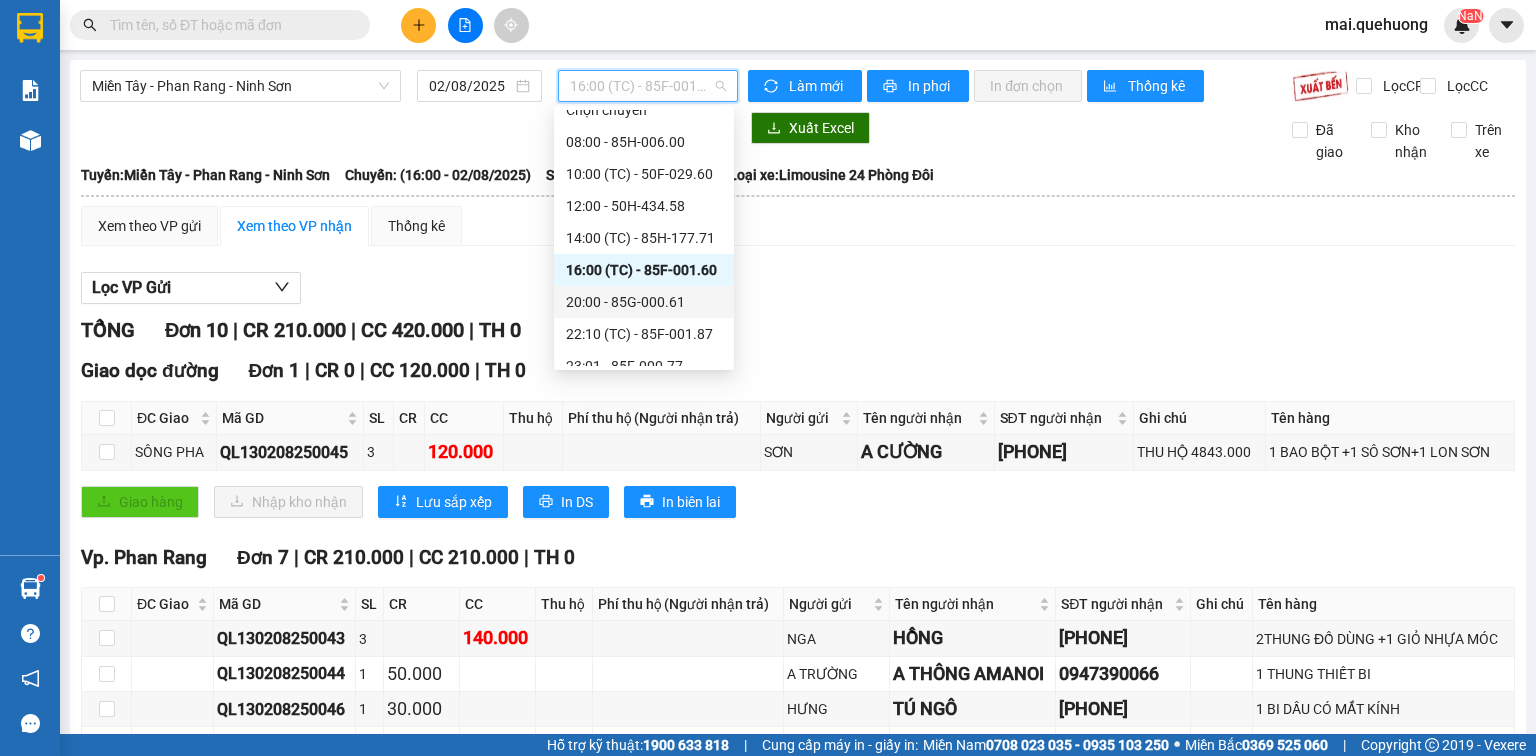 click on "20:00     - 85G-000.61" at bounding box center (644, 302) 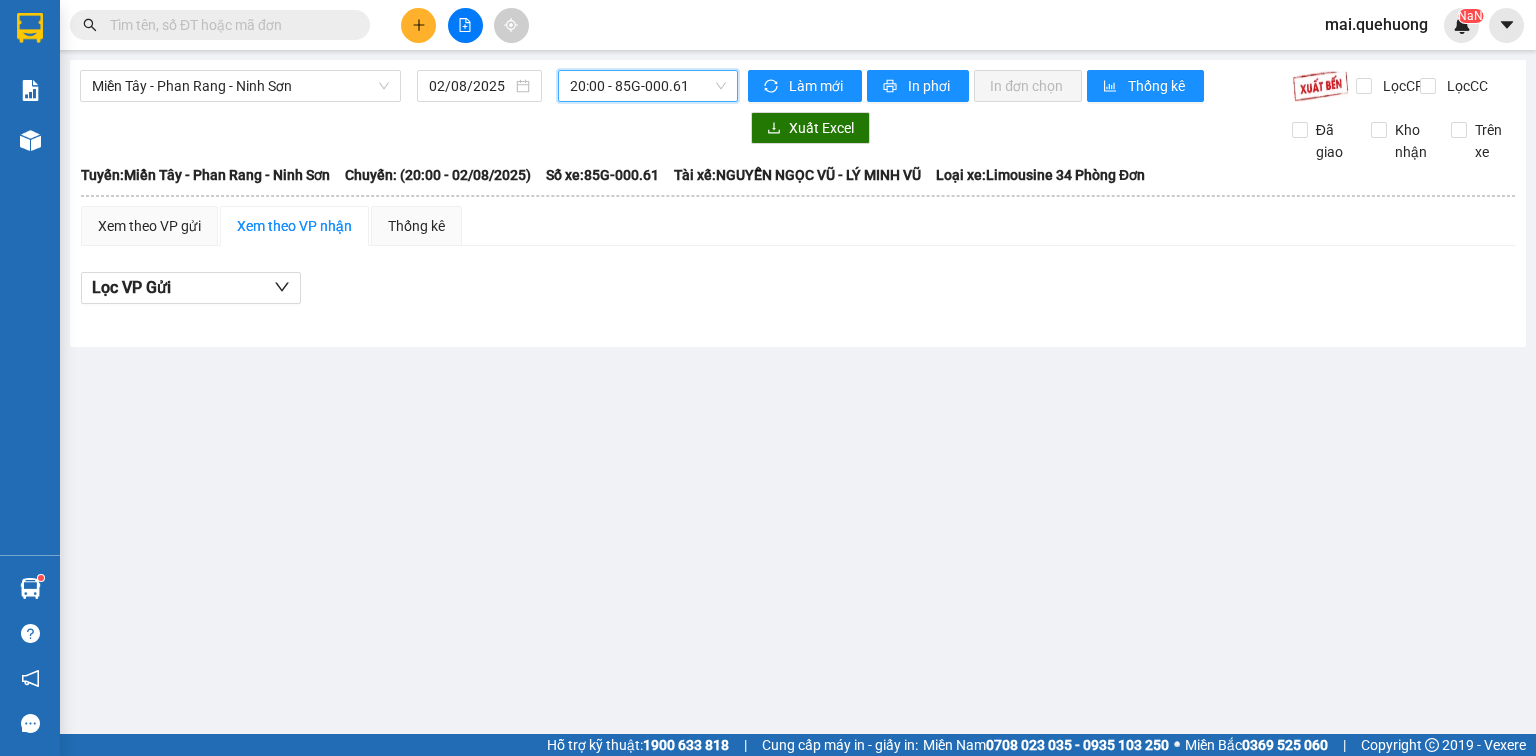 click on "20:00     - 85G-000.61" at bounding box center (648, 86) 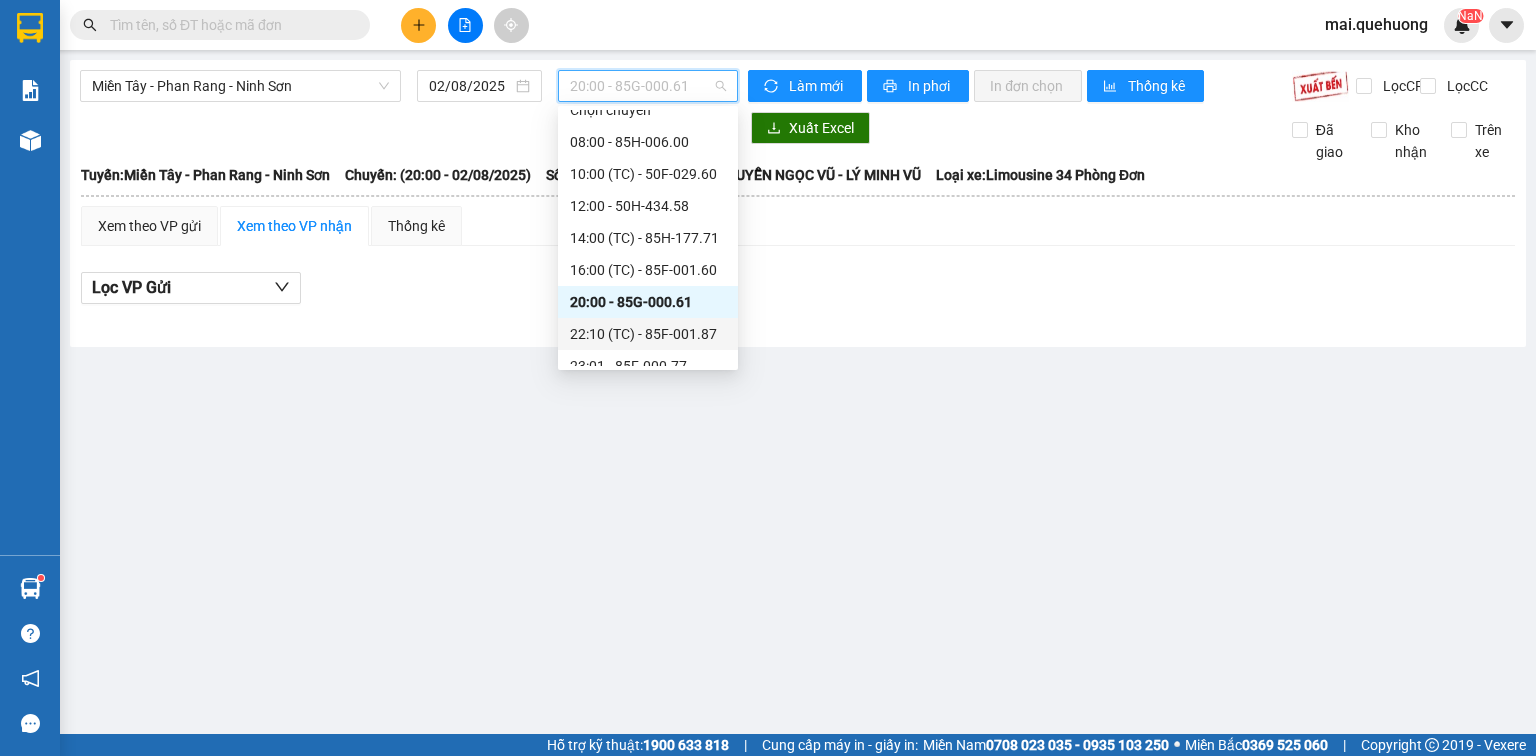 click on "22:10   (TC)   - 85F-001.87" at bounding box center [648, 334] 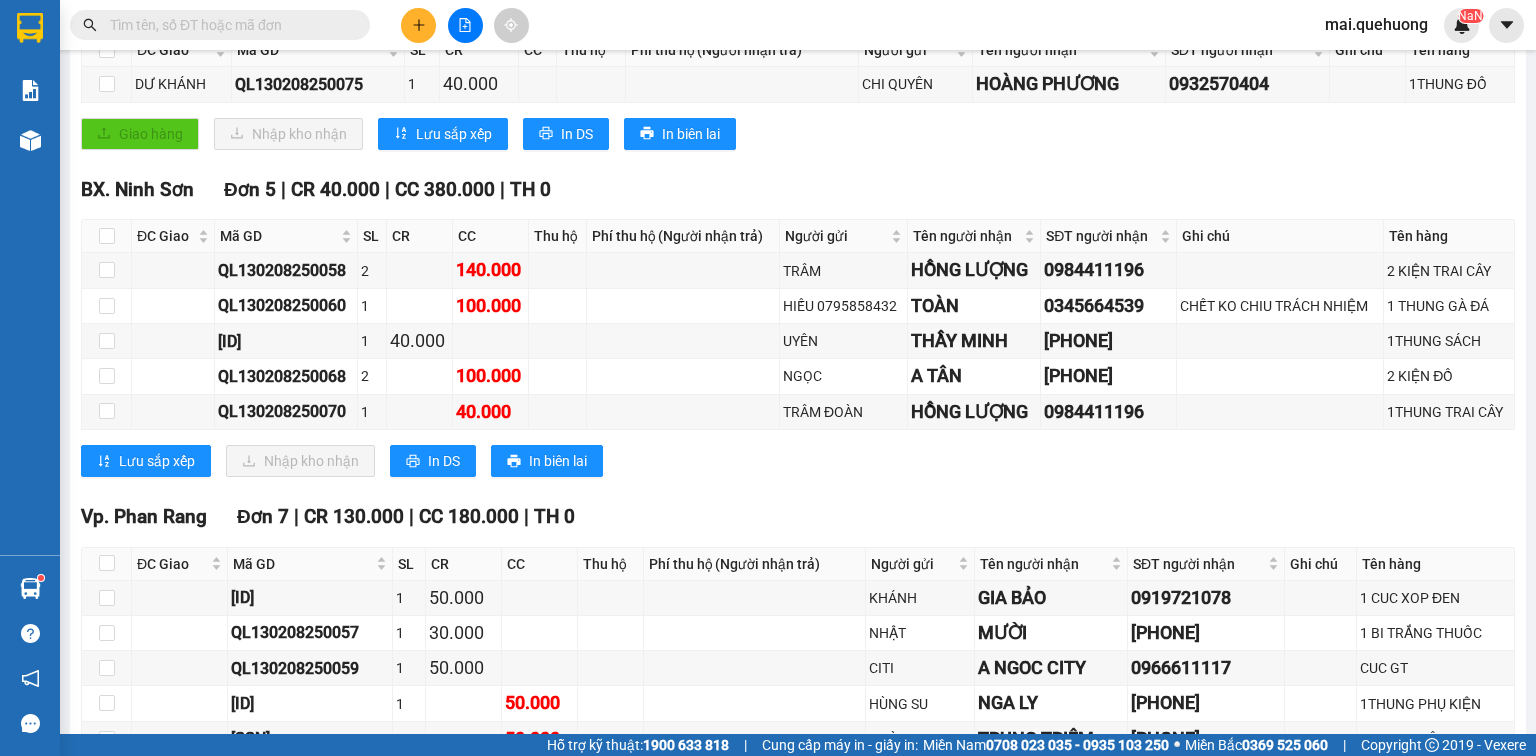scroll, scrollTop: 400, scrollLeft: 0, axis: vertical 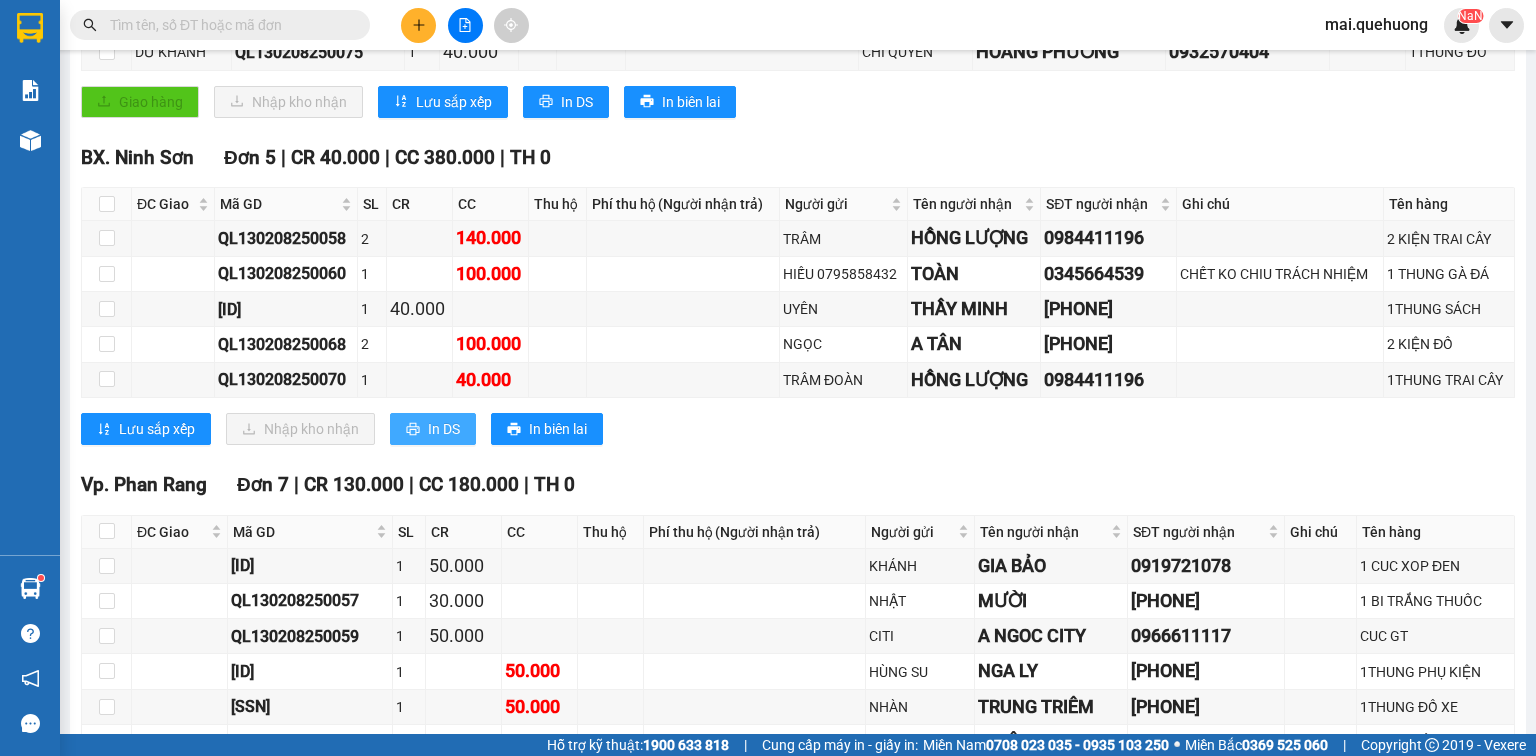 click on "In DS" at bounding box center (444, 429) 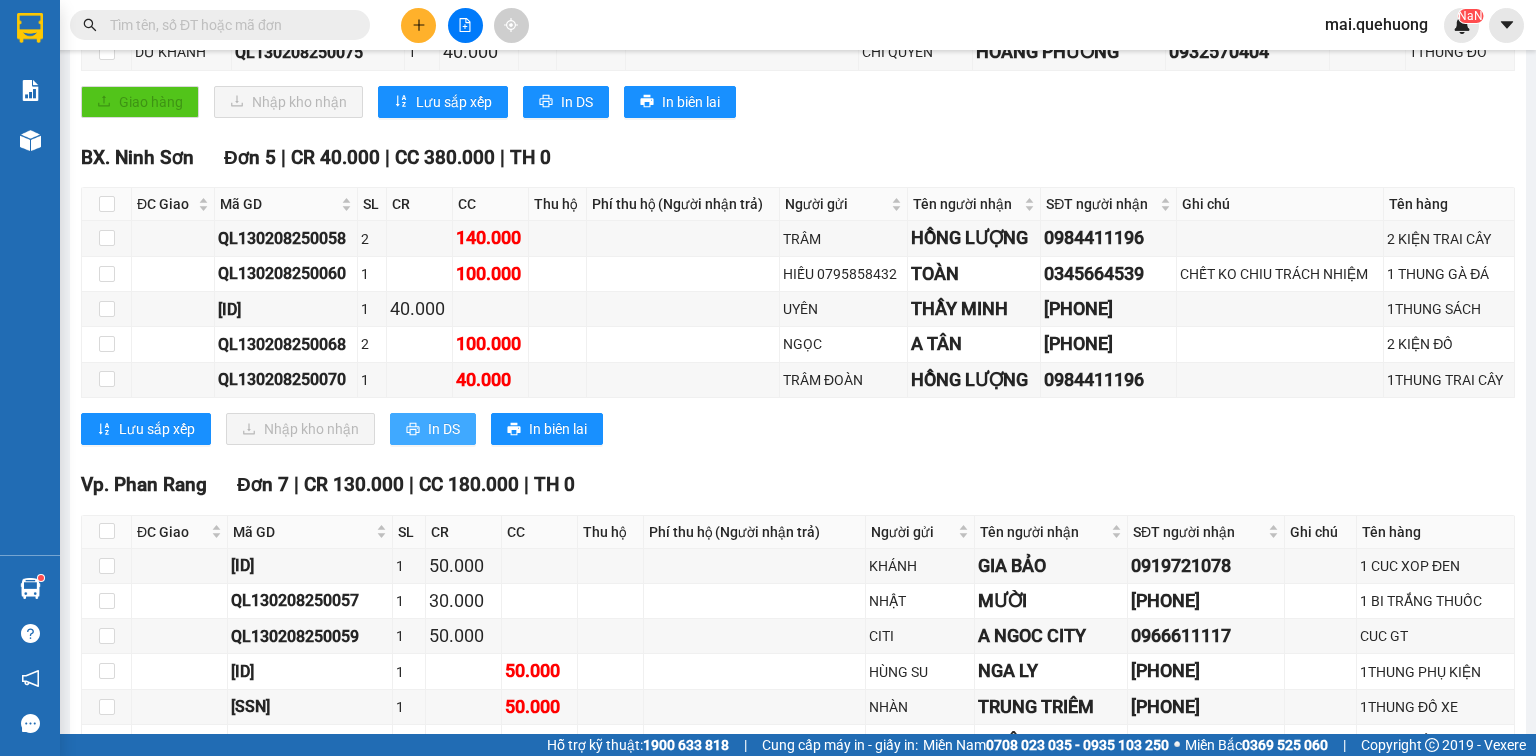 scroll, scrollTop: 0, scrollLeft: 0, axis: both 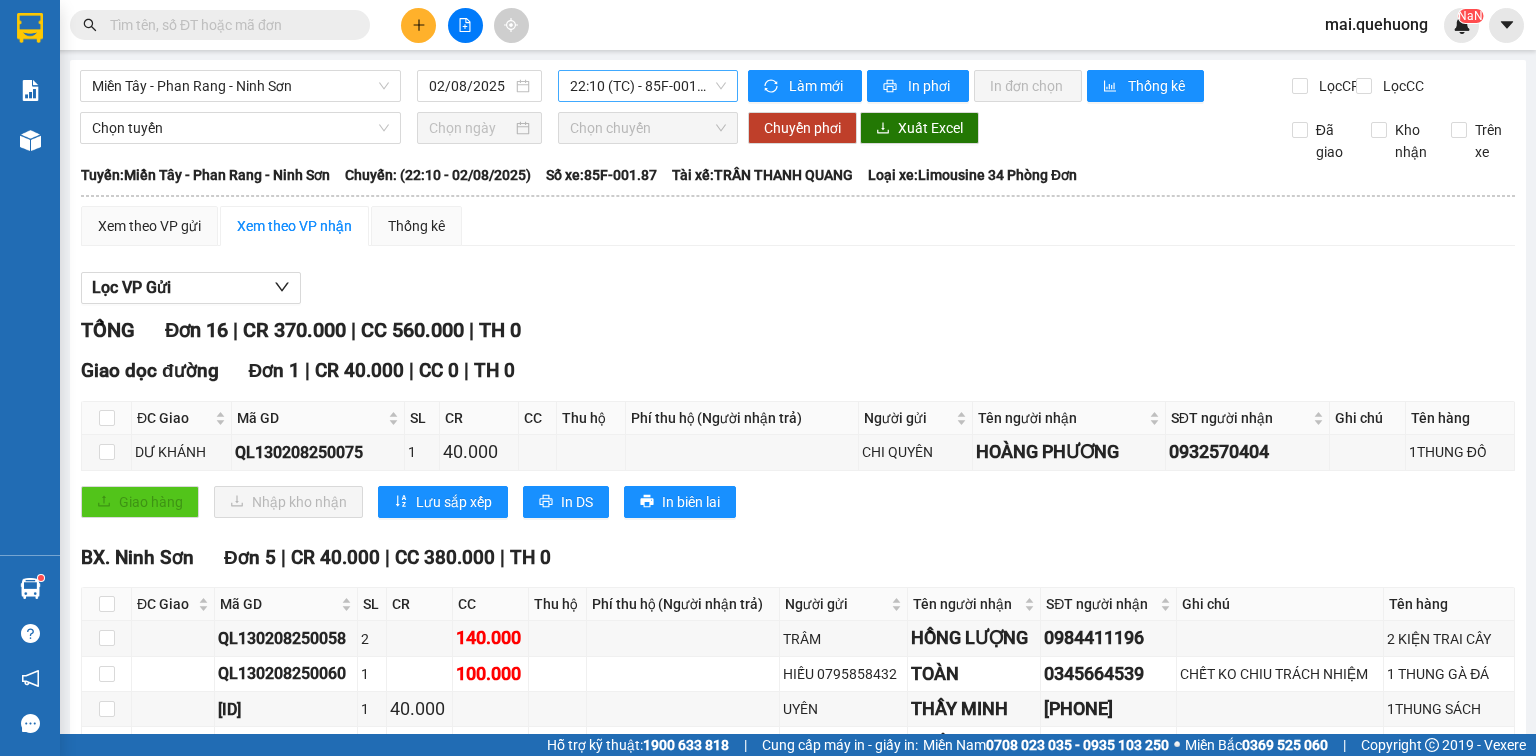 click on "22:10   (TC)   - 85F-001.87" at bounding box center [648, 86] 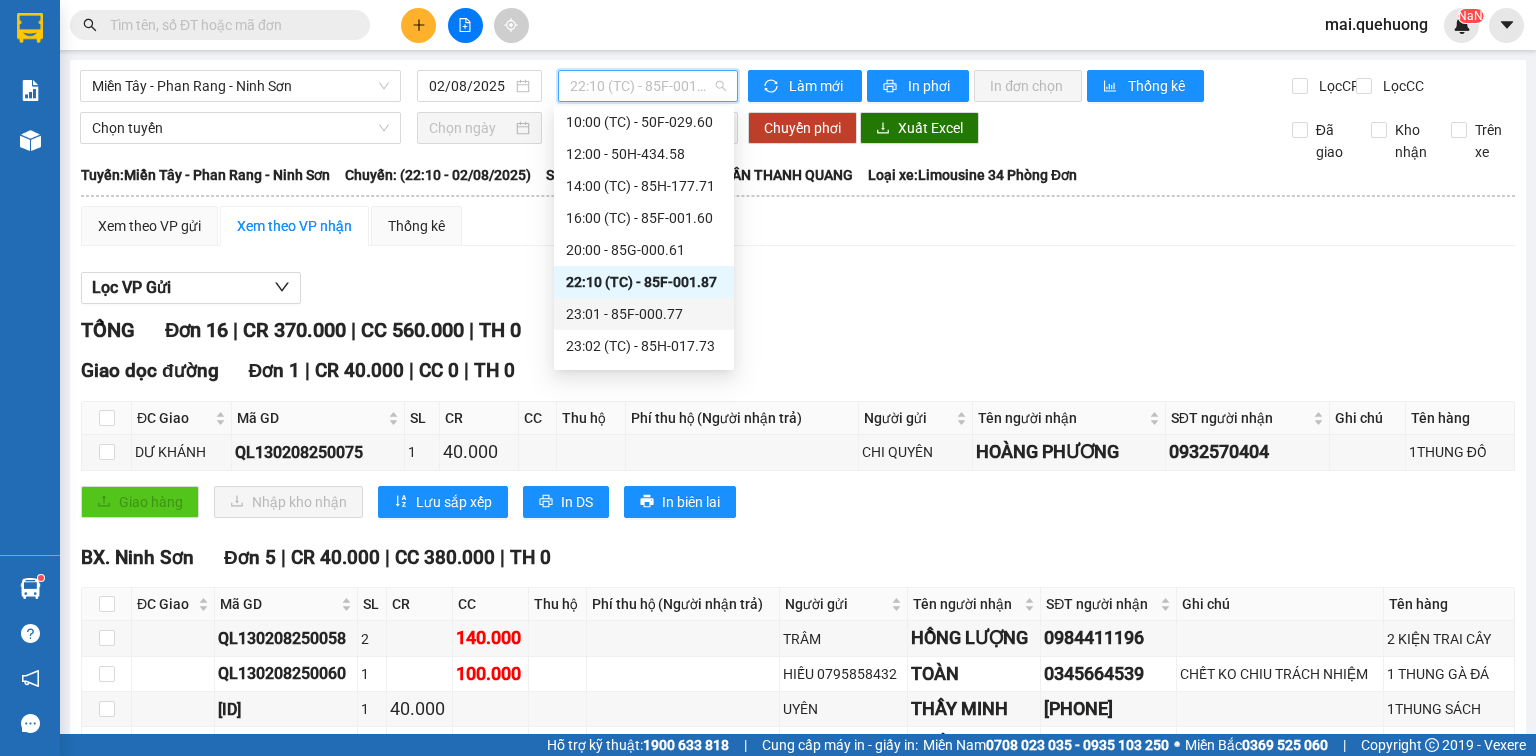 scroll, scrollTop: 96, scrollLeft: 0, axis: vertical 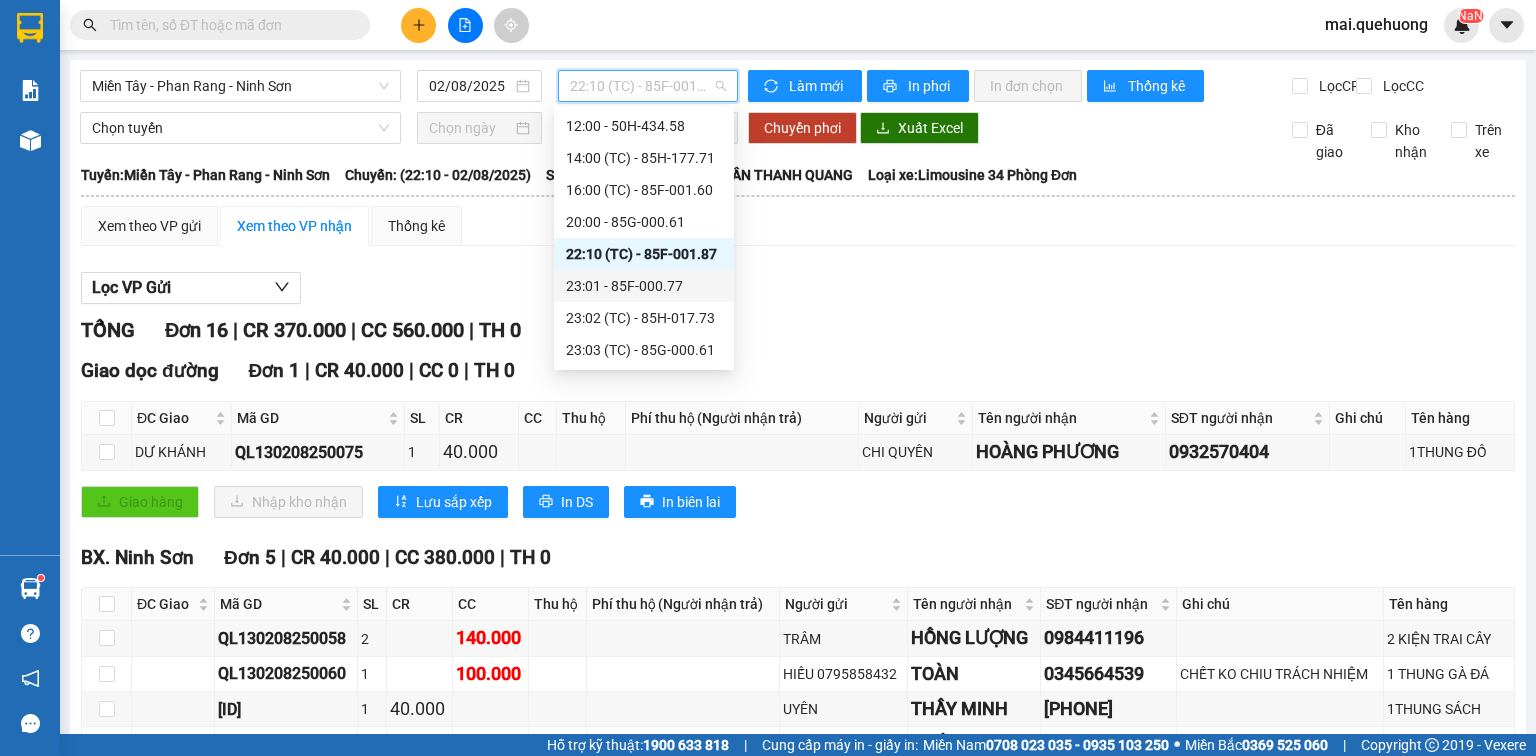 click on "[TIME]     - [PLATE]" at bounding box center (644, 286) 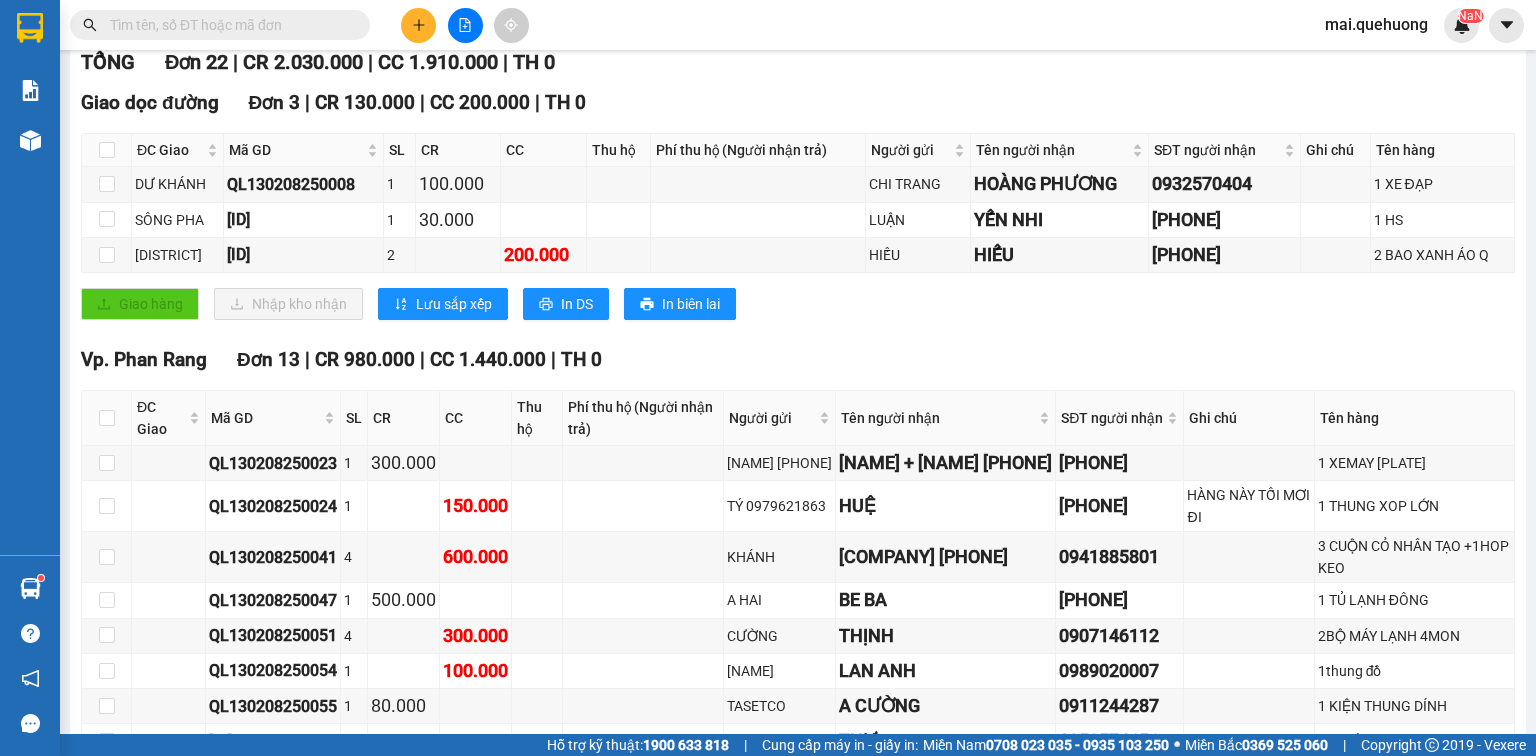 scroll, scrollTop: 240, scrollLeft: 0, axis: vertical 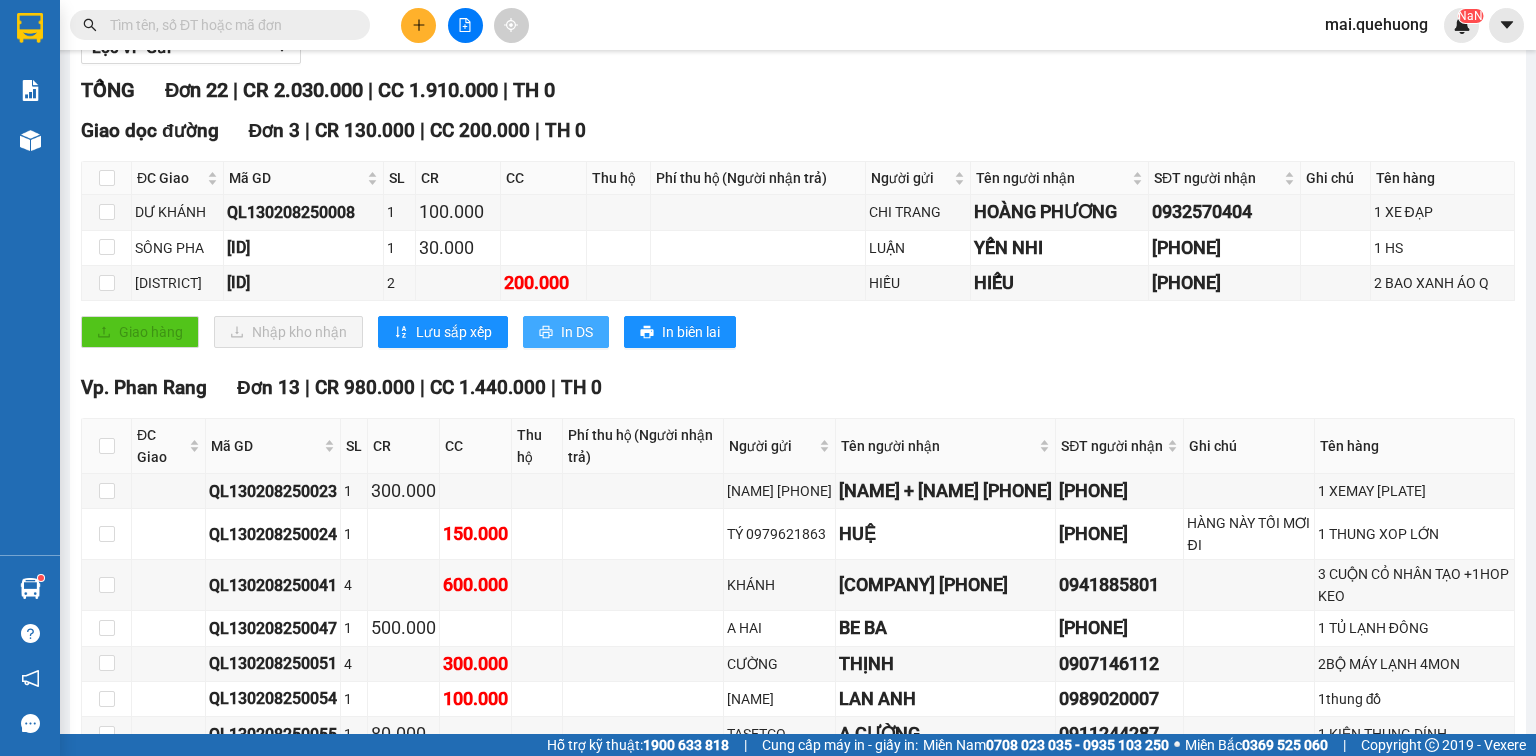 click on "In DS" at bounding box center [577, 332] 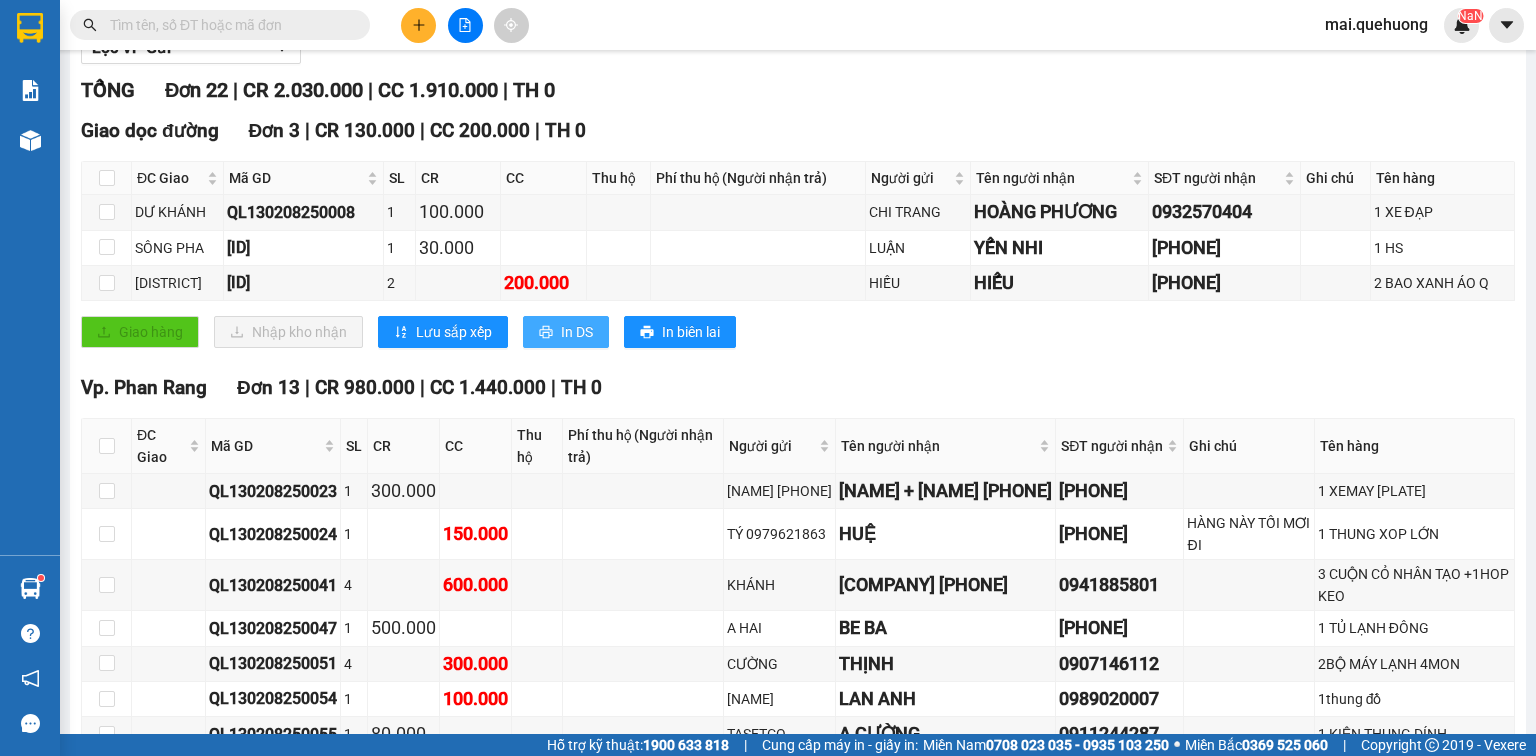 scroll, scrollTop: 0, scrollLeft: 0, axis: both 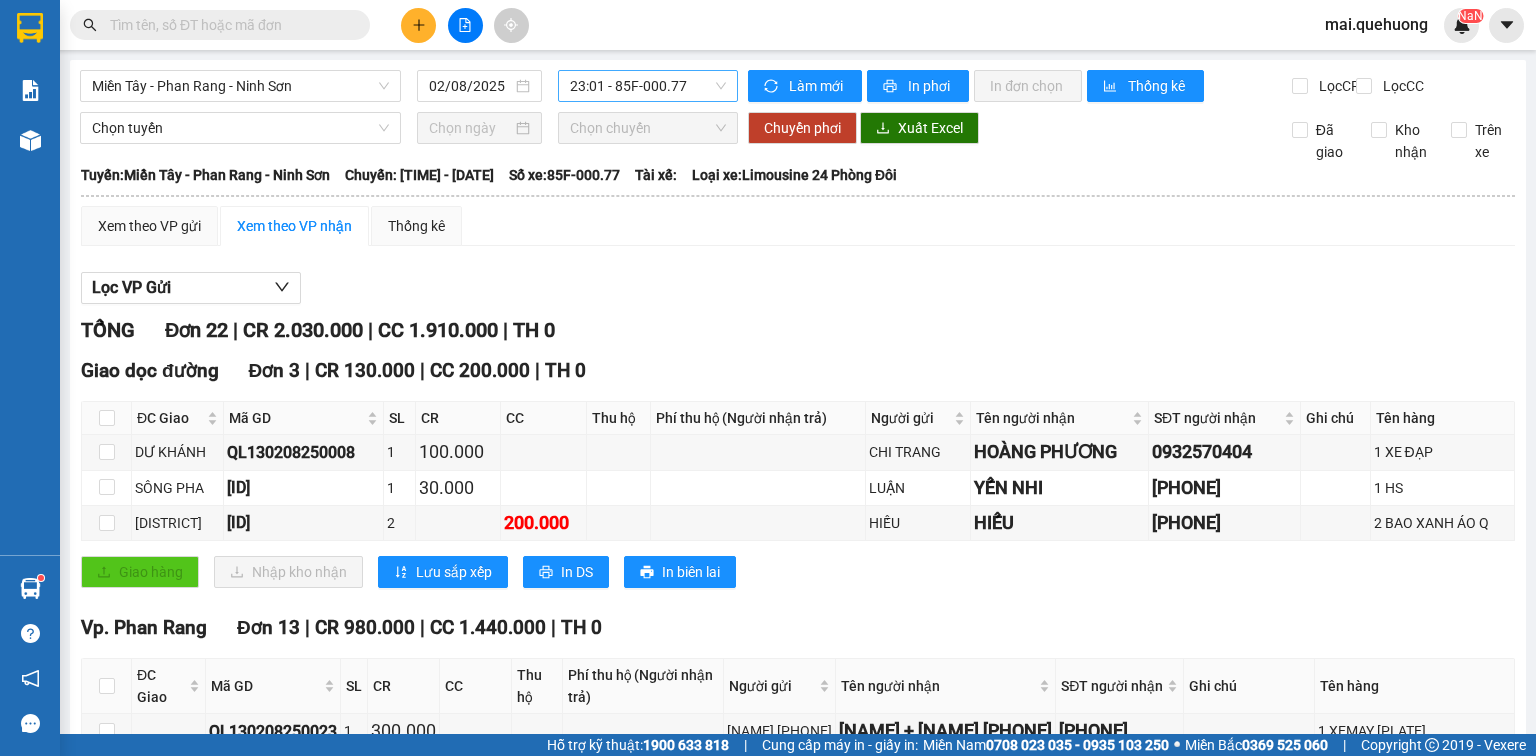 click on "[TIME]     - [PLATE]" at bounding box center [648, 86] 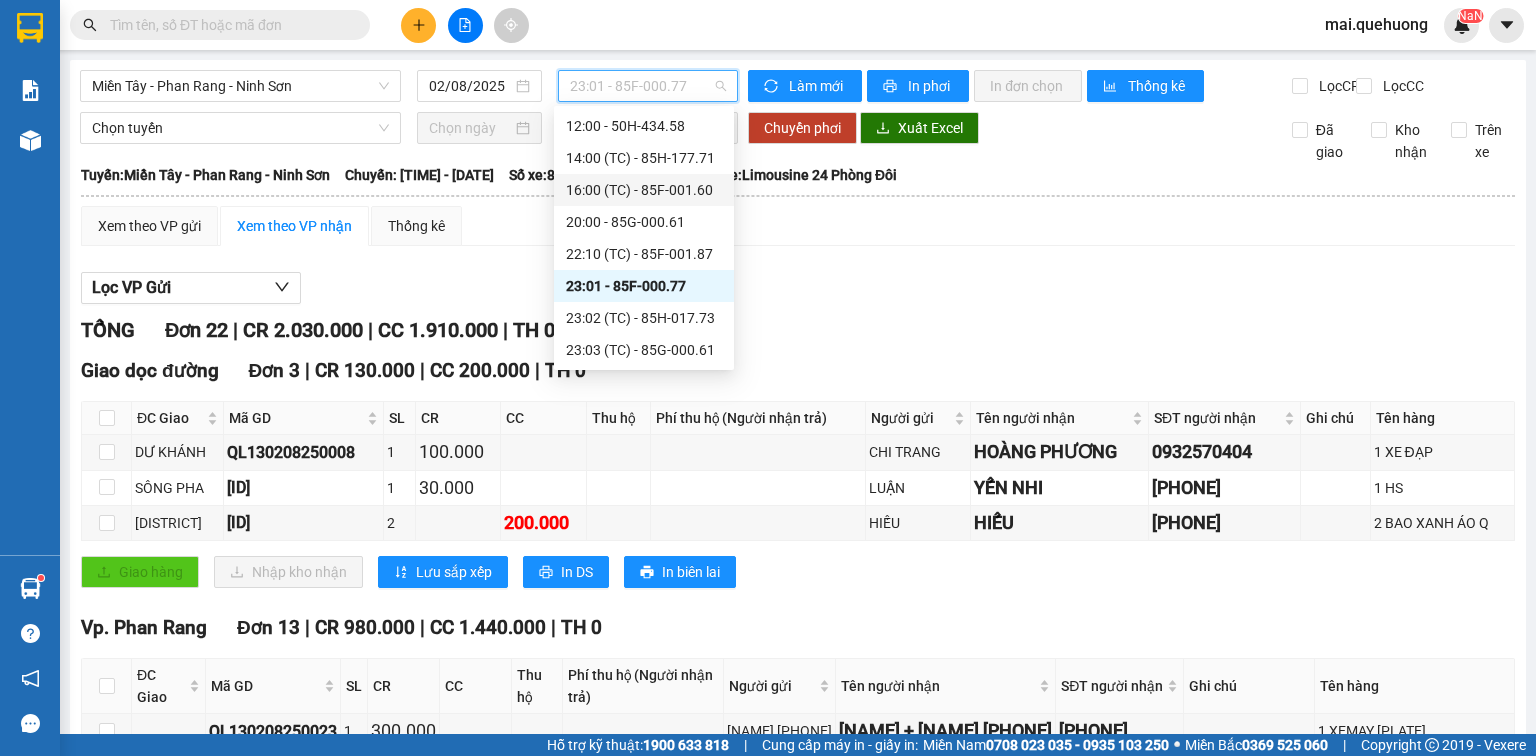 click on "16:00   (TC)   - 85F-001.60" at bounding box center (644, 190) 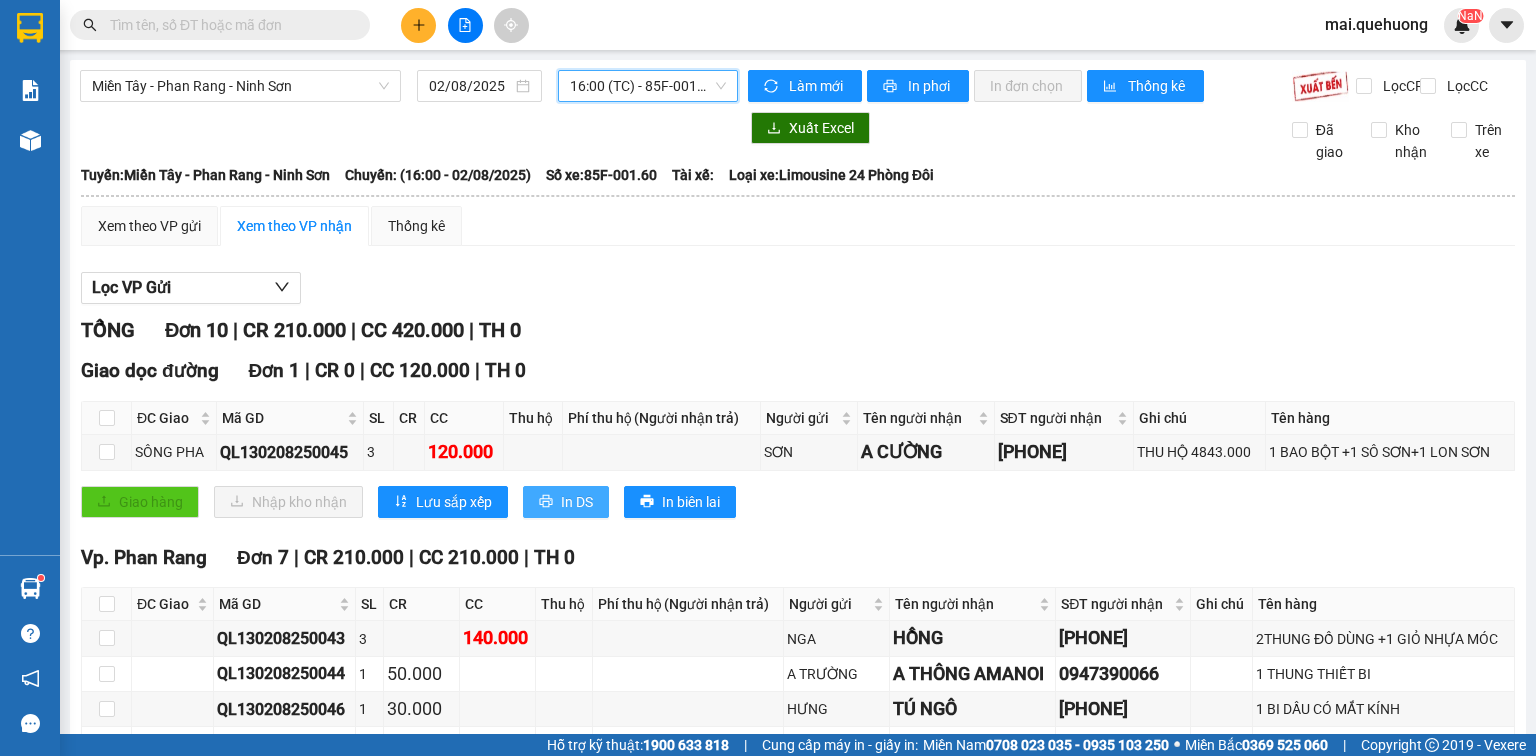 click on "In DS" at bounding box center [577, 502] 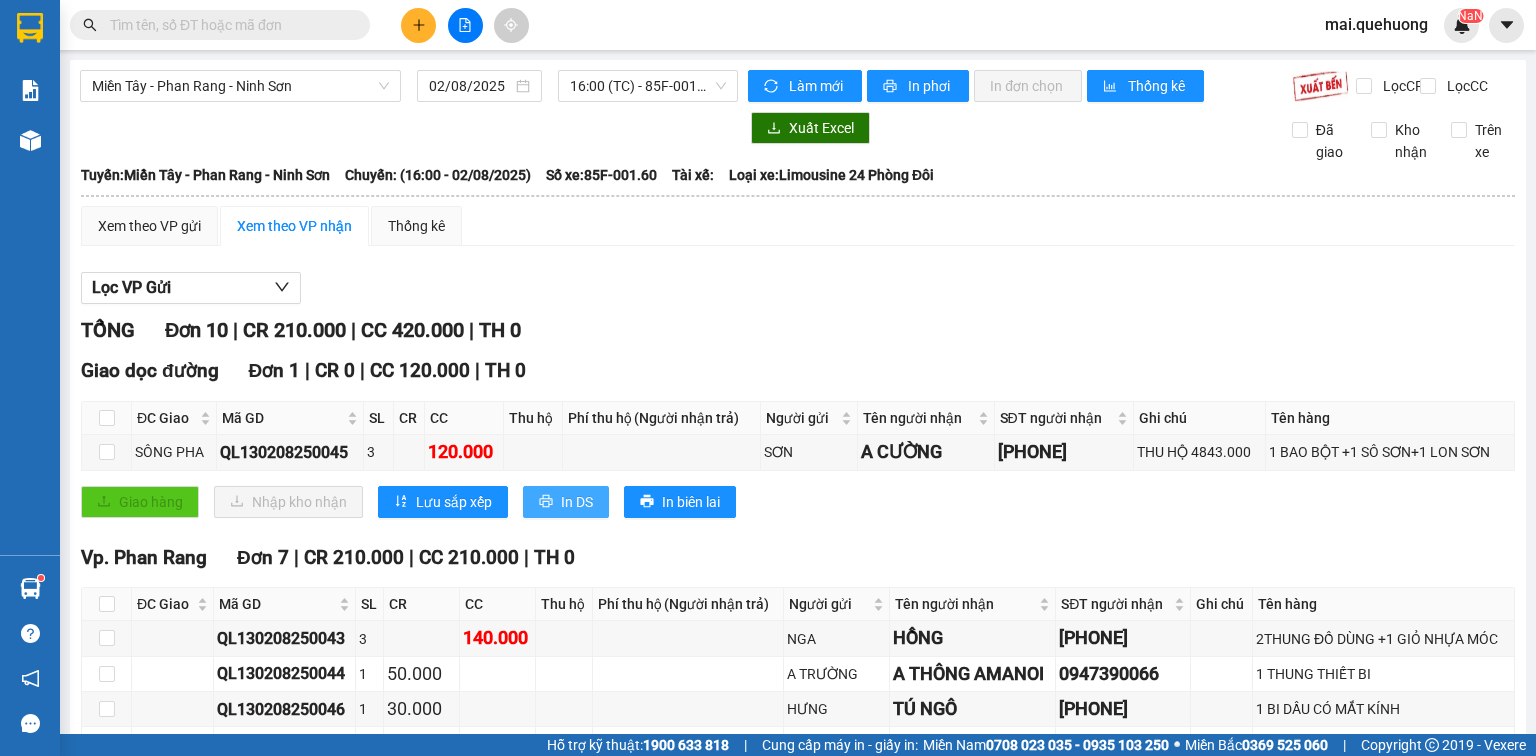 scroll, scrollTop: 0, scrollLeft: 0, axis: both 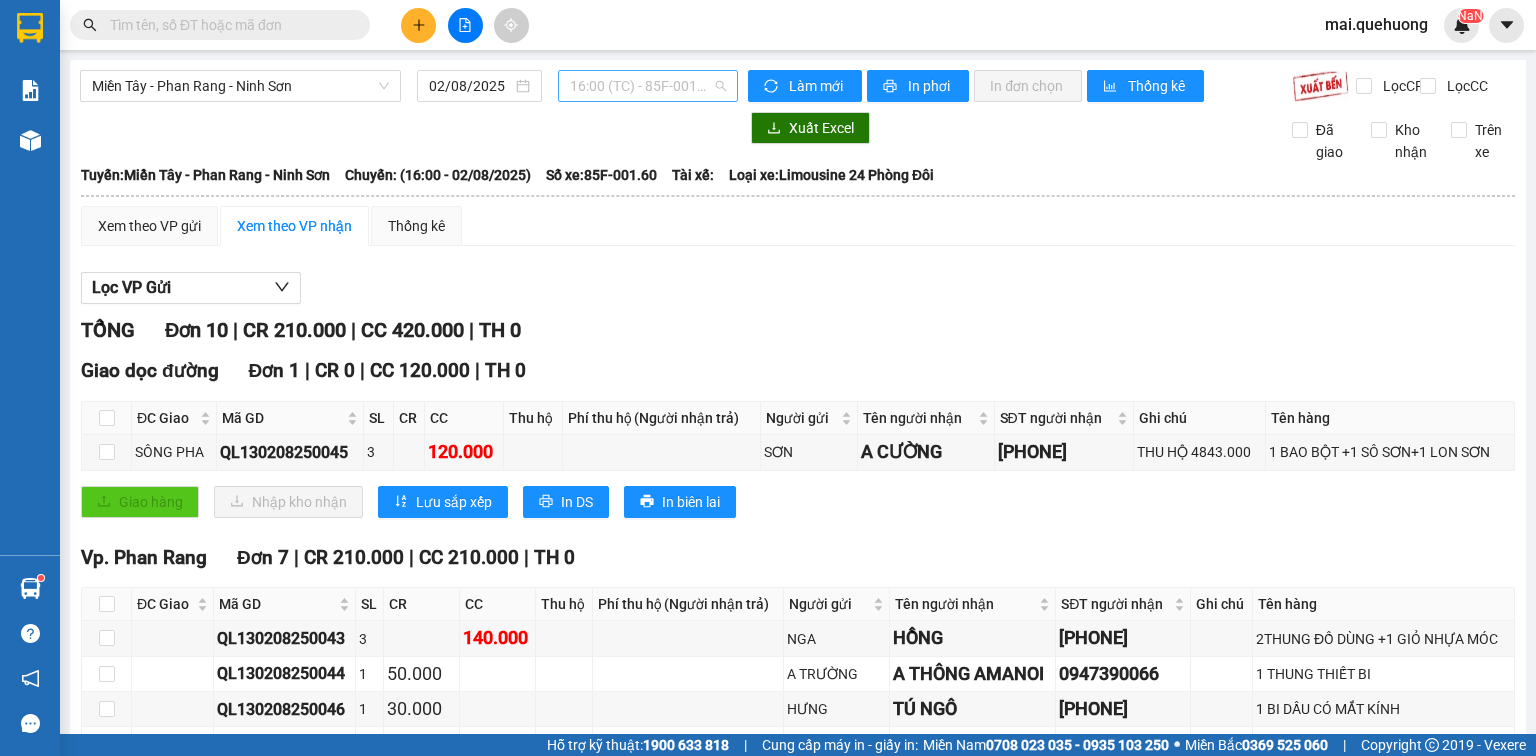 click on "16:00   (TC)   - 85F-001.60" at bounding box center (648, 86) 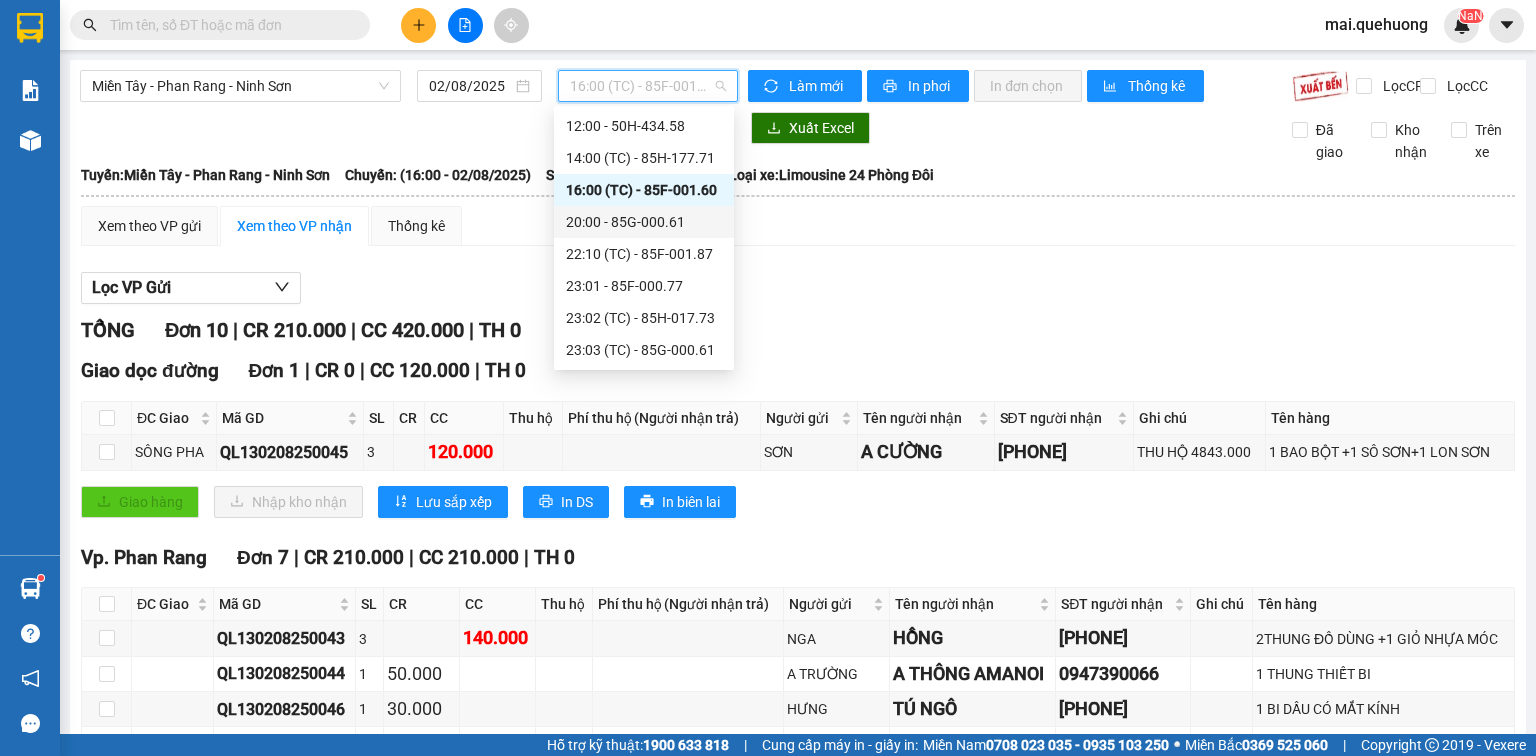 click on "20:00     - 85G-000.61" at bounding box center [644, 222] 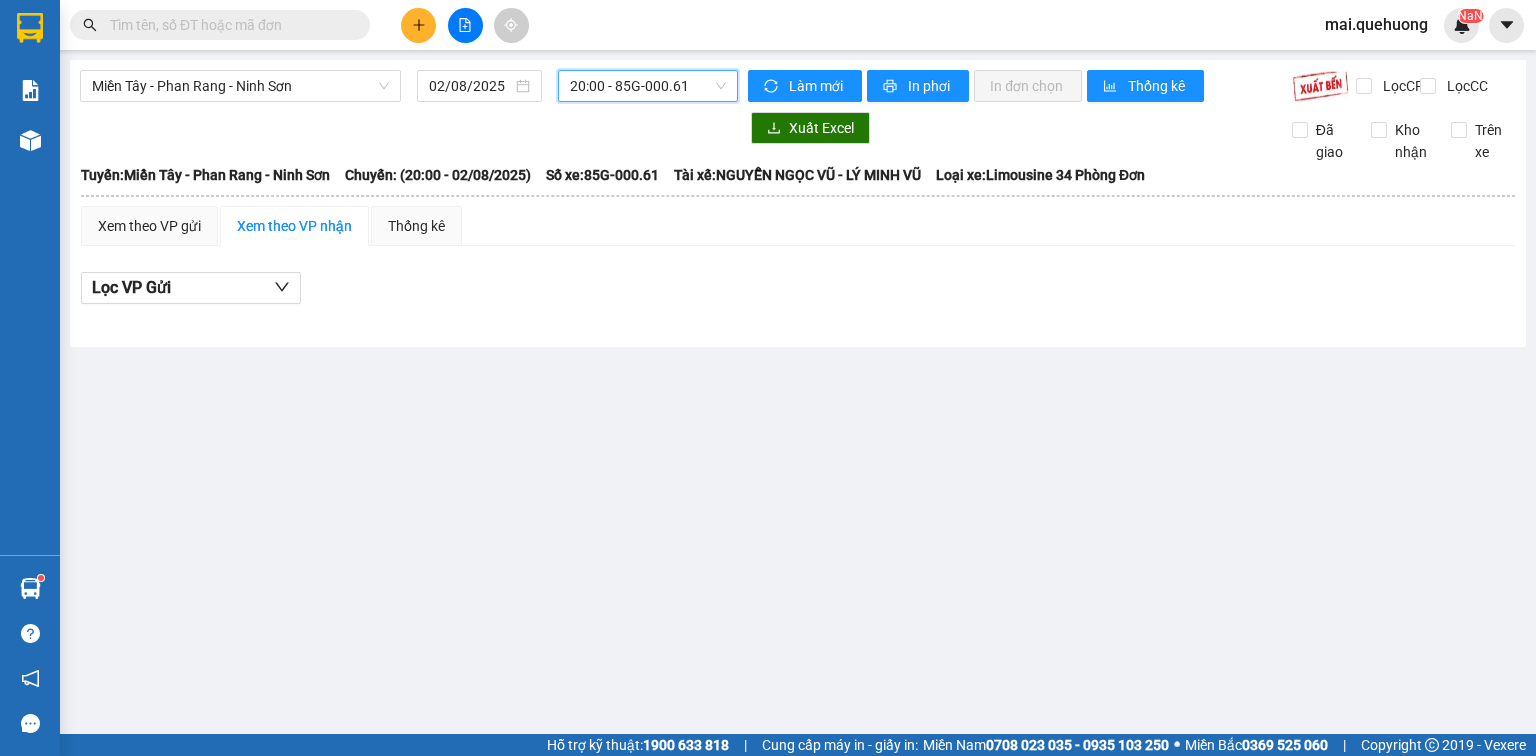 click on "20:00     - 85G-000.61" at bounding box center (648, 86) 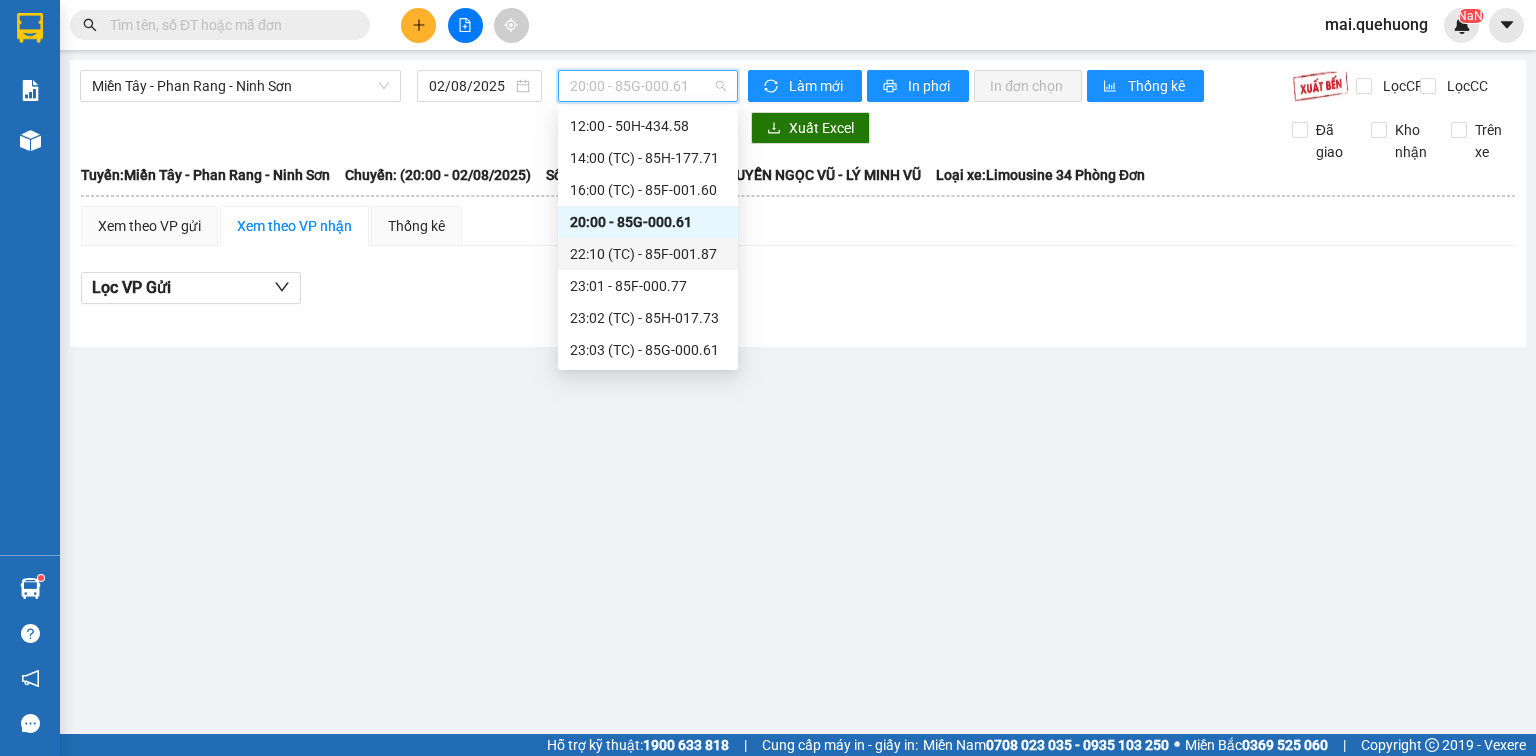 click on "22:10   (TC)   - 85F-001.87" at bounding box center (648, 254) 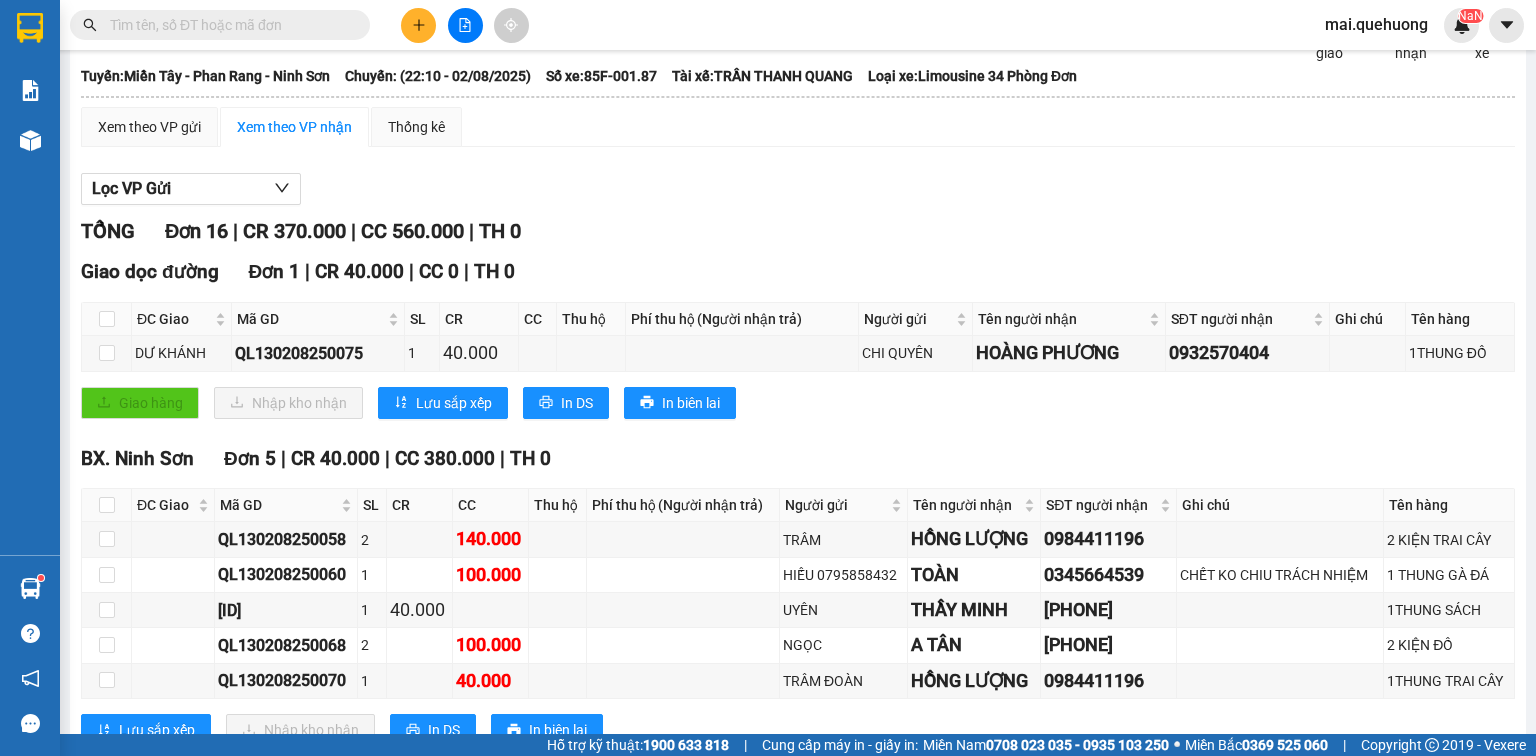 scroll, scrollTop: 240, scrollLeft: 0, axis: vertical 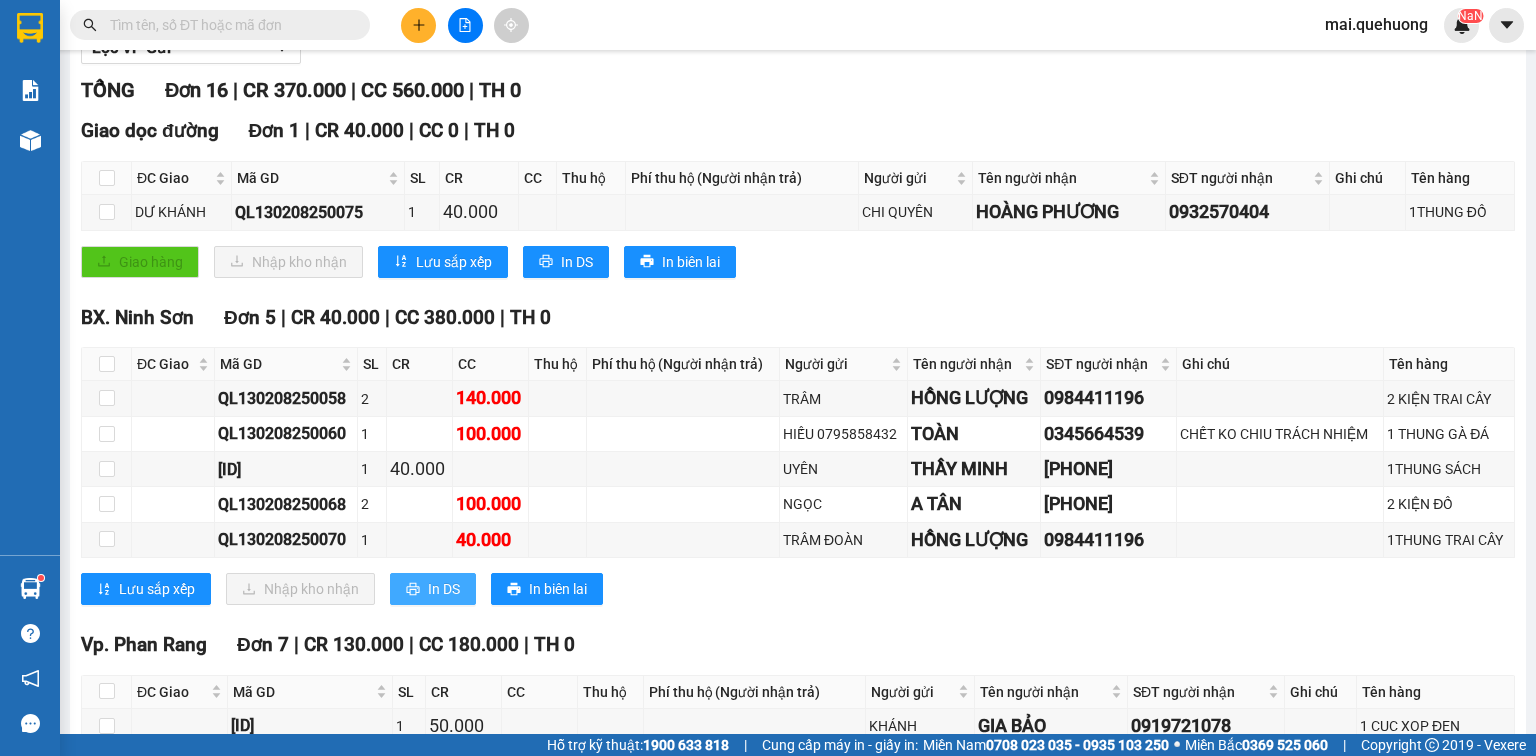 click on "In DS" at bounding box center [444, 589] 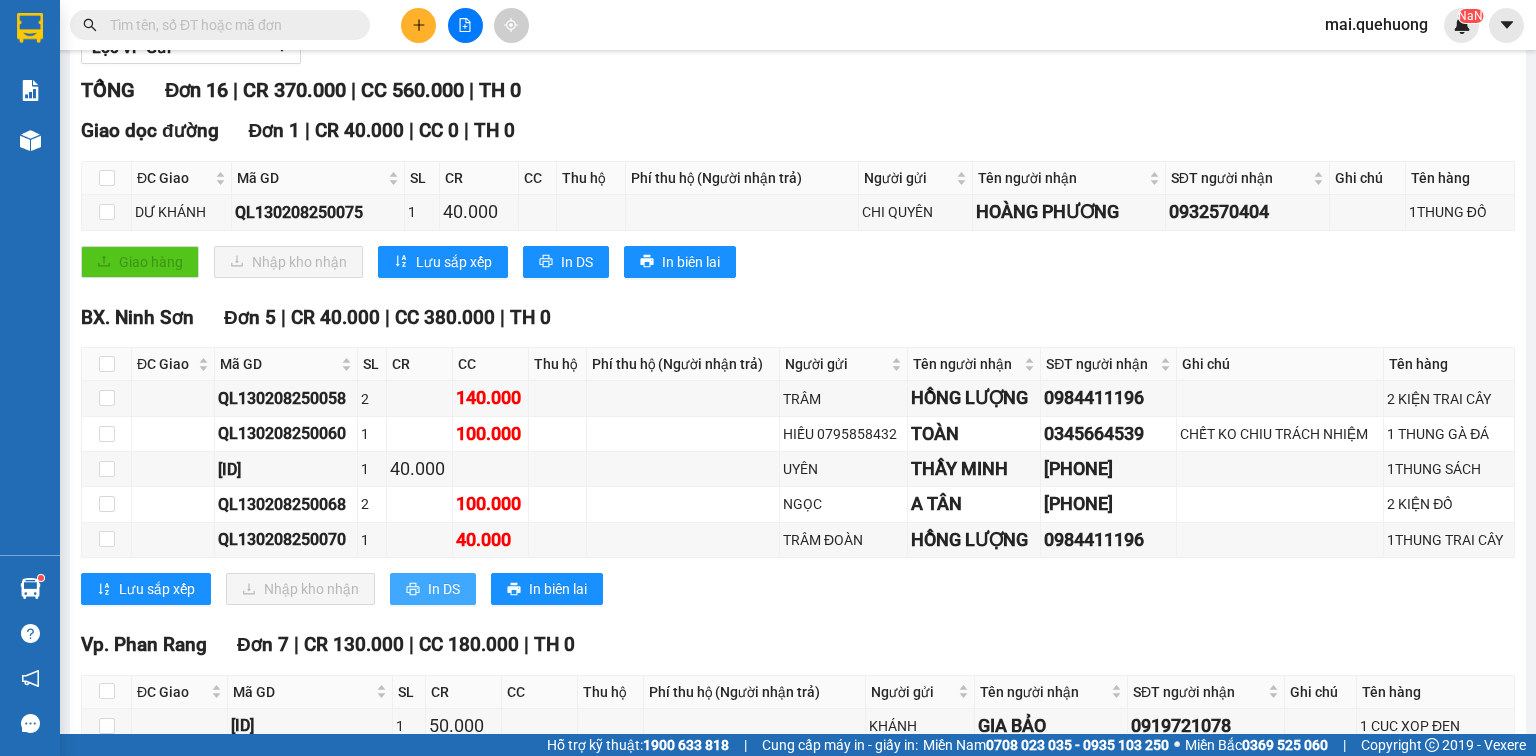 scroll, scrollTop: 0, scrollLeft: 0, axis: both 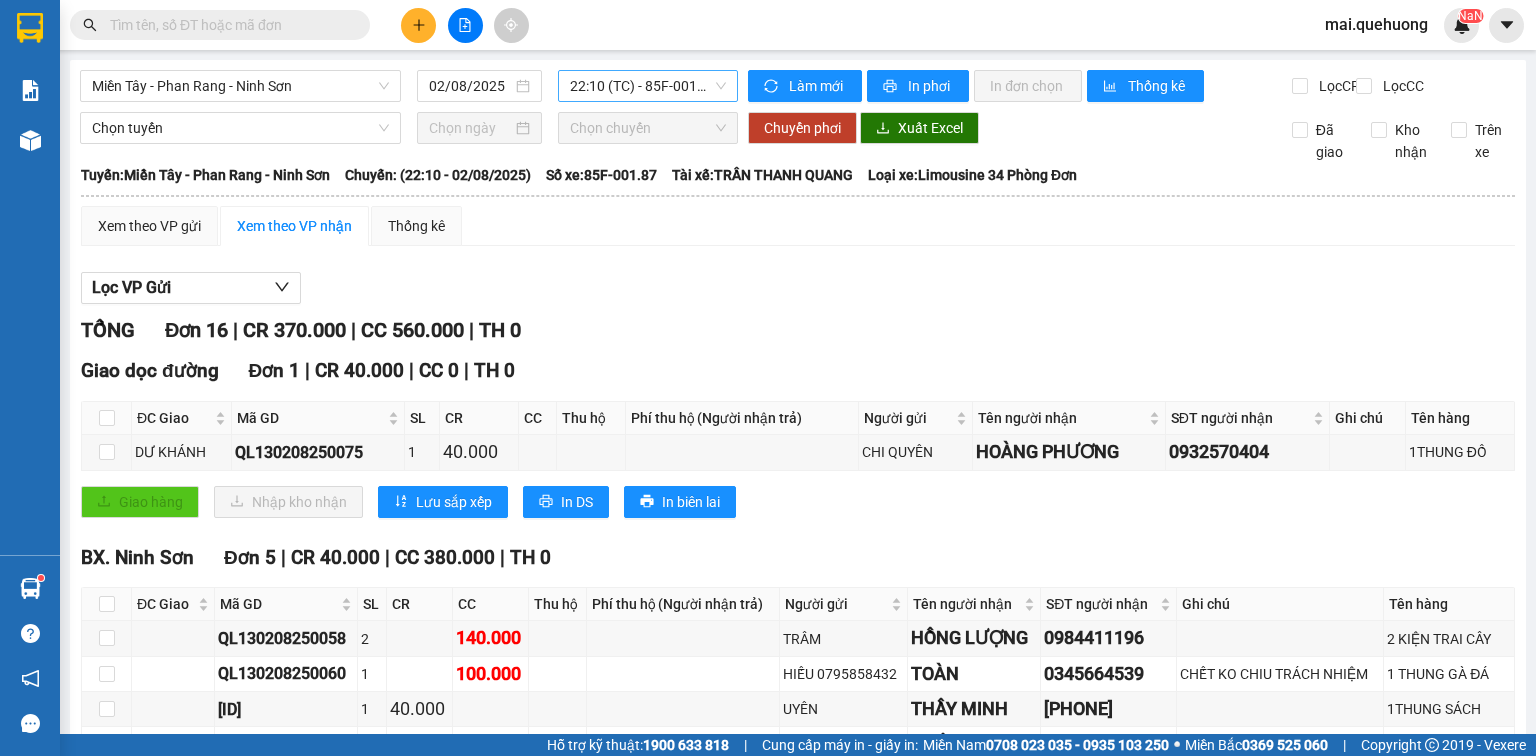 click on "22:10   (TC)   - 85F-001.87" at bounding box center (648, 86) 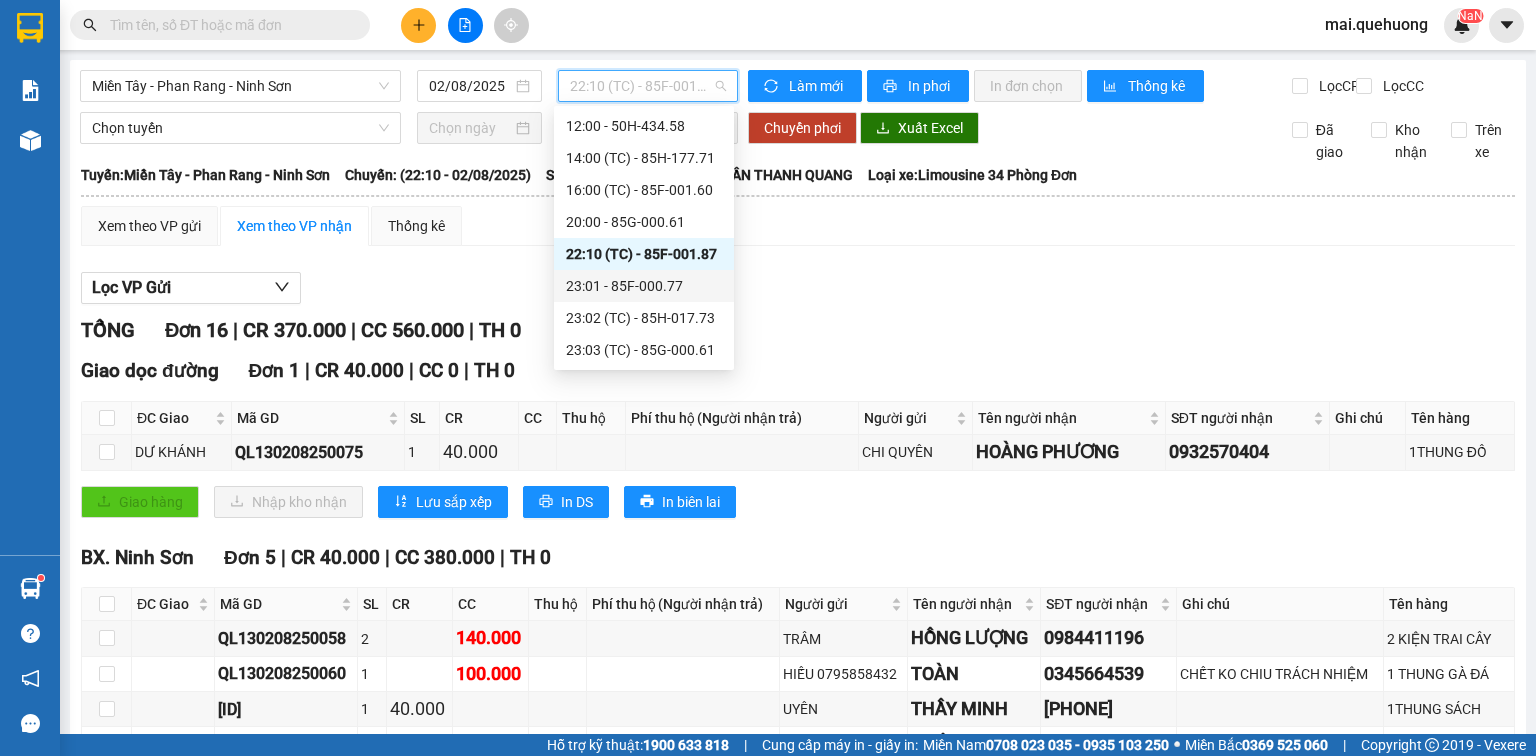 click on "[TIME]     - [PLATE]" at bounding box center (644, 286) 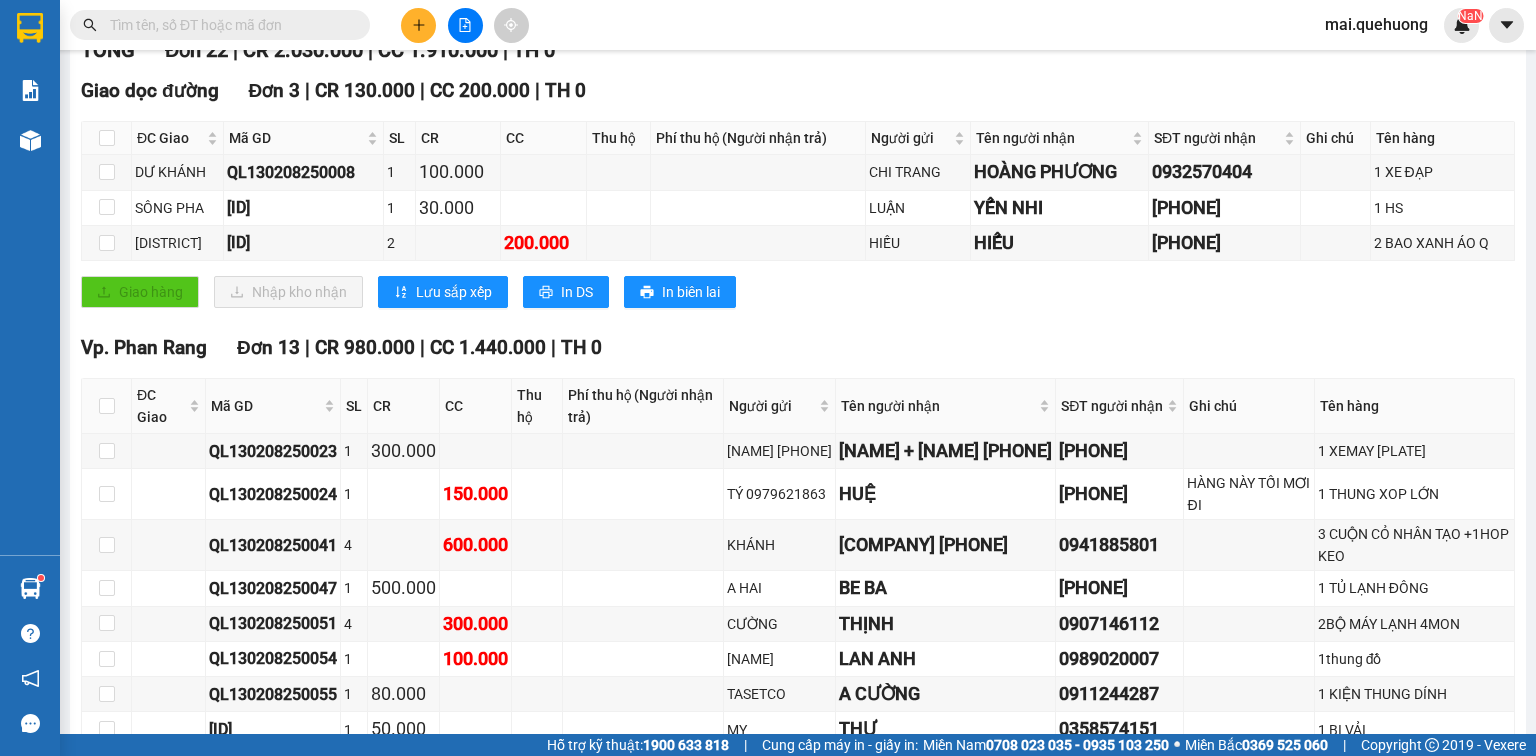 scroll, scrollTop: 320, scrollLeft: 0, axis: vertical 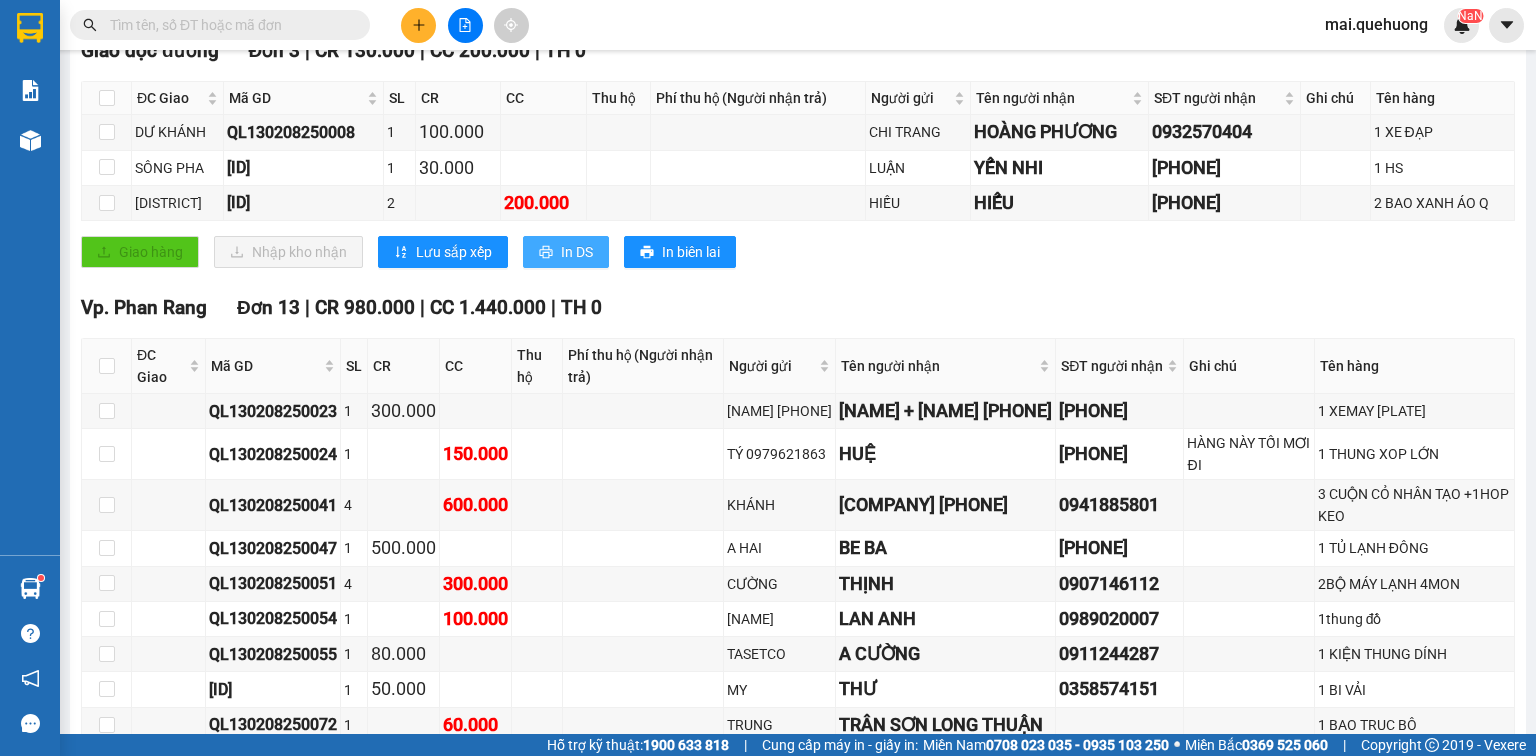 click 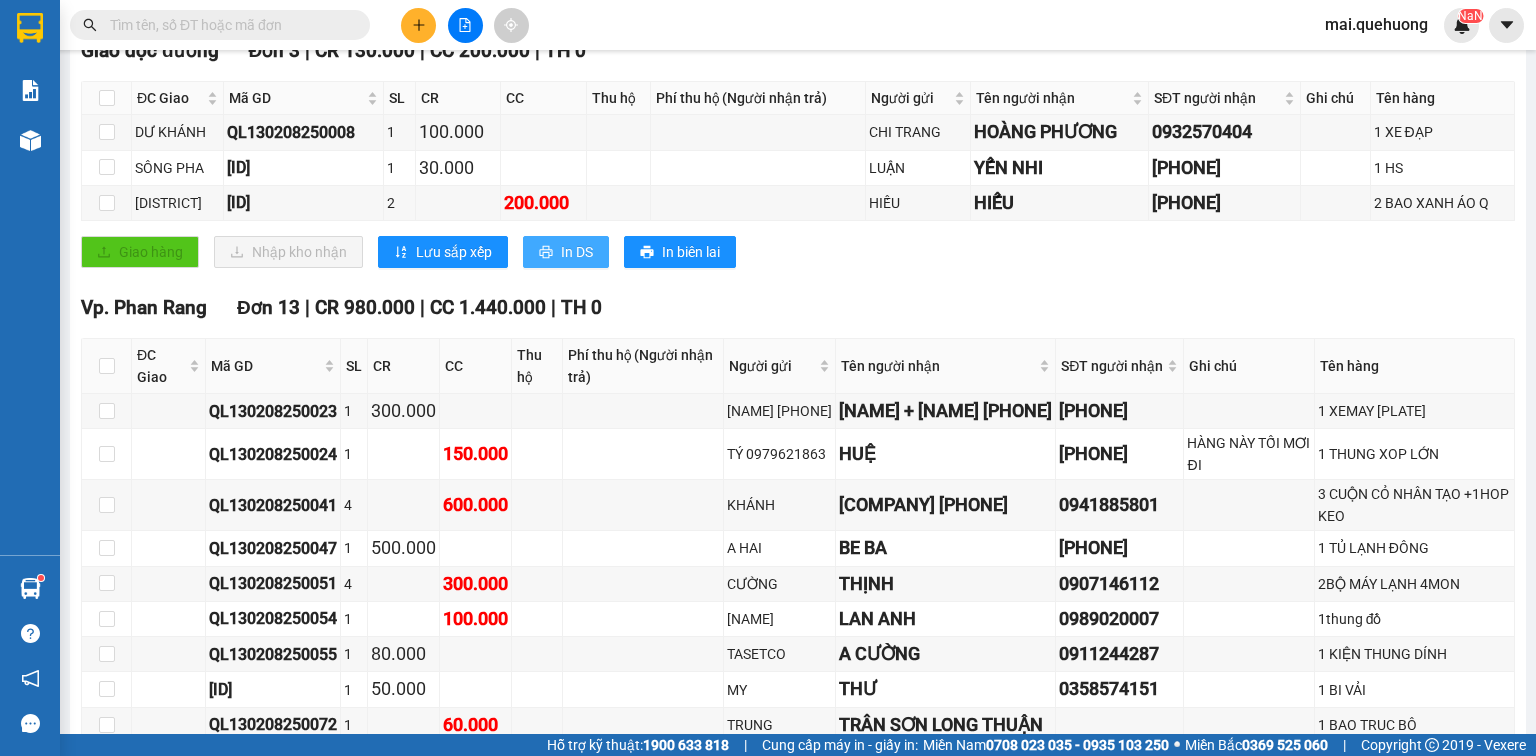 scroll, scrollTop: 0, scrollLeft: 0, axis: both 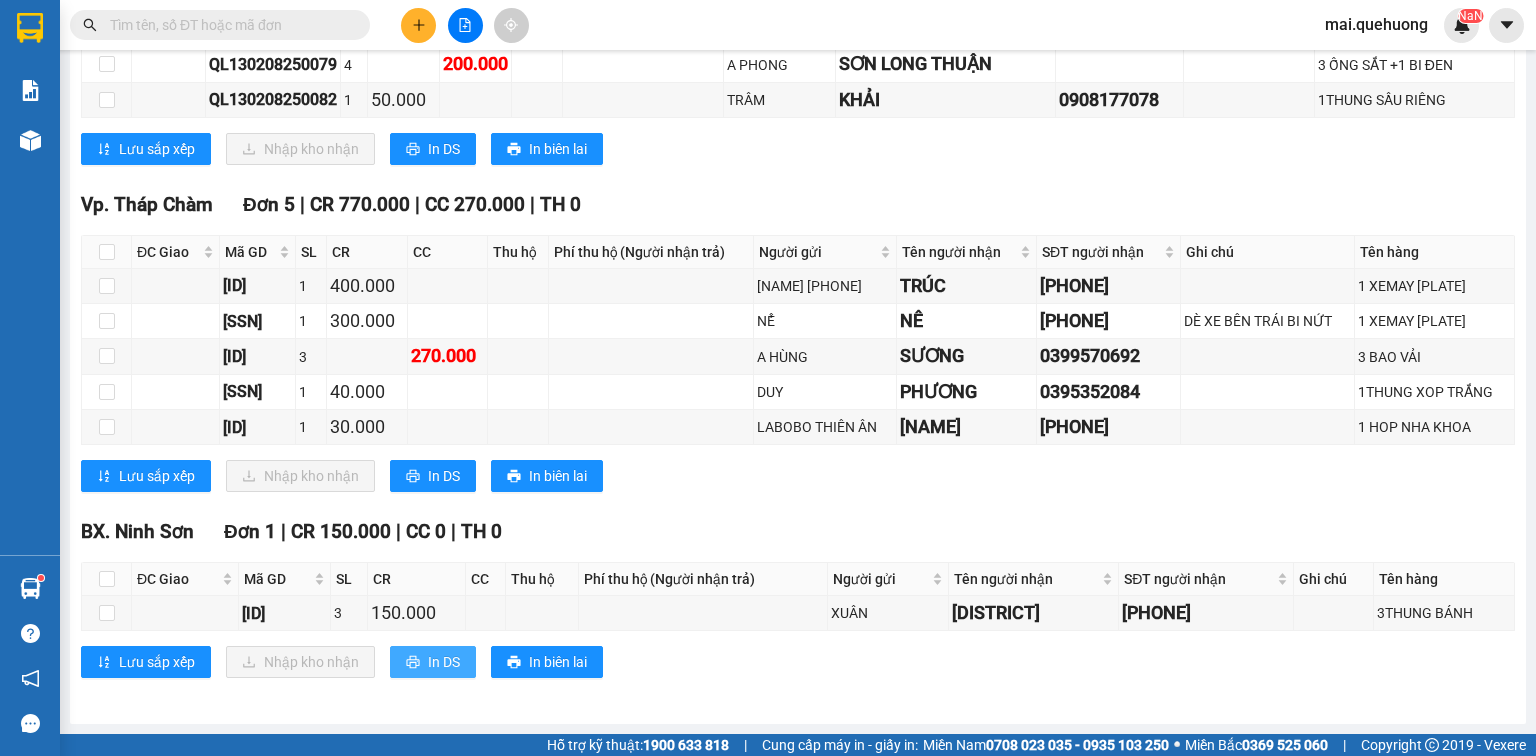 click on "In DS" at bounding box center (444, 662) 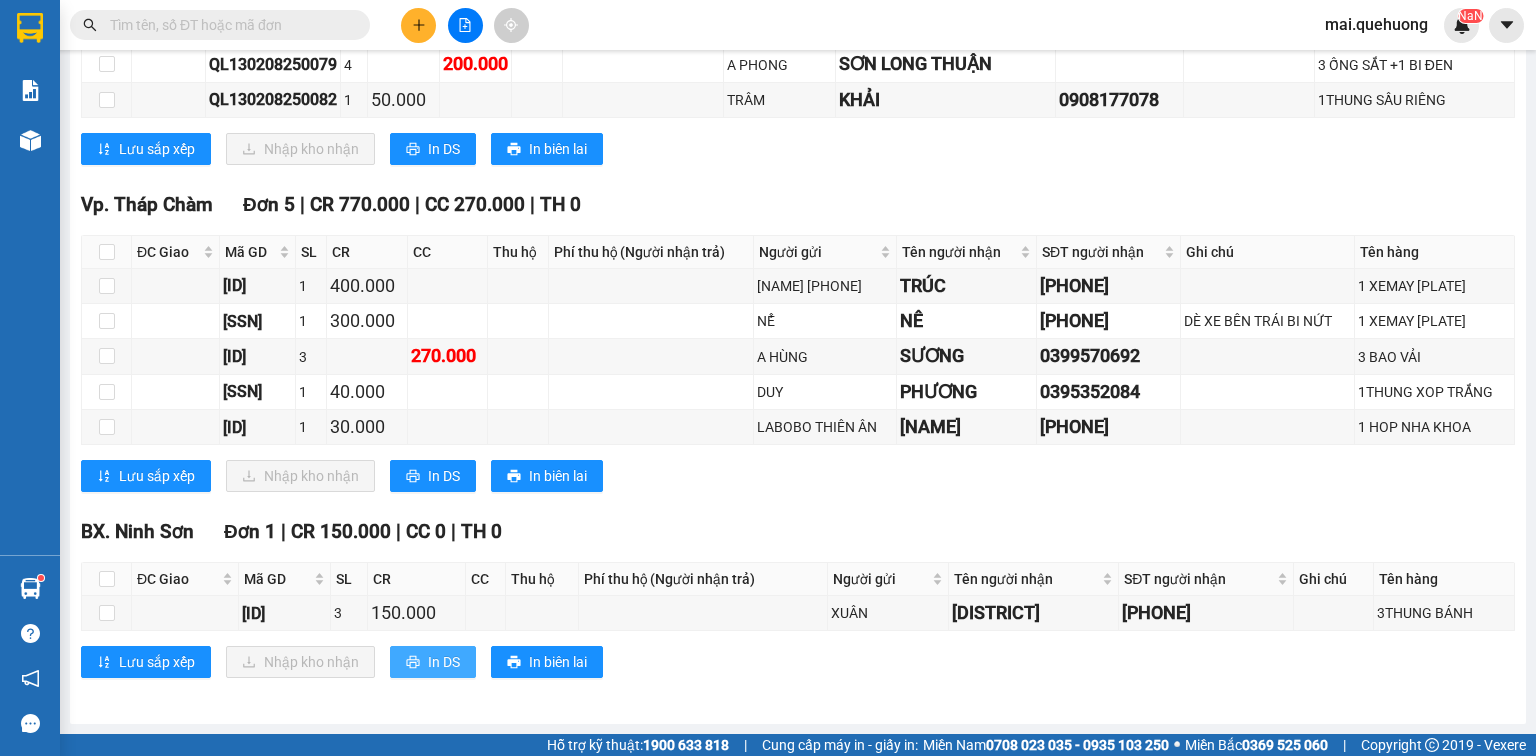 scroll, scrollTop: 0, scrollLeft: 0, axis: both 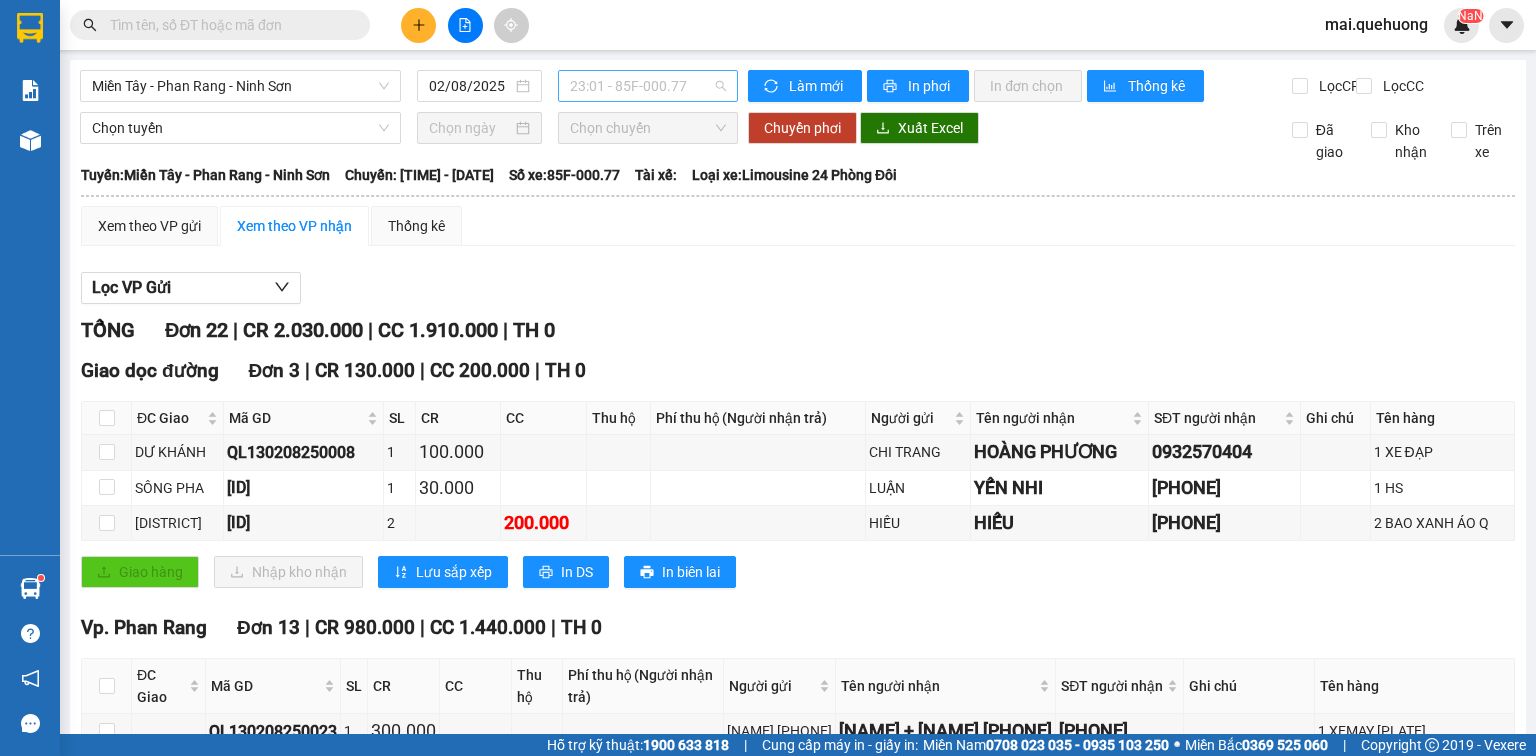 click on "[TIME]     - [PLATE]" at bounding box center (648, 86) 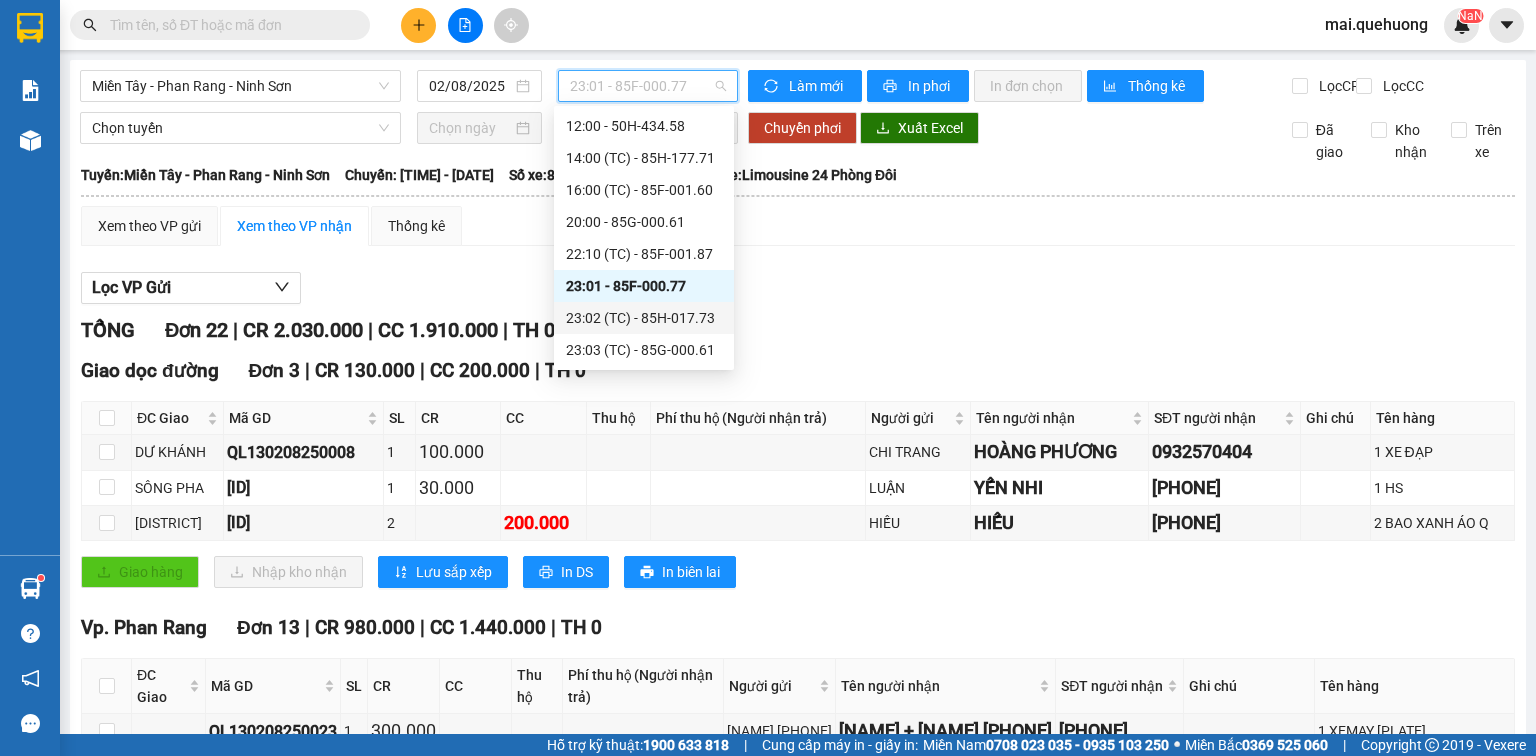 click on "[TIME]   (TC)   - [PLATE]" at bounding box center [644, 318] 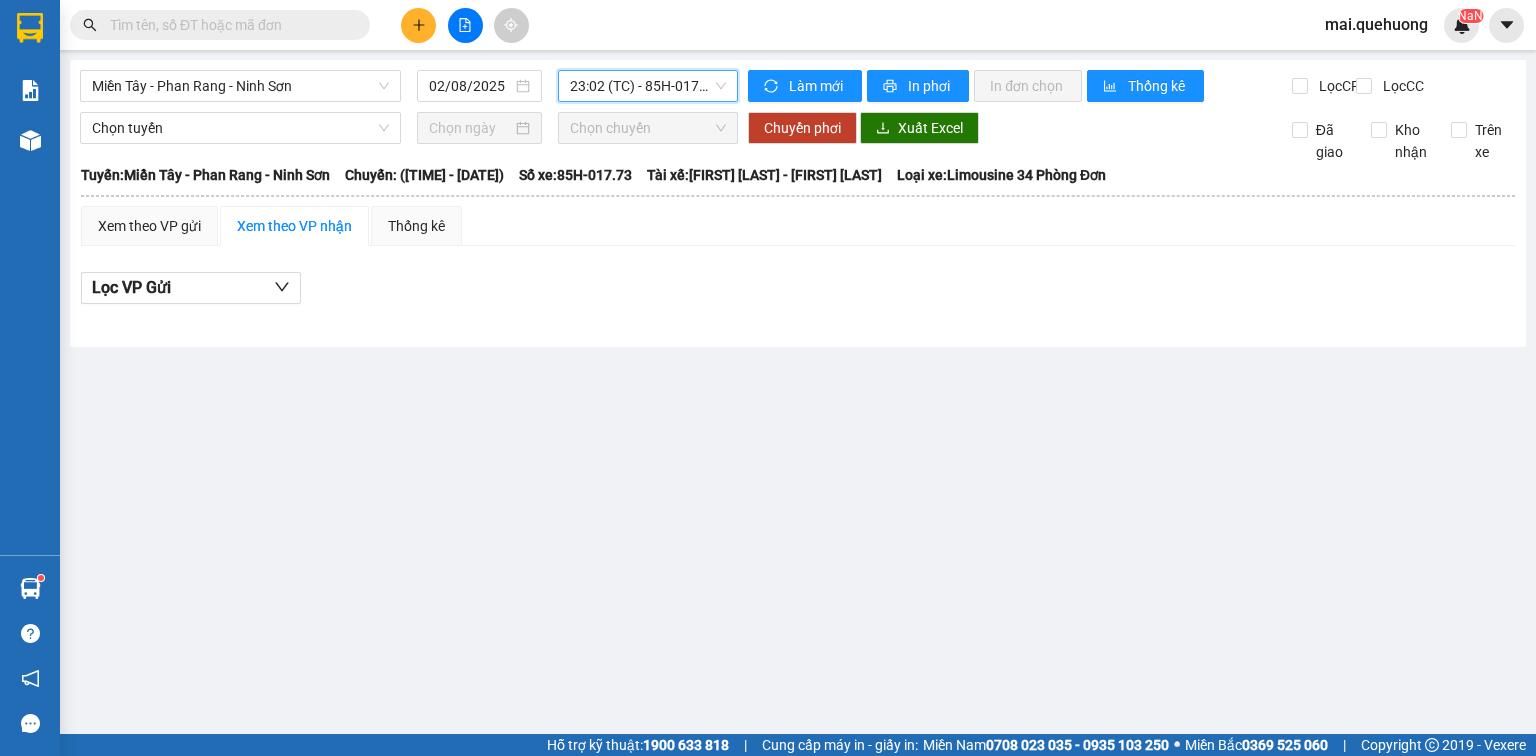 click on "[TIME]   (TC)   - [PLATE]" at bounding box center [648, 86] 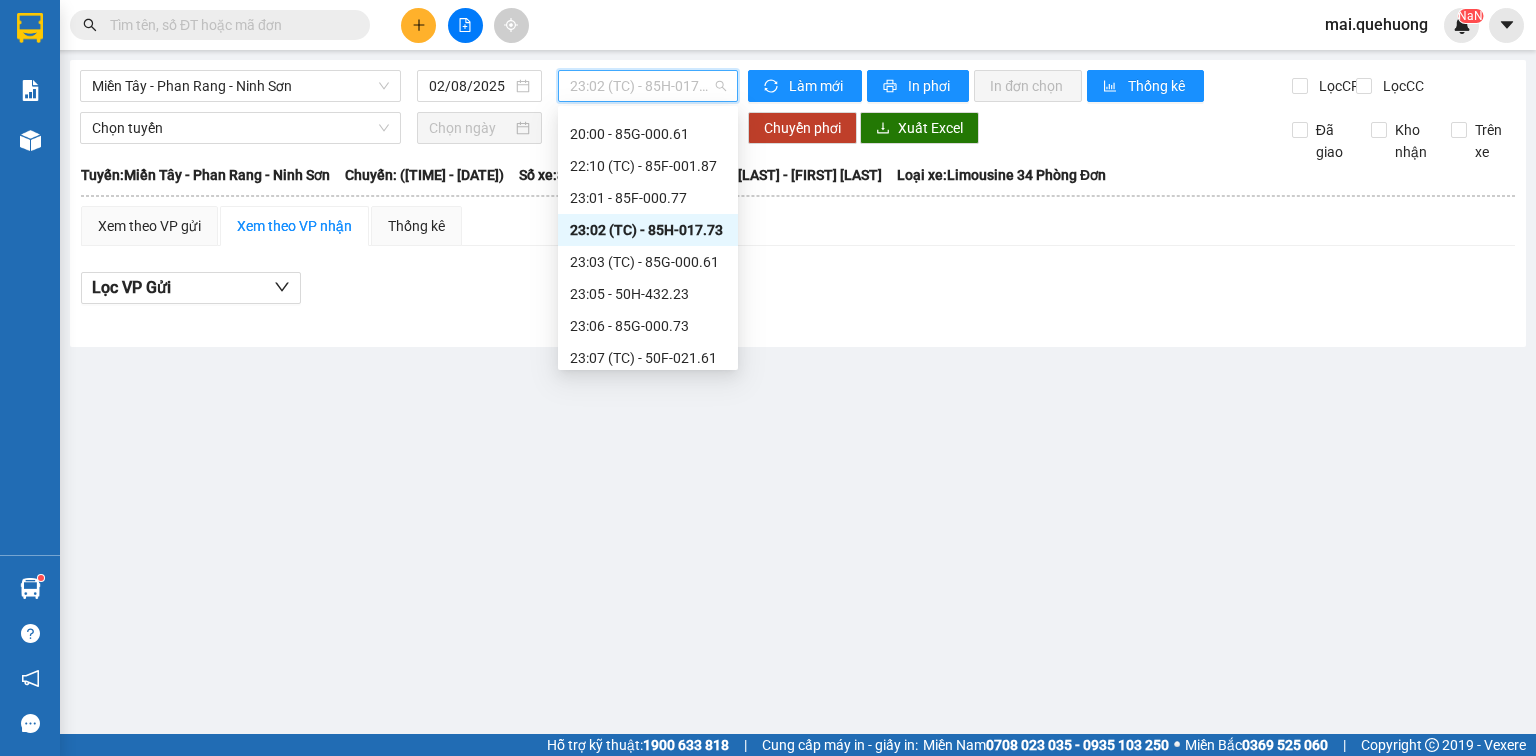 scroll, scrollTop: 256, scrollLeft: 0, axis: vertical 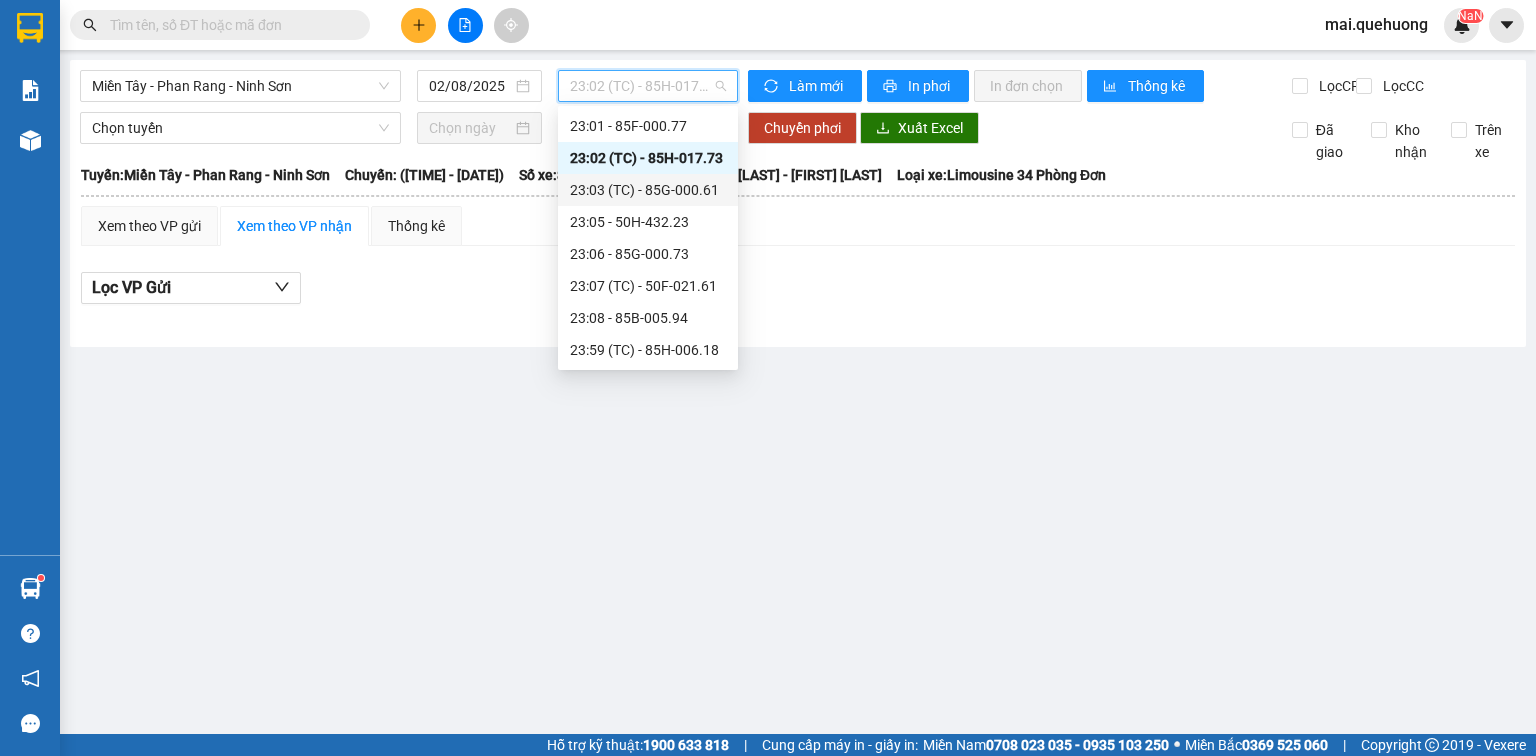 click on "[TIME]   (TC)   - [PLATE]" at bounding box center (648, 190) 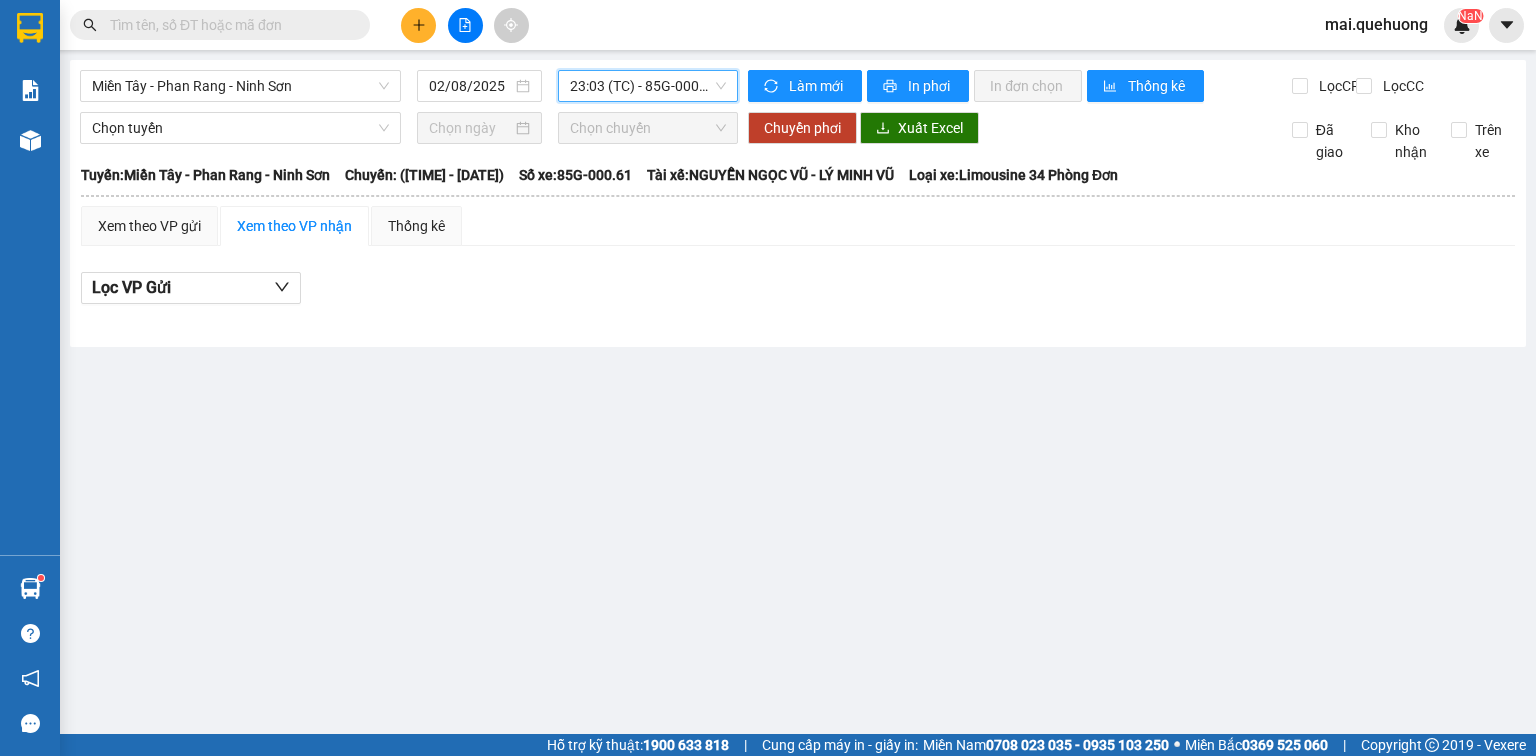 click on "[TIME]   (TC)   - [PLATE]" at bounding box center (648, 86) 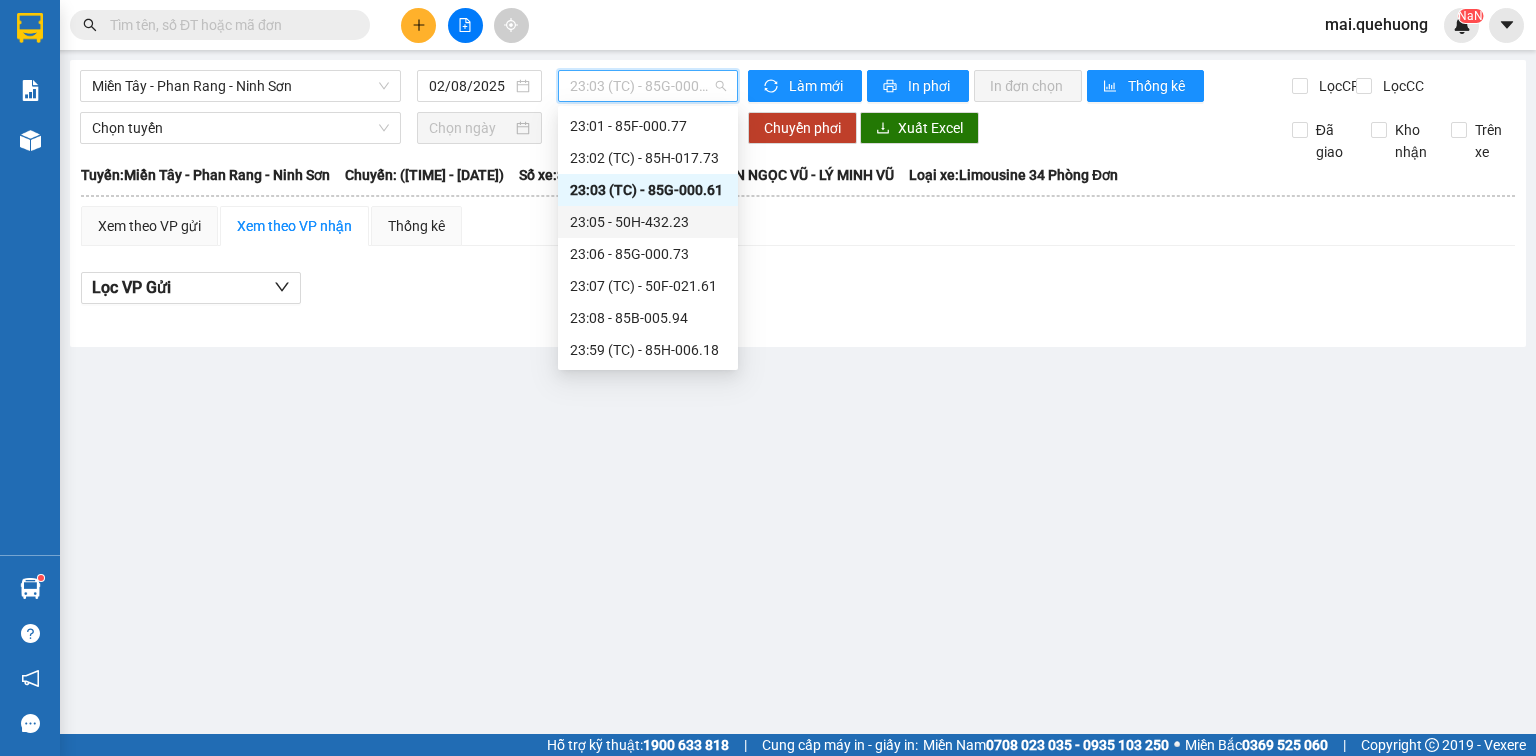 click on "[TIME]     - [PLATE]" at bounding box center (648, 222) 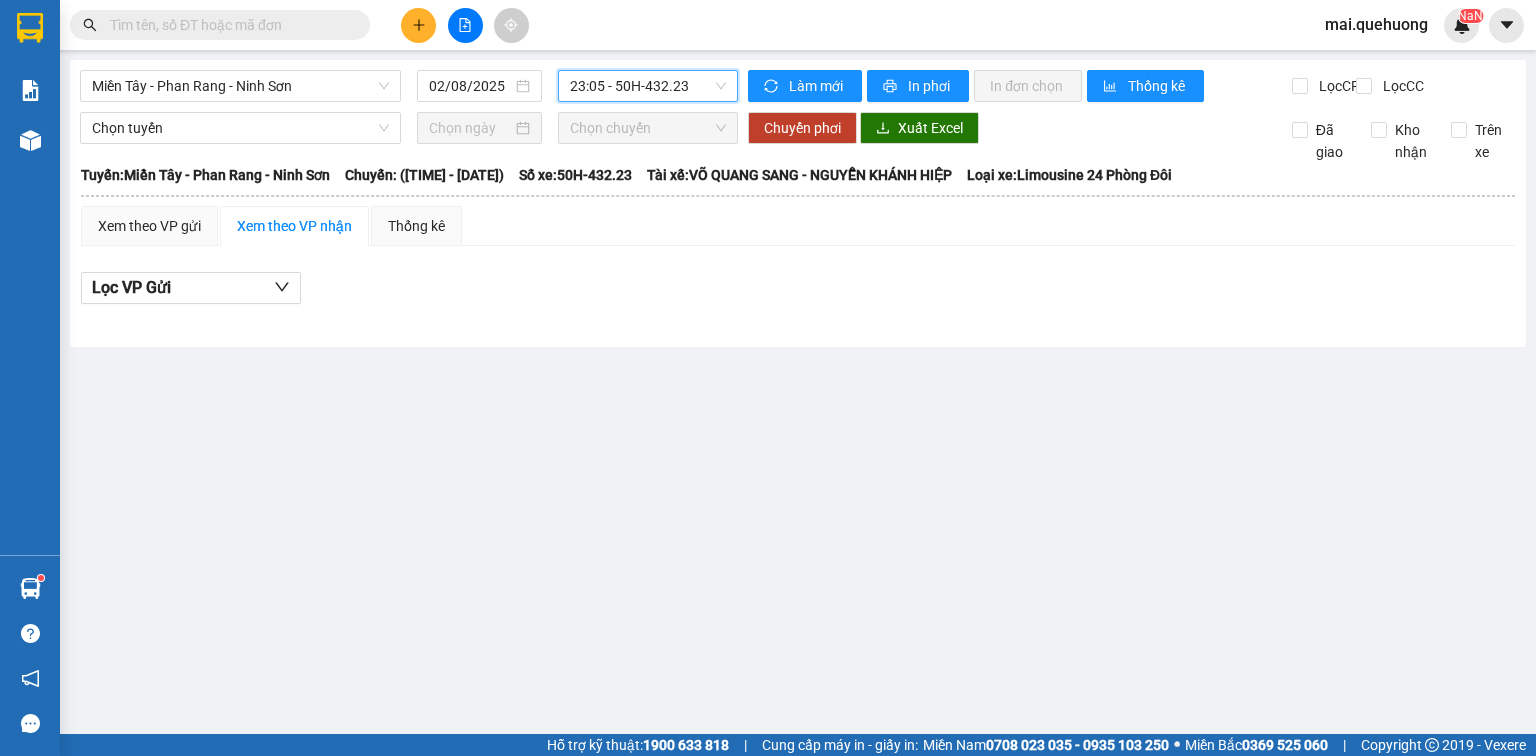 click on "[TIME]     - [PLATE]" at bounding box center (648, 86) 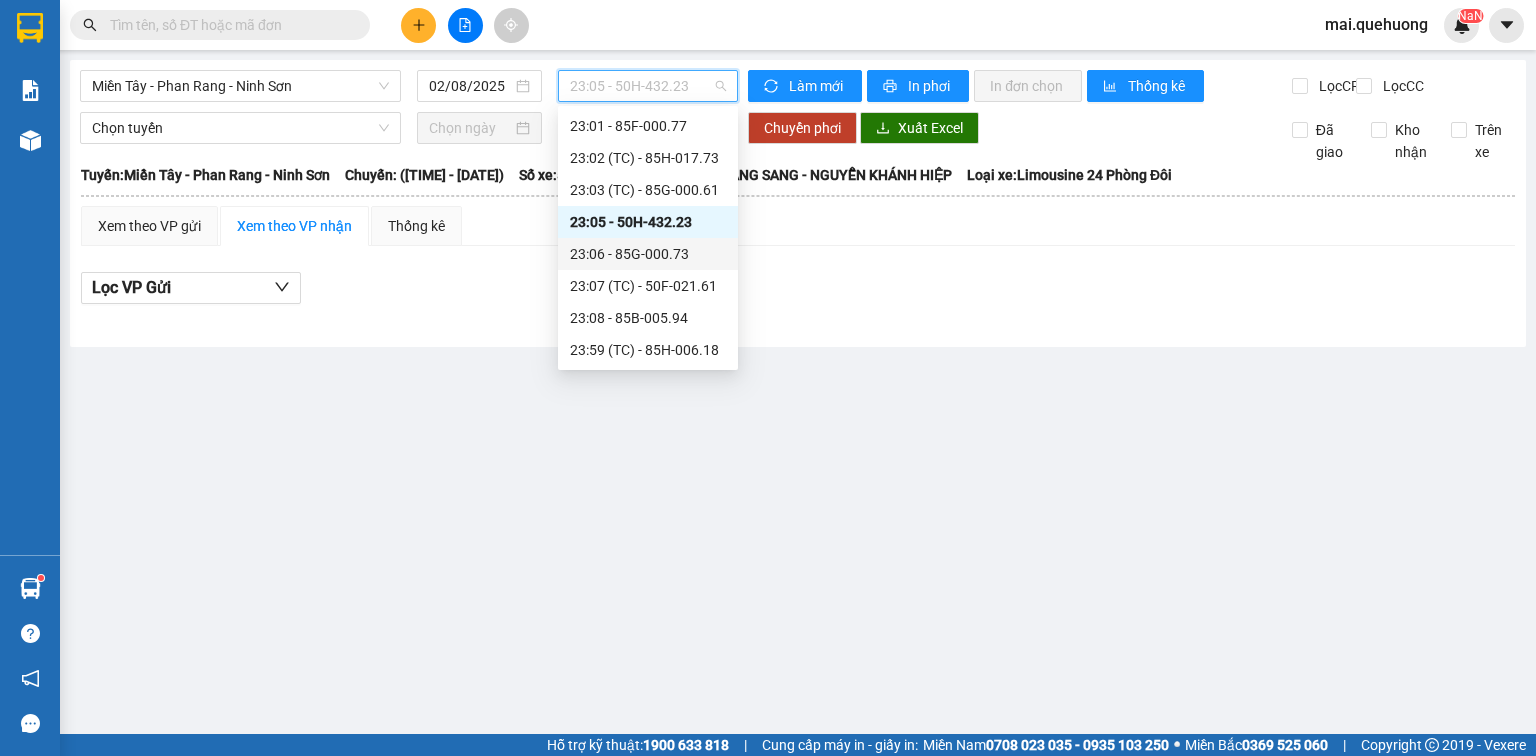click on "[TIME]     - 85G-000.73" at bounding box center [648, 254] 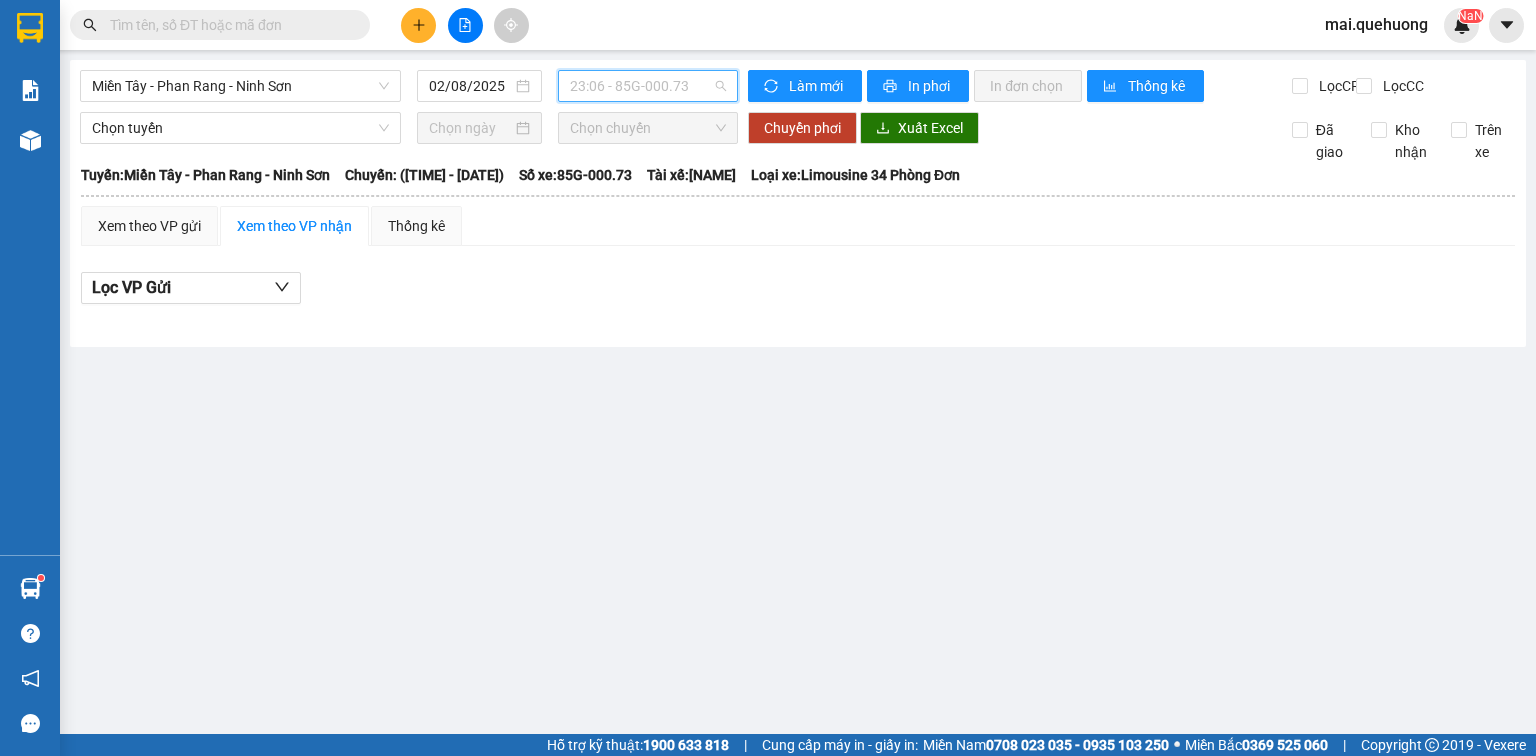 click on "[TIME]     - 85G-000.73" at bounding box center (648, 86) 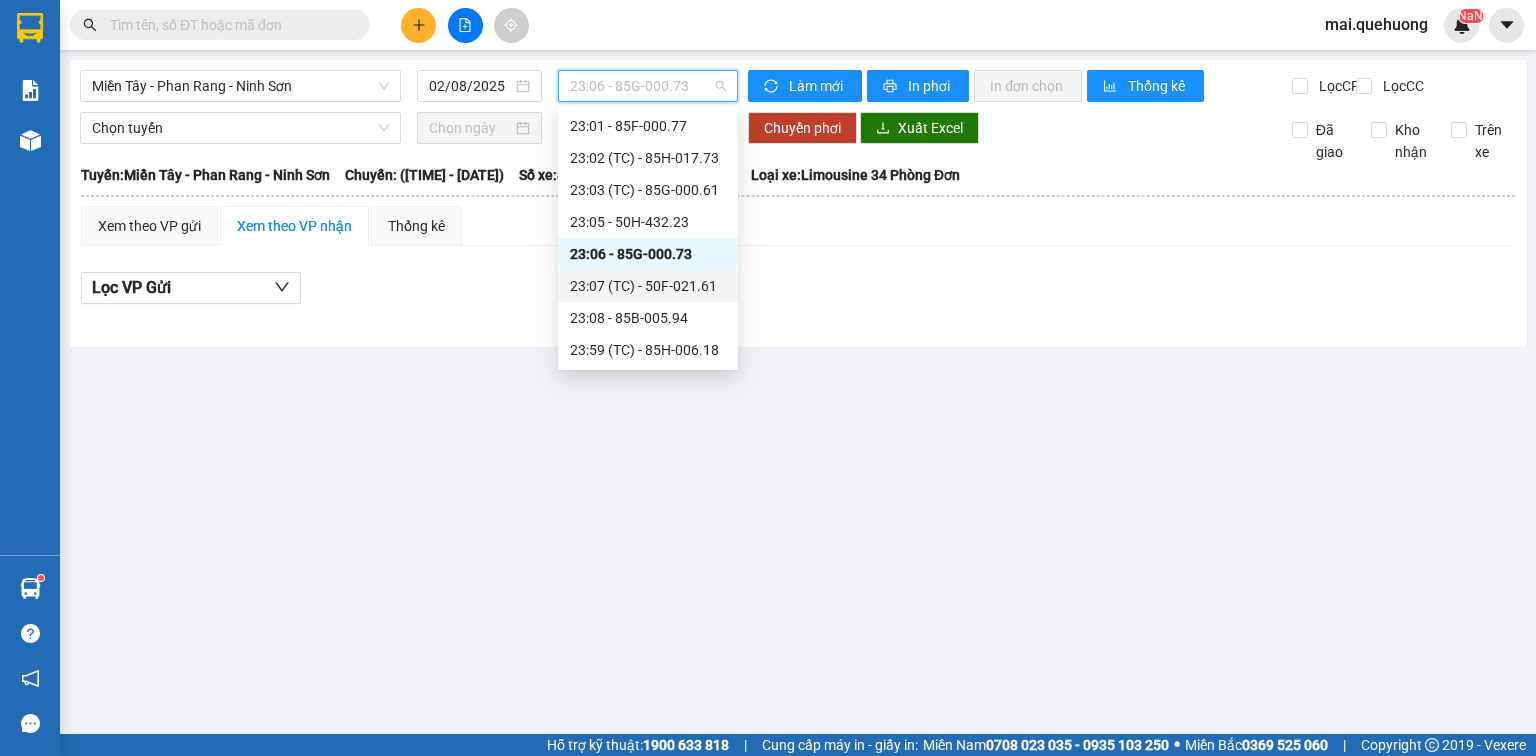 click on "[TIME]   (TC)   - [PLATE]" at bounding box center (648, 286) 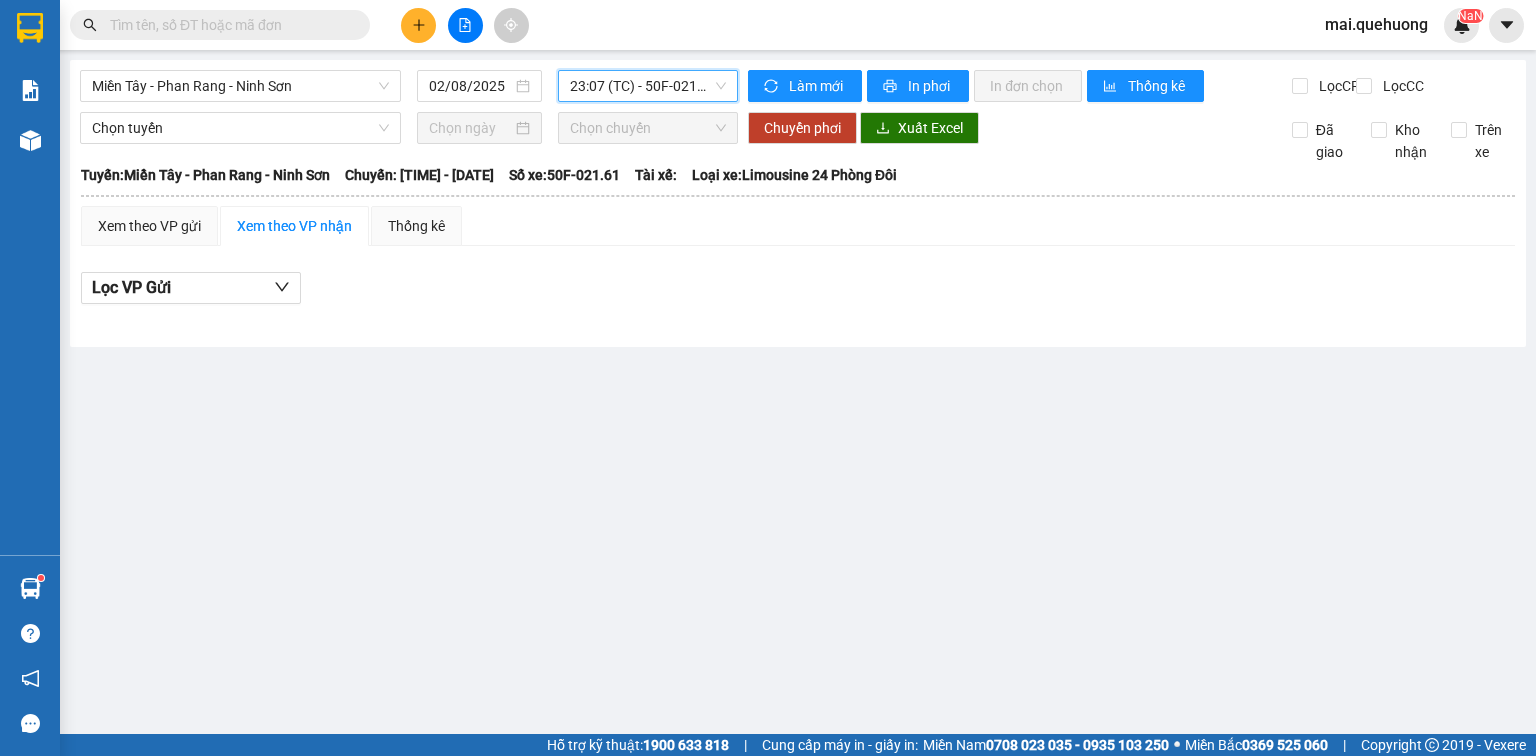 click on "[TIME]   (TC)   - [PLATE]" at bounding box center [648, 86] 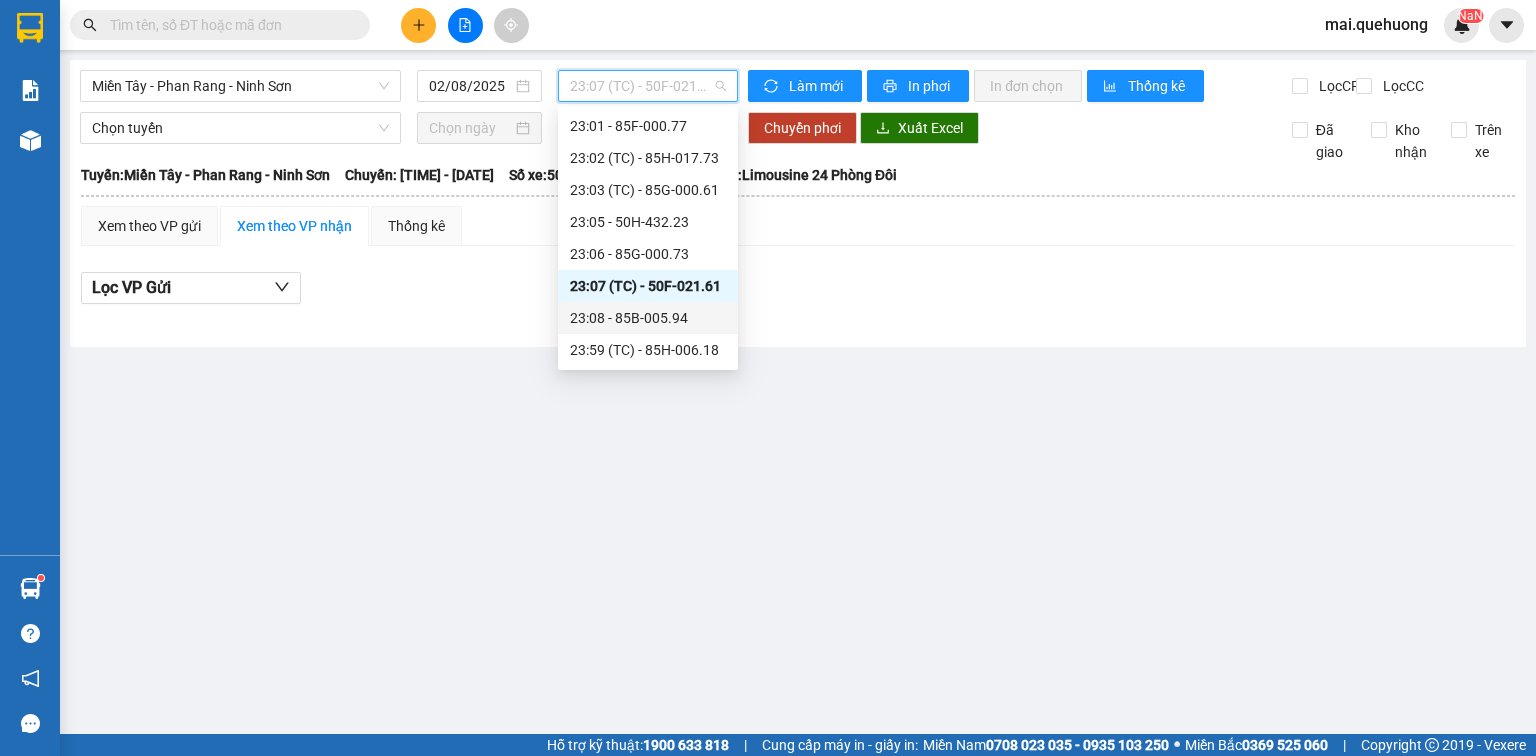 click on "23:08     - 85B-005.94" at bounding box center [648, 318] 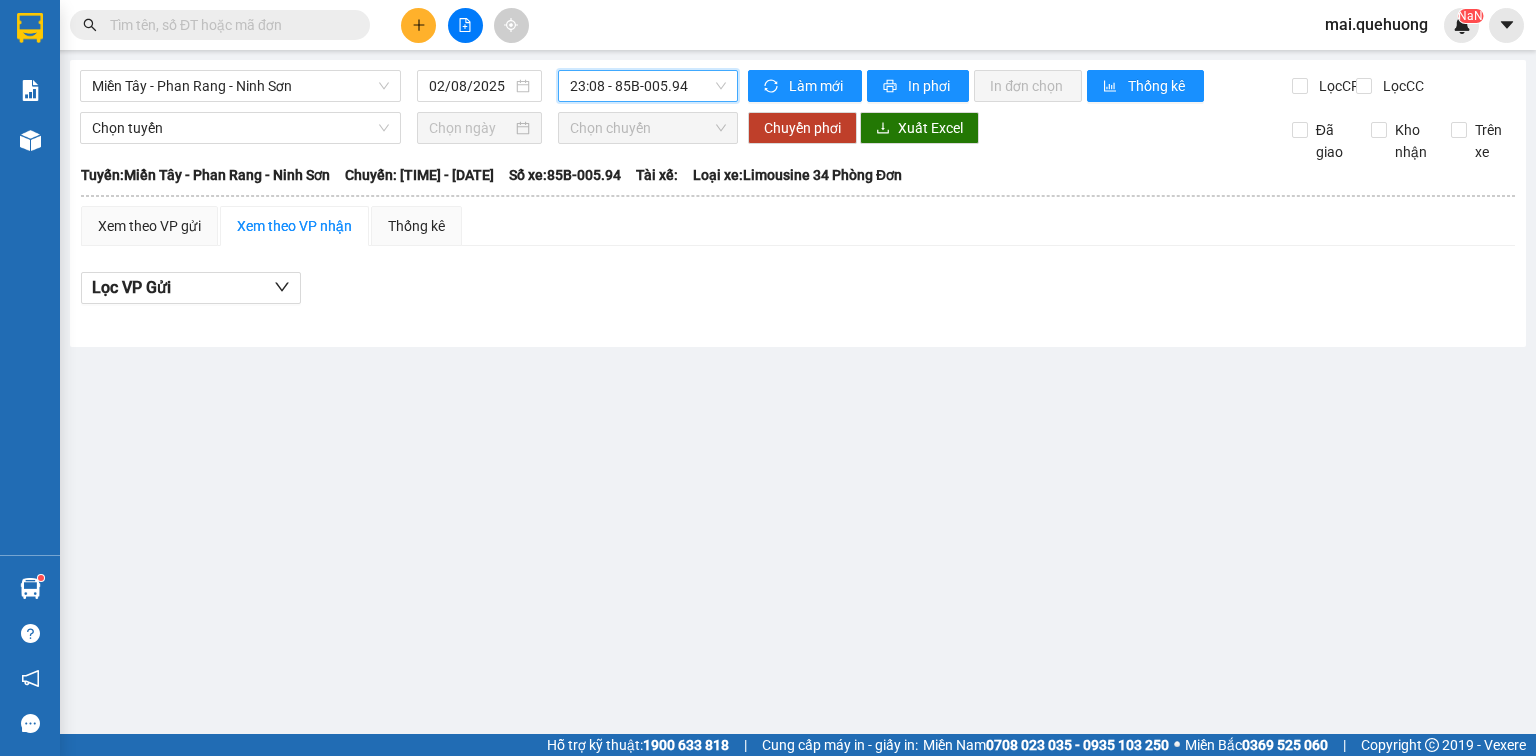 click on "23:08     - 85B-005.94" at bounding box center (648, 86) 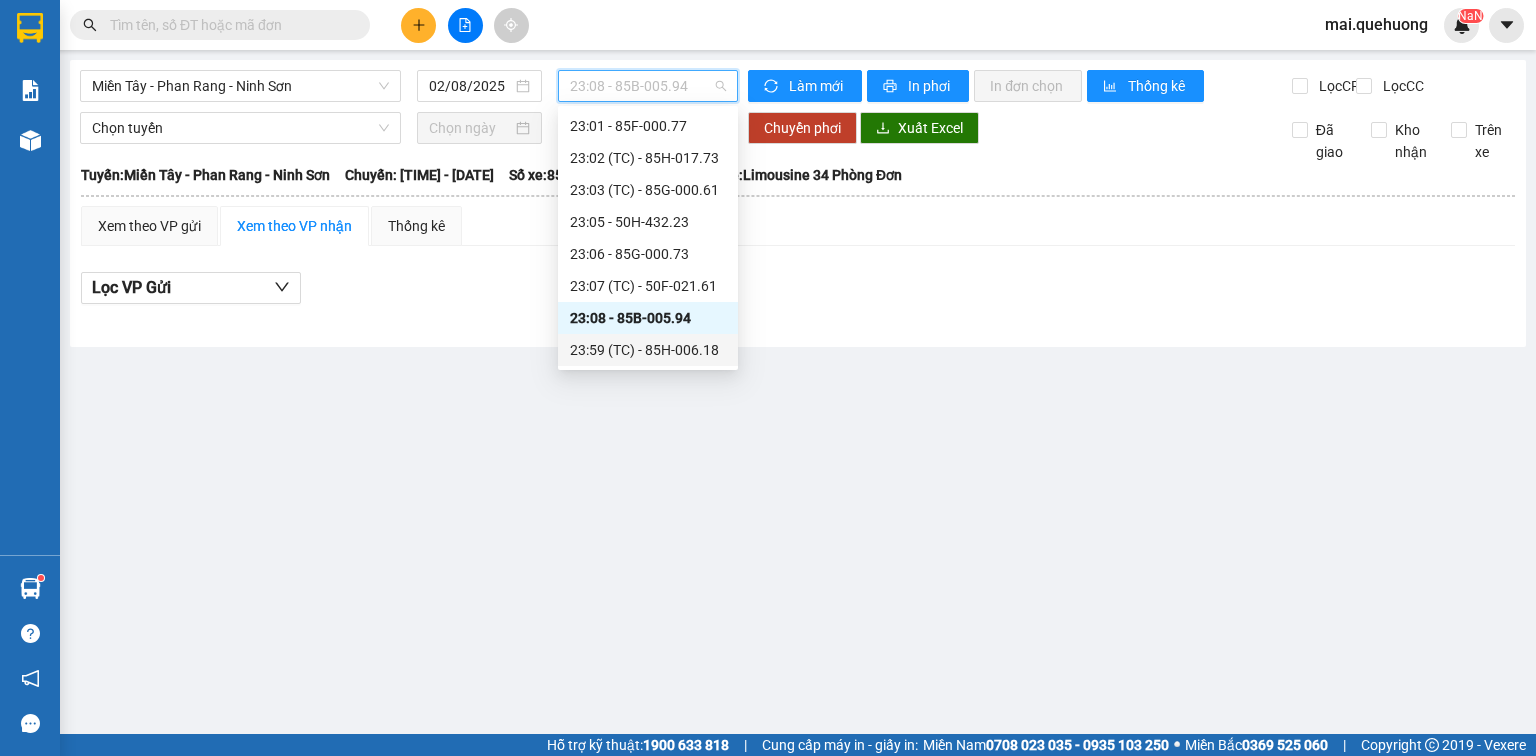 click on "[TIME]   (TC)   - 85H-006.18" at bounding box center (648, 350) 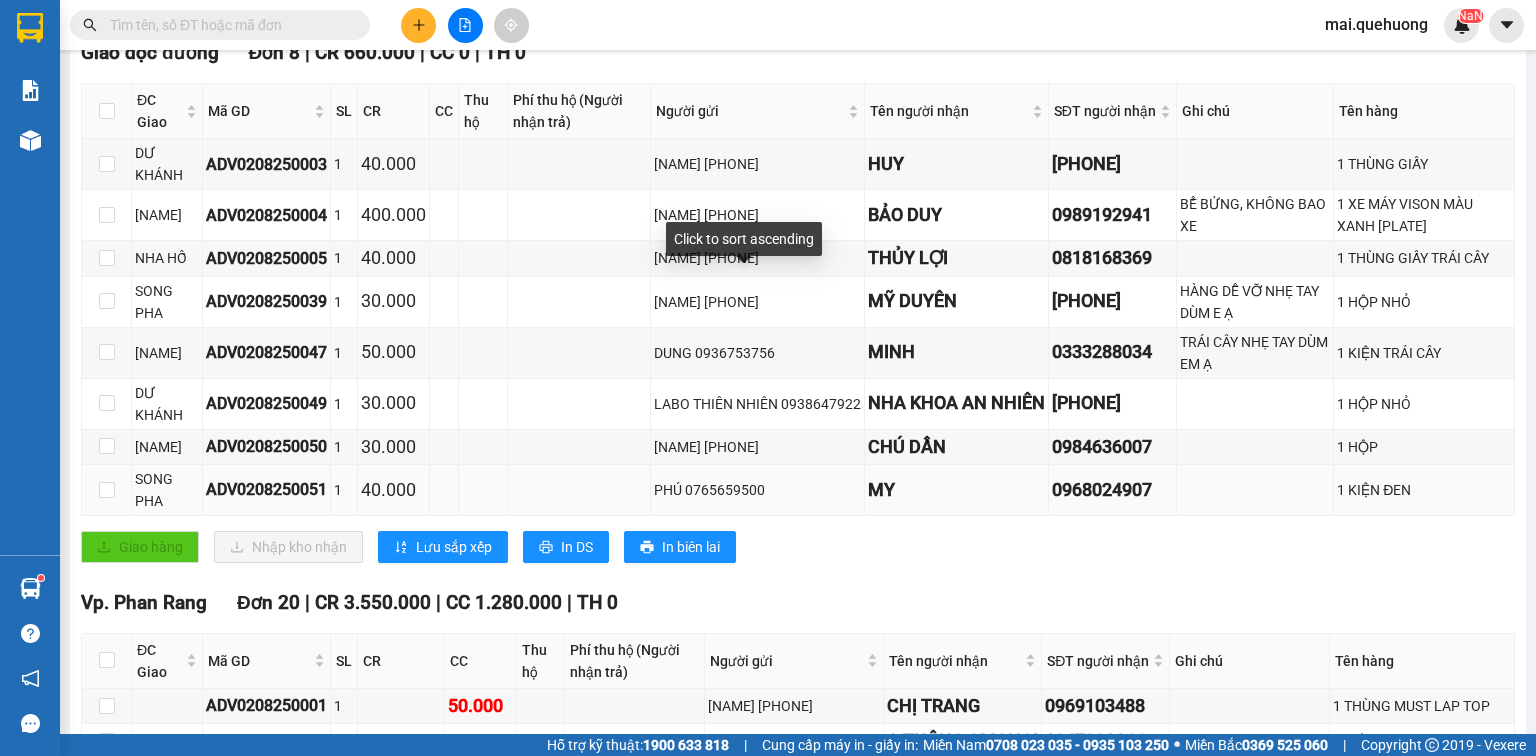 scroll, scrollTop: 320, scrollLeft: 0, axis: vertical 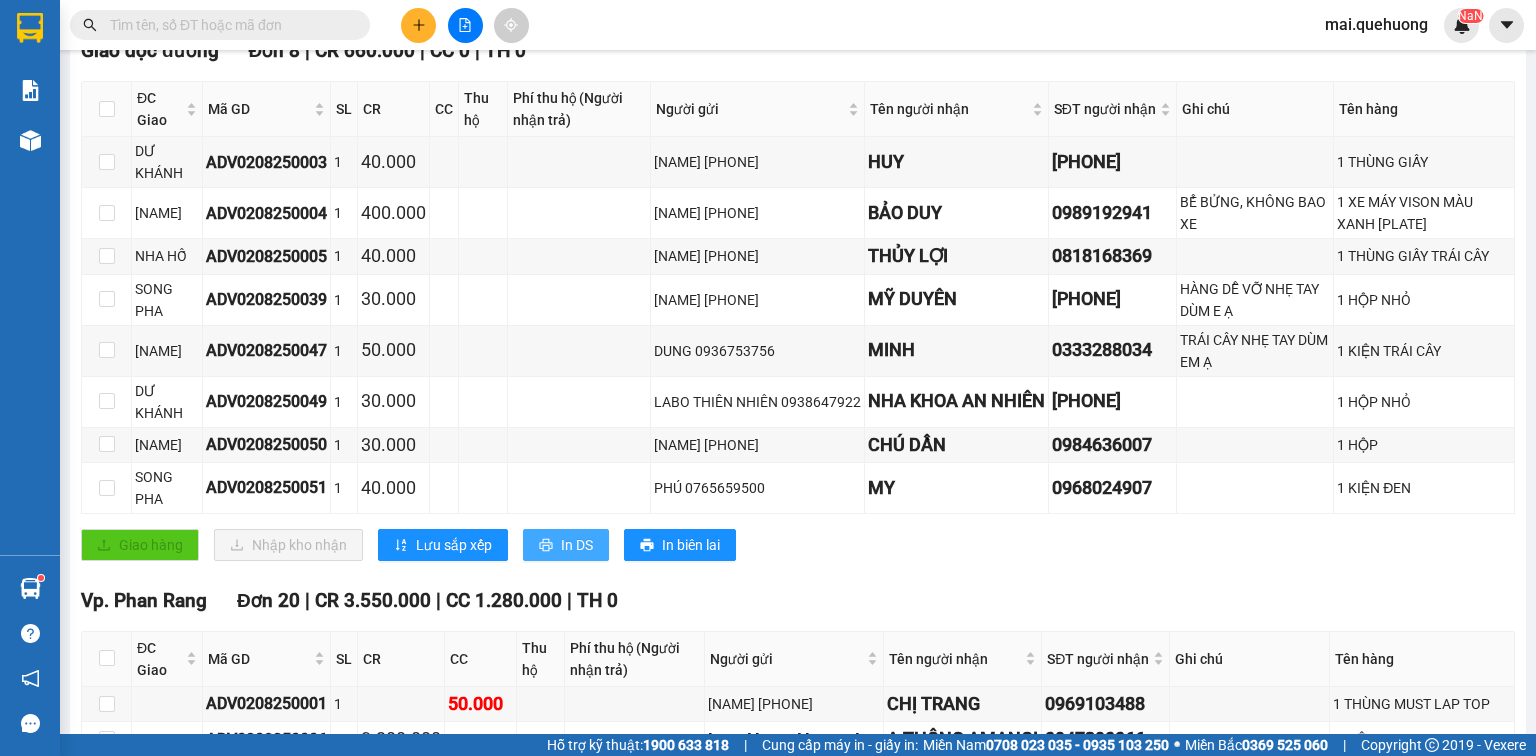 click on "In DS" at bounding box center [577, 545] 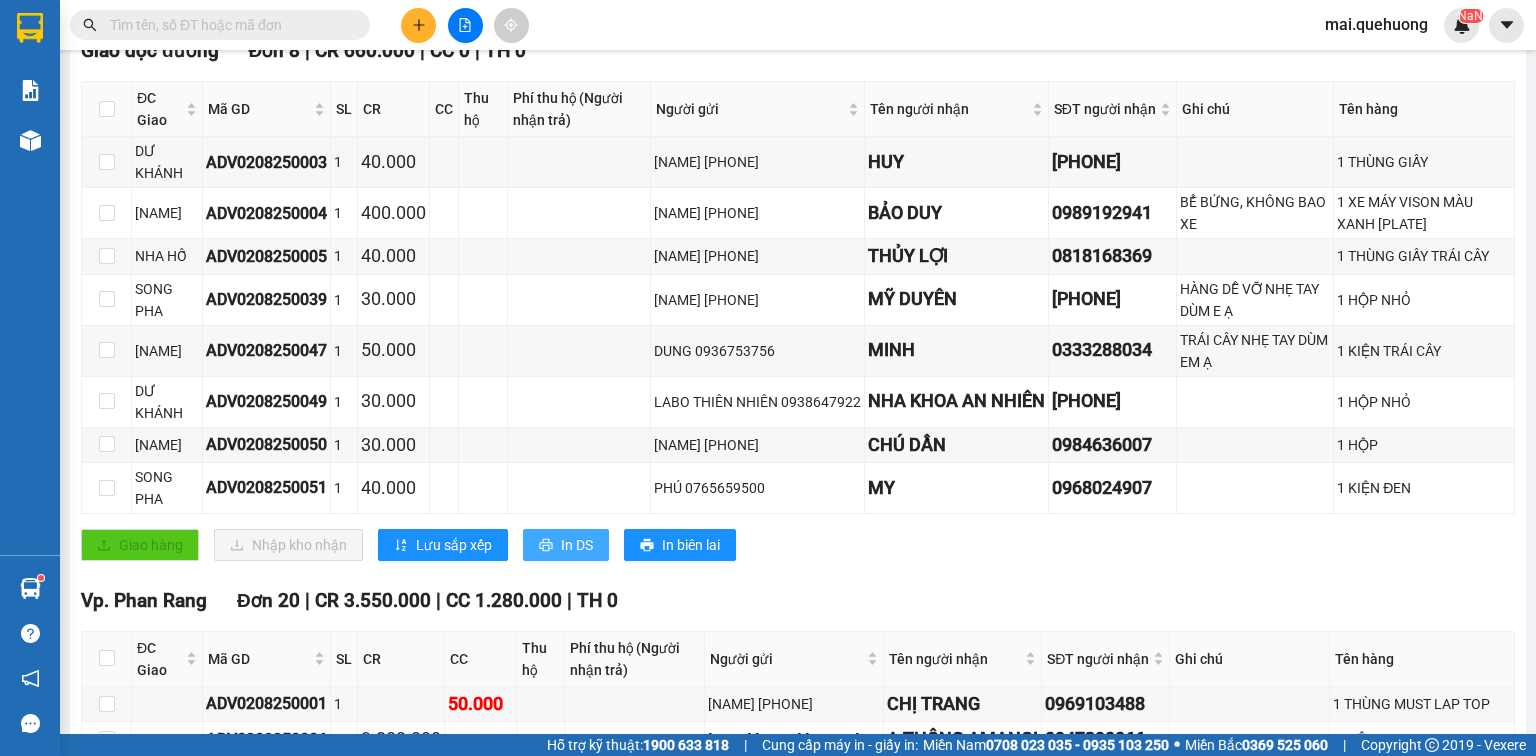 scroll, scrollTop: 0, scrollLeft: 0, axis: both 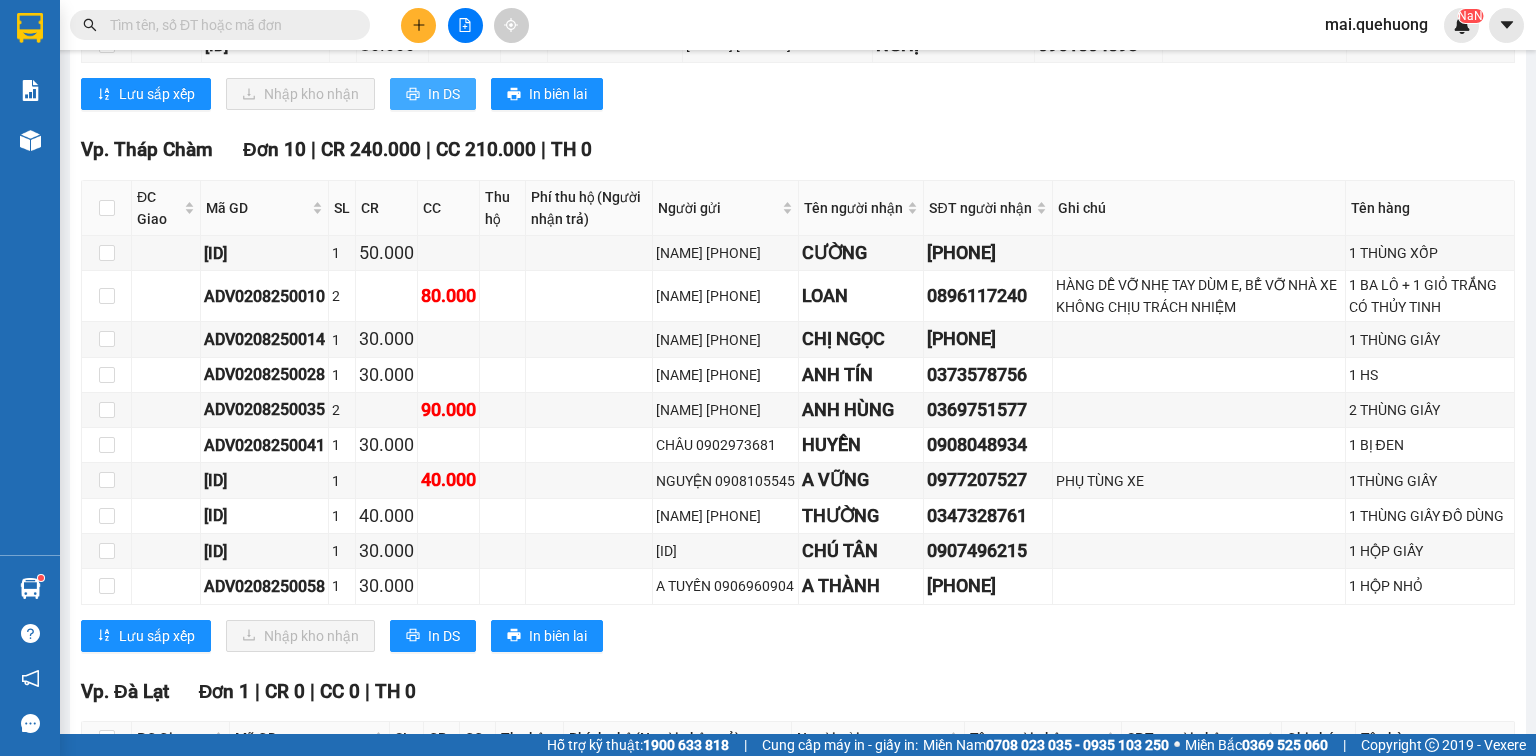 click on "In DS" at bounding box center (444, 94) 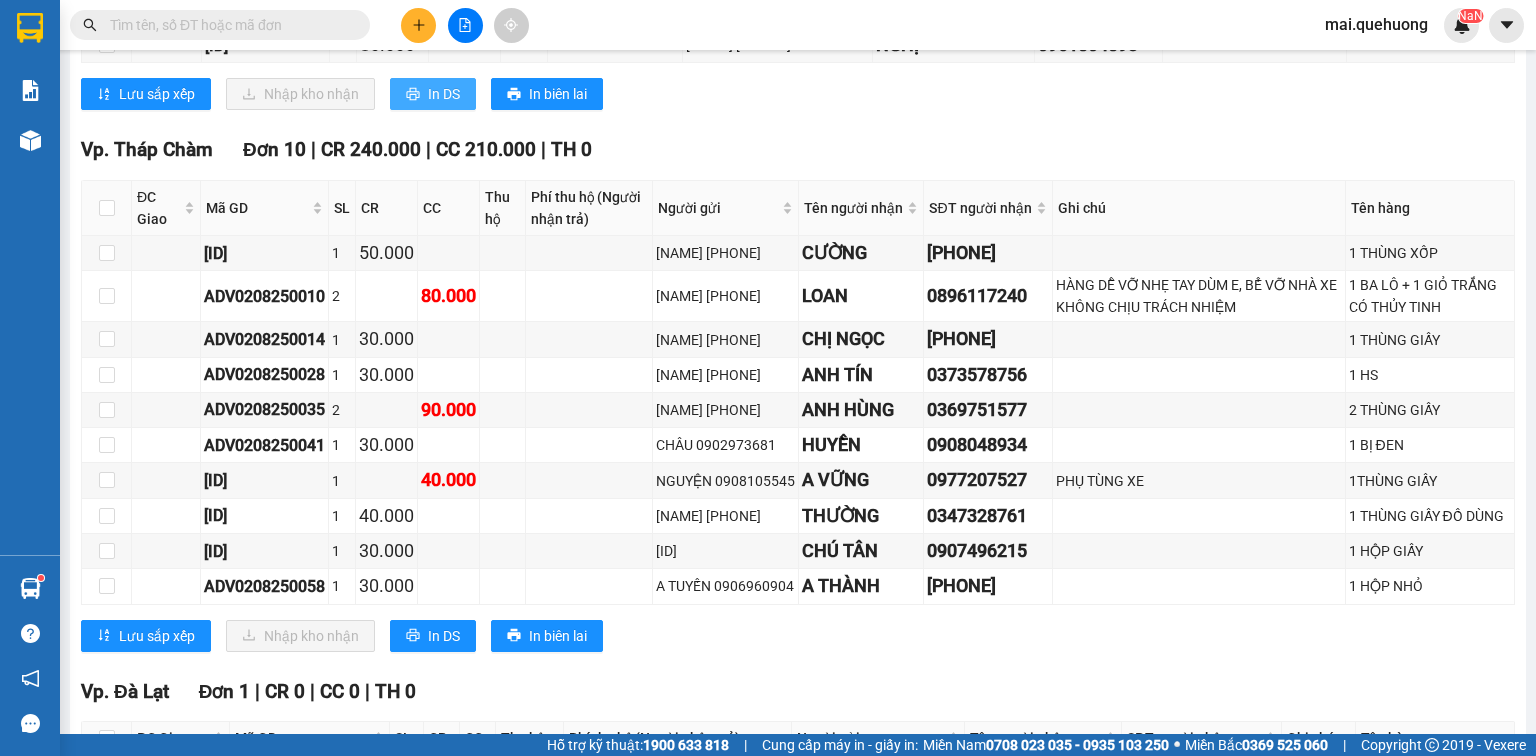 scroll, scrollTop: 0, scrollLeft: 0, axis: both 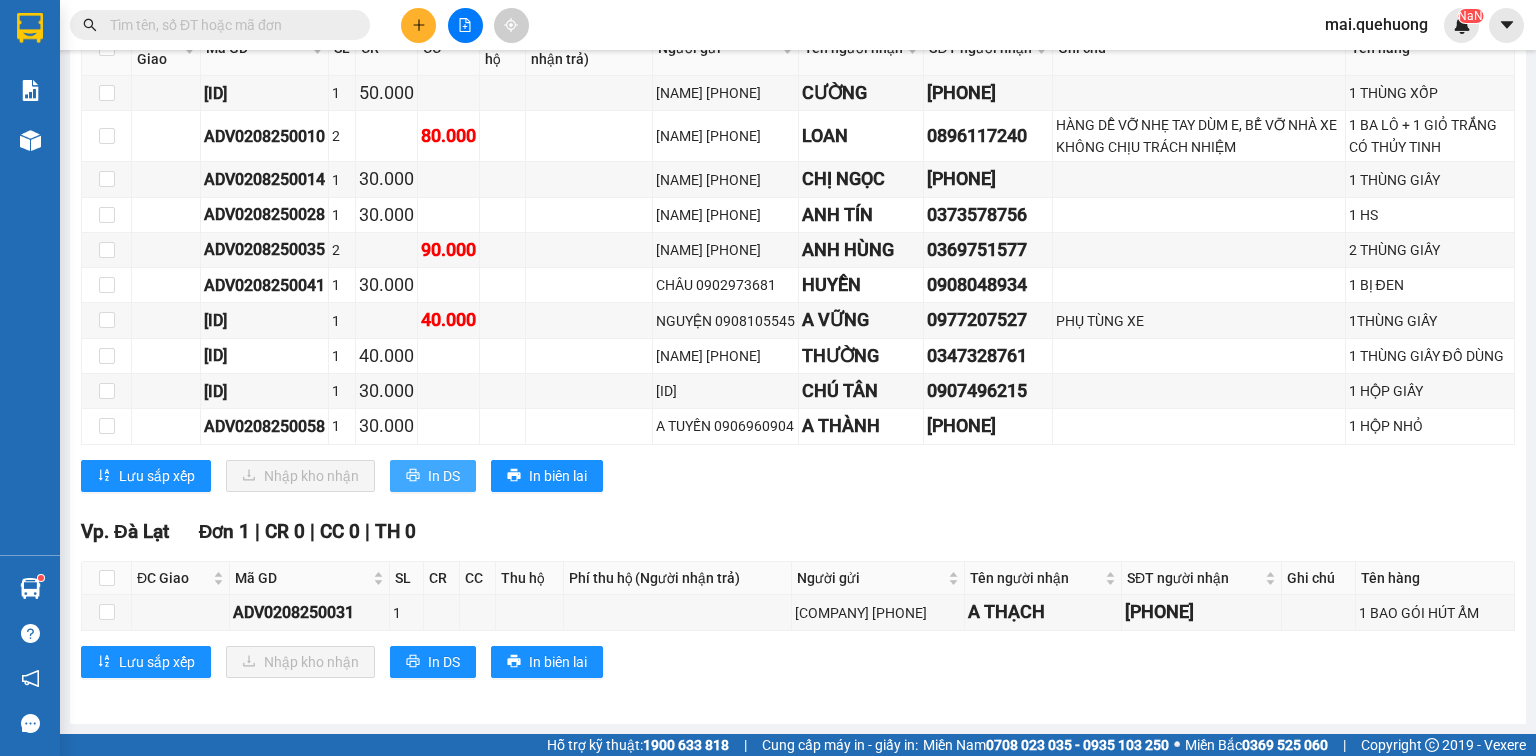 click on "In DS" at bounding box center (444, 476) 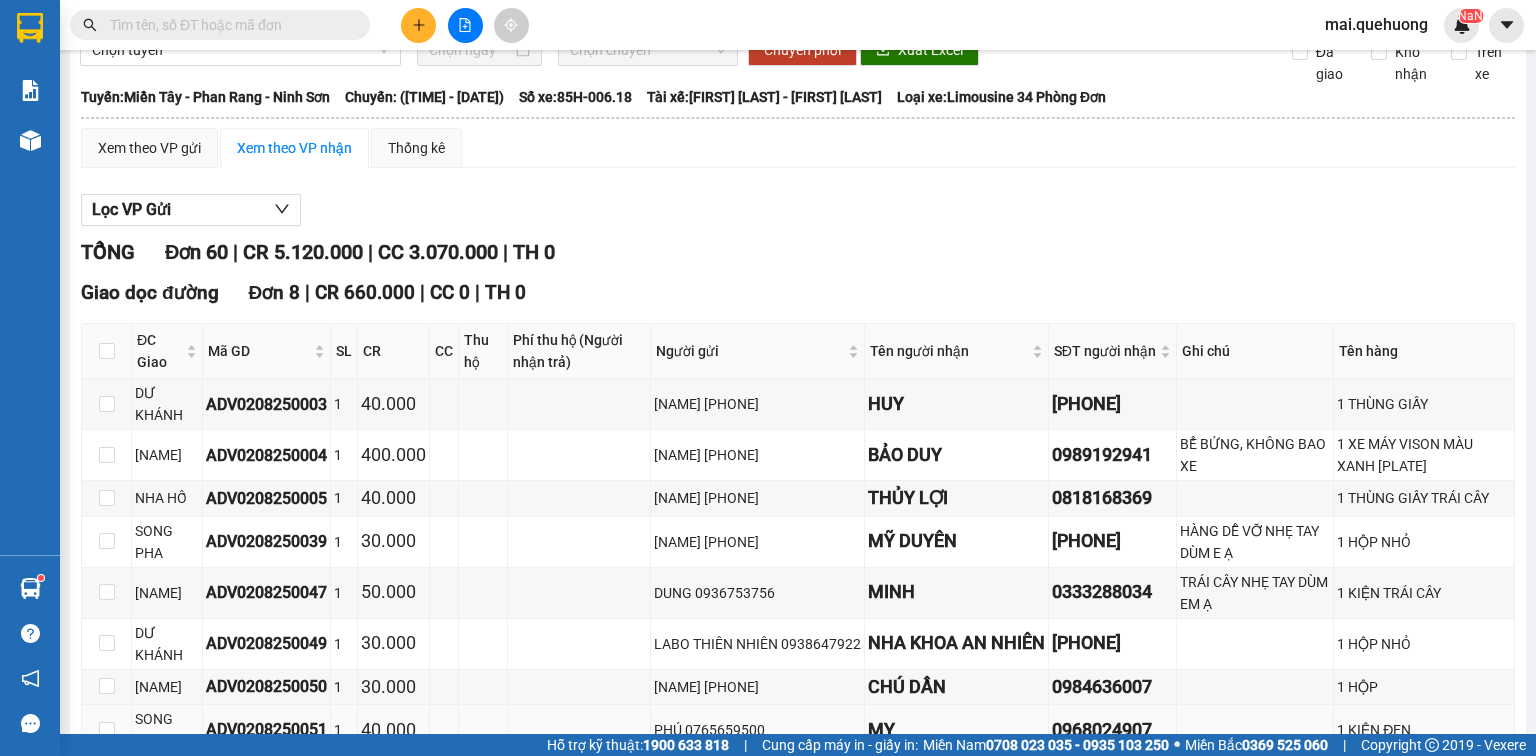 scroll, scrollTop: 0, scrollLeft: 0, axis: both 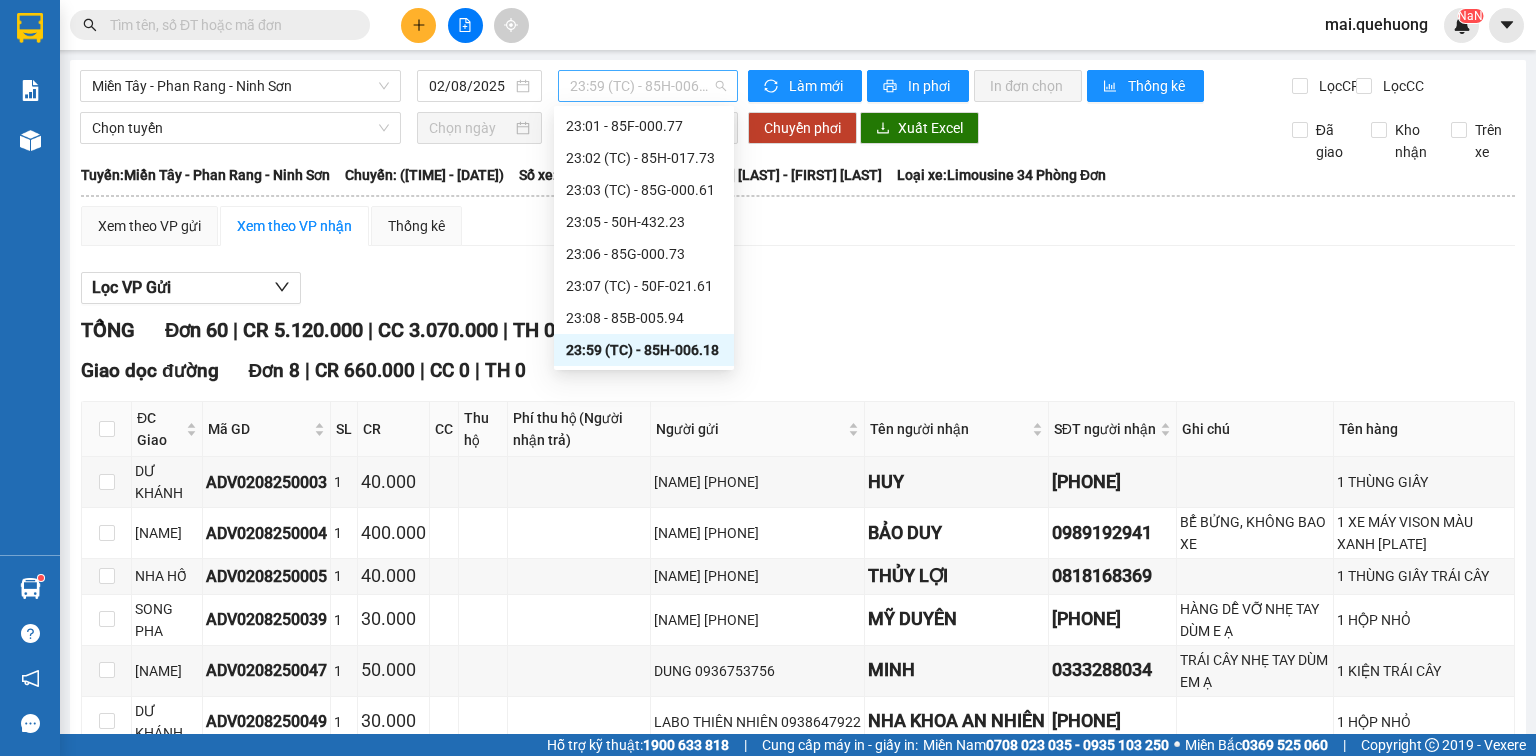 click on "[TIME]   (TC)   - 85H-006.18" at bounding box center [648, 86] 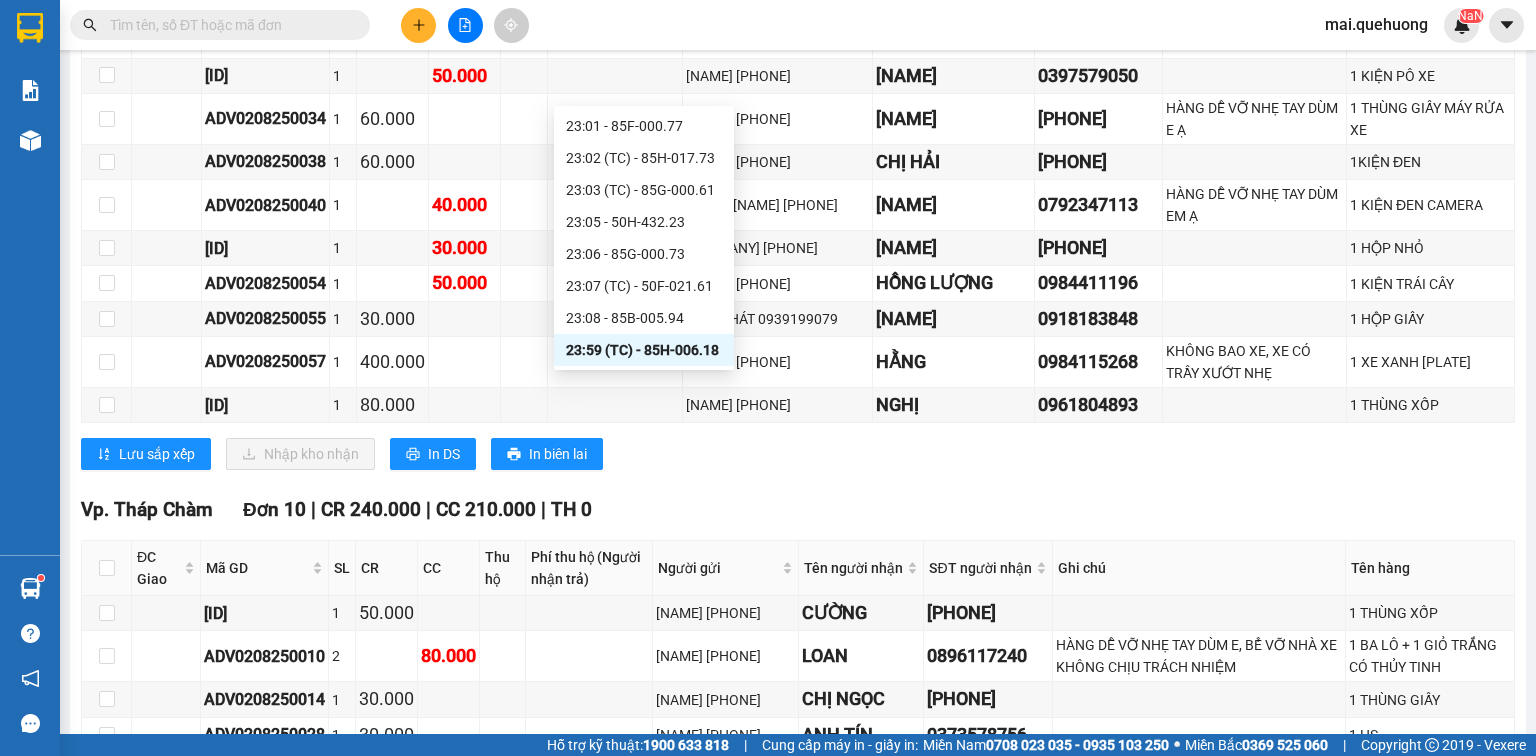 scroll, scrollTop: 2560, scrollLeft: 0, axis: vertical 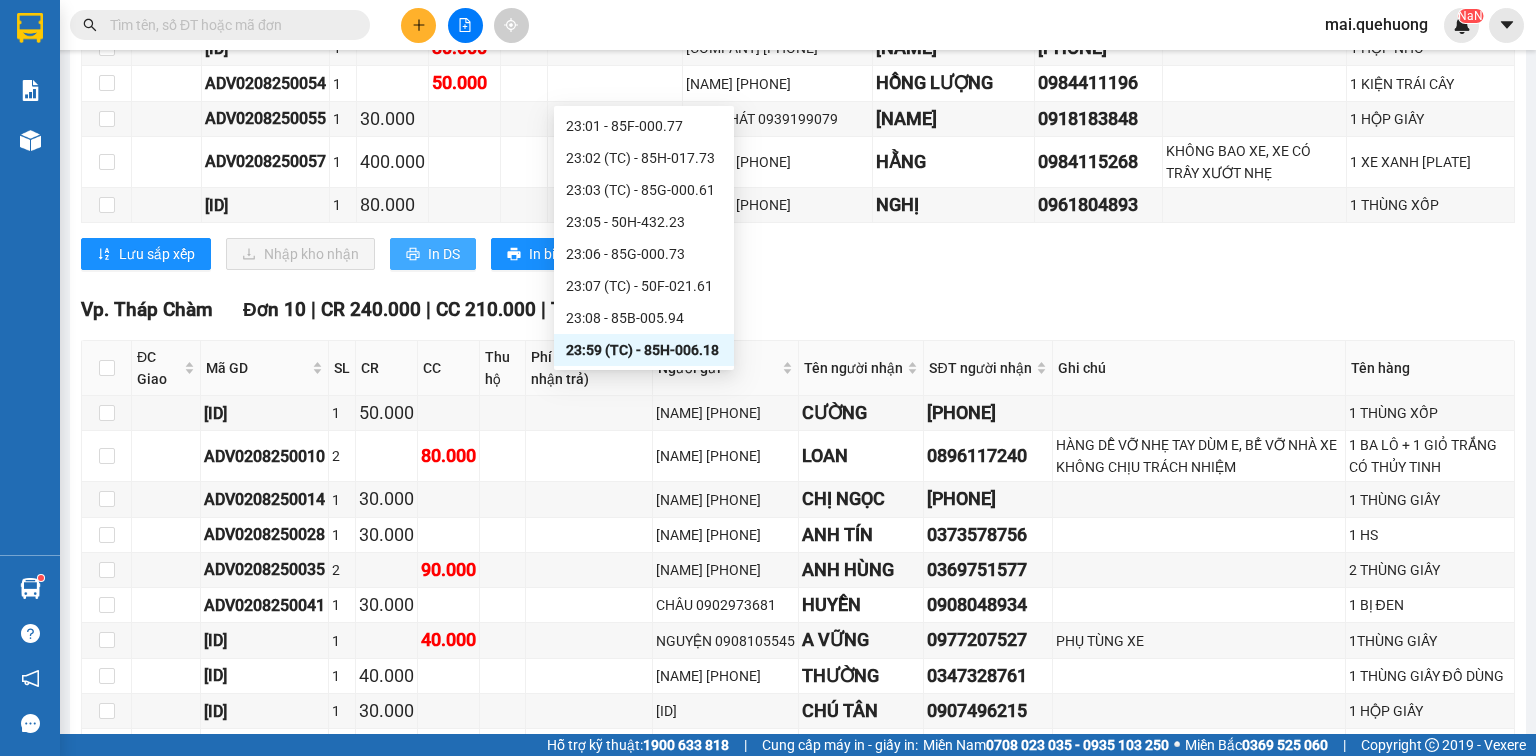 click on "In DS" at bounding box center [444, 254] 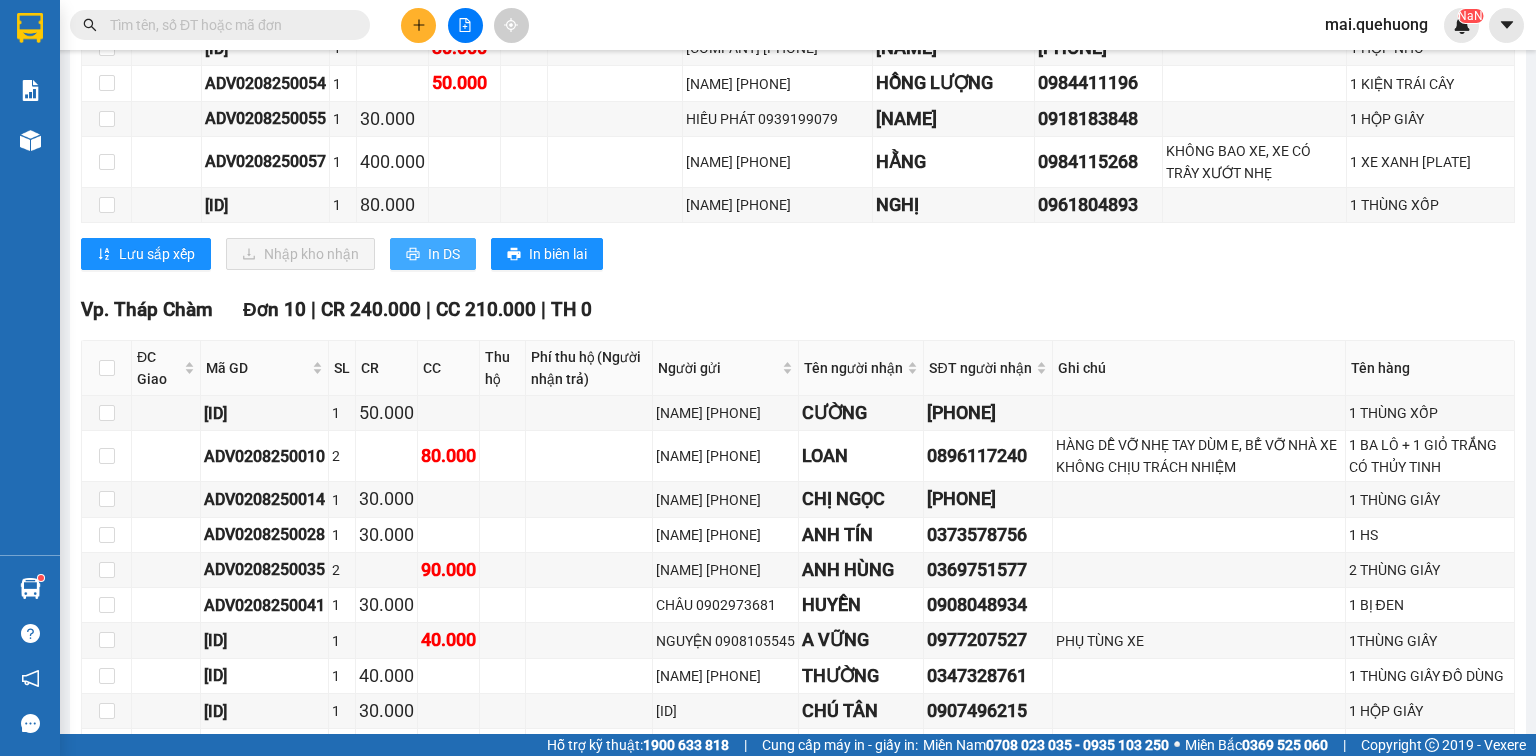 scroll, scrollTop: 0, scrollLeft: 0, axis: both 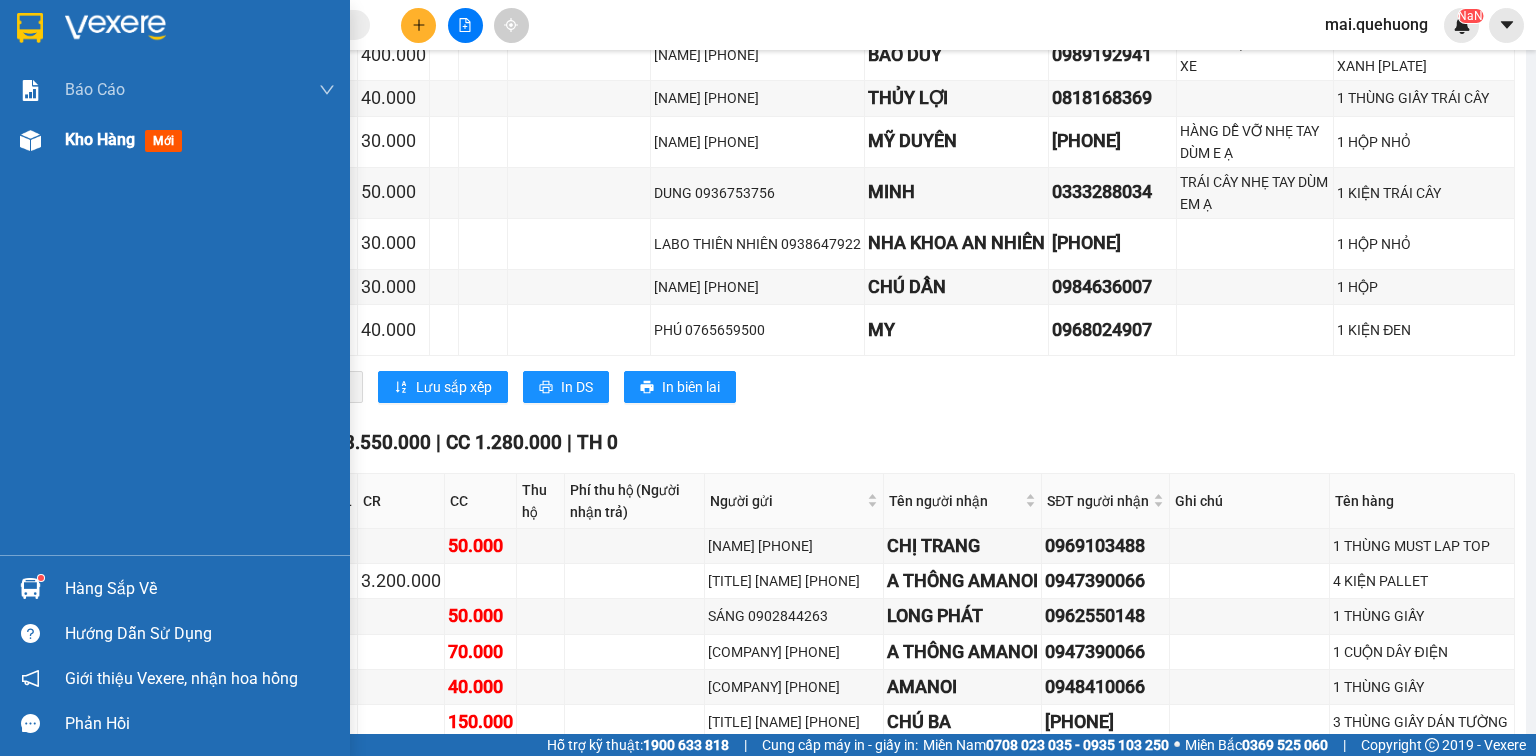 click on "Kho hàng" at bounding box center (100, 139) 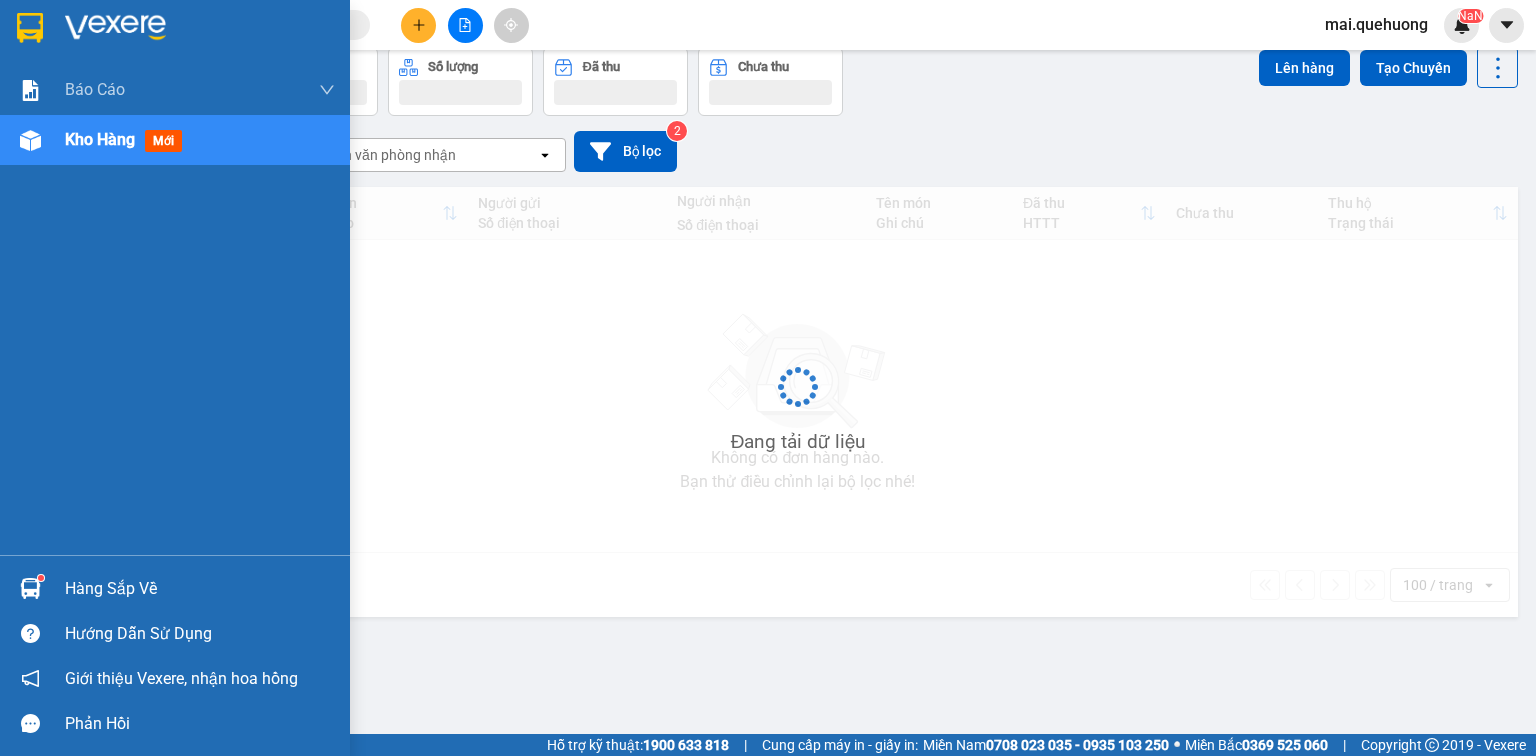 scroll, scrollTop: 92, scrollLeft: 0, axis: vertical 